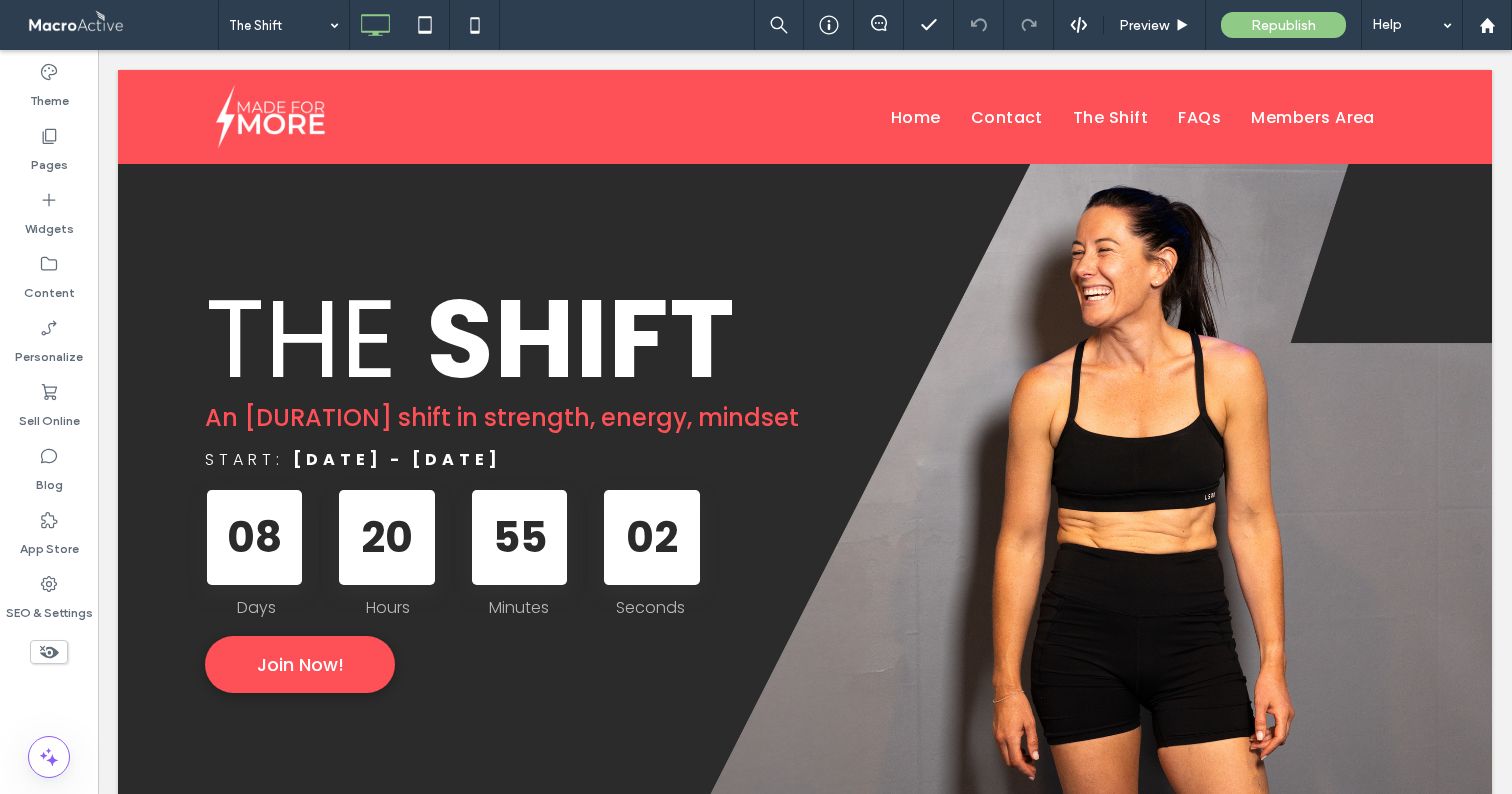 scroll, scrollTop: 1028, scrollLeft: 0, axis: vertical 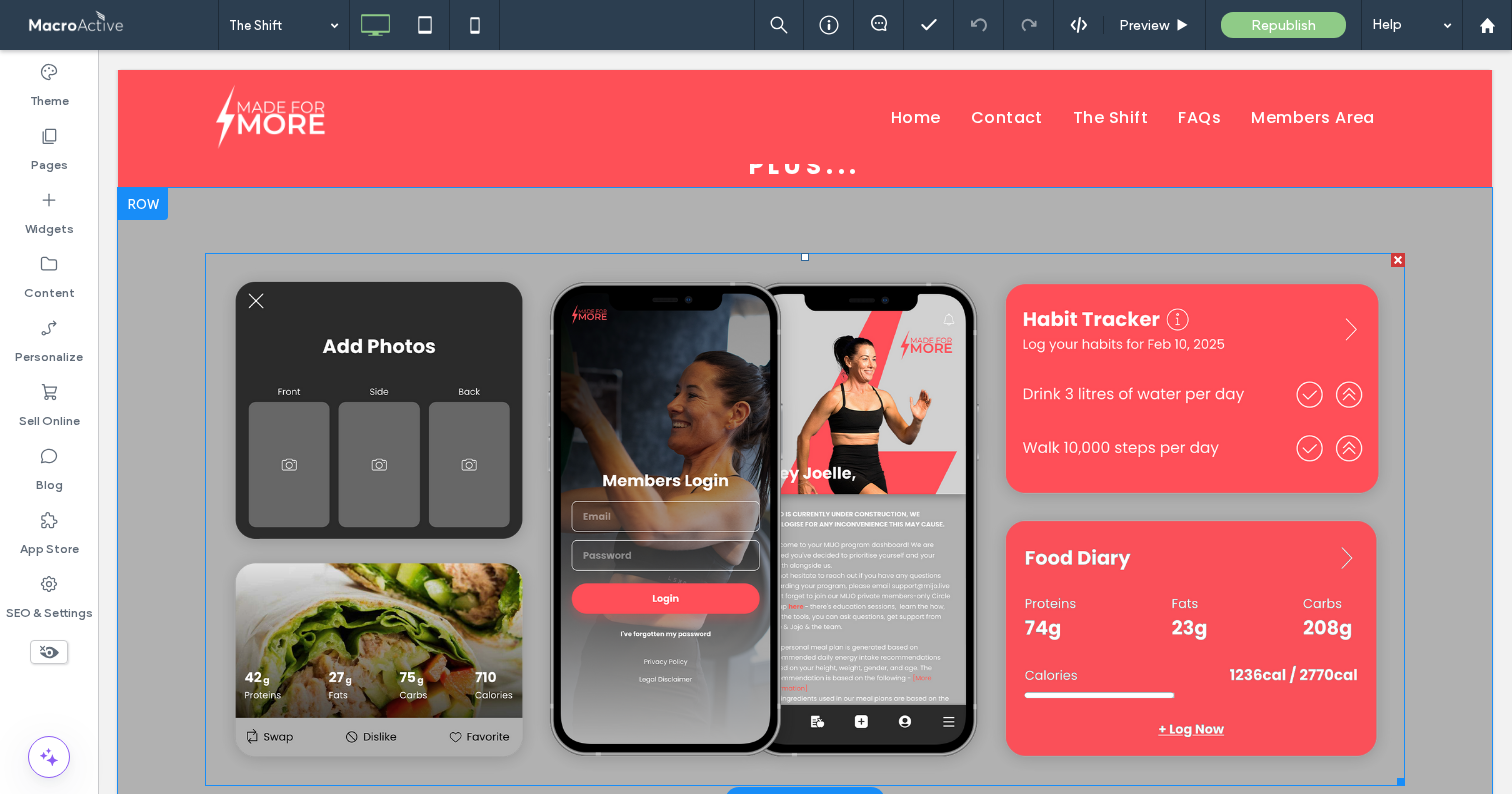 click at bounding box center [805, 519] 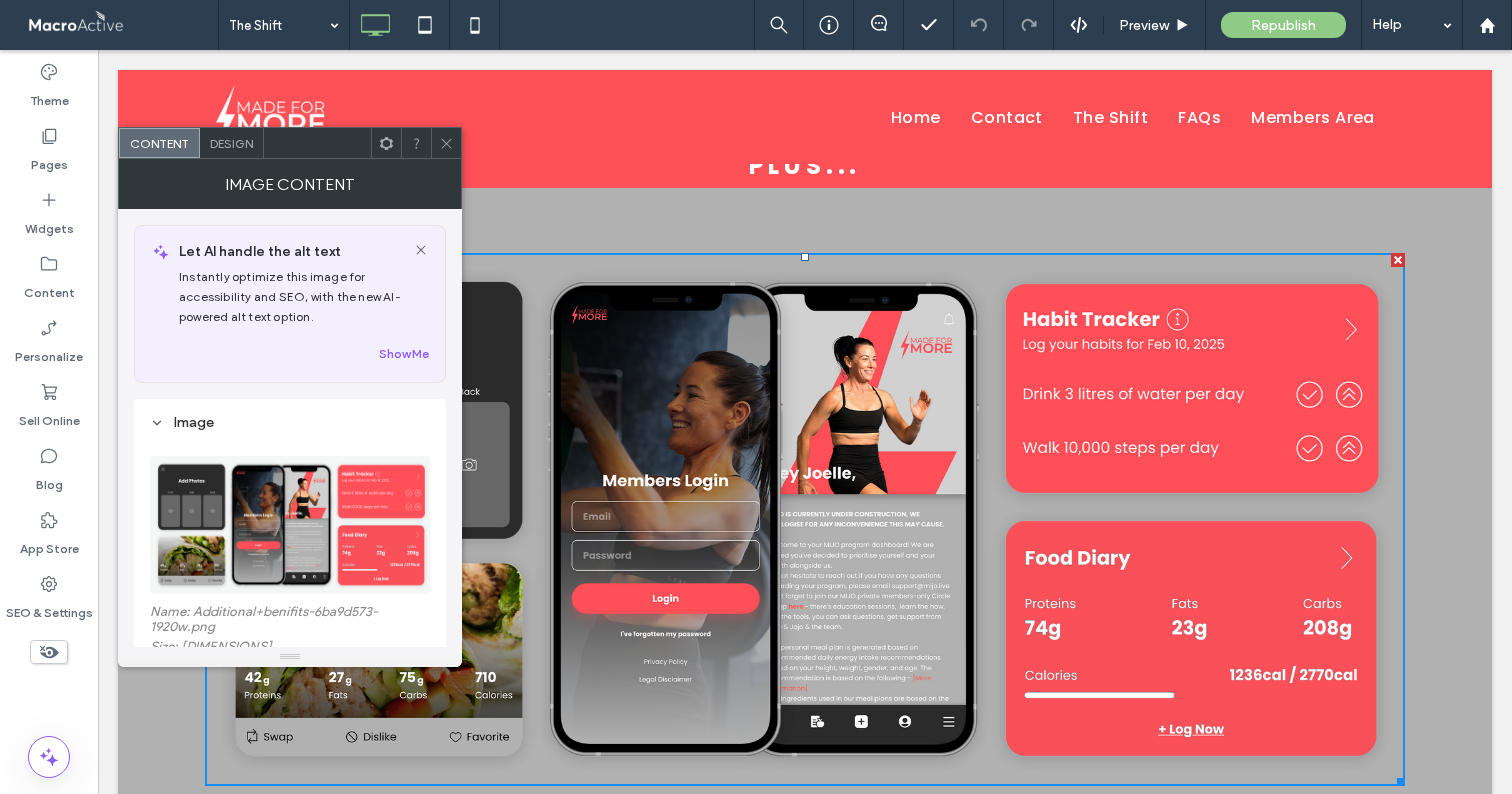 click 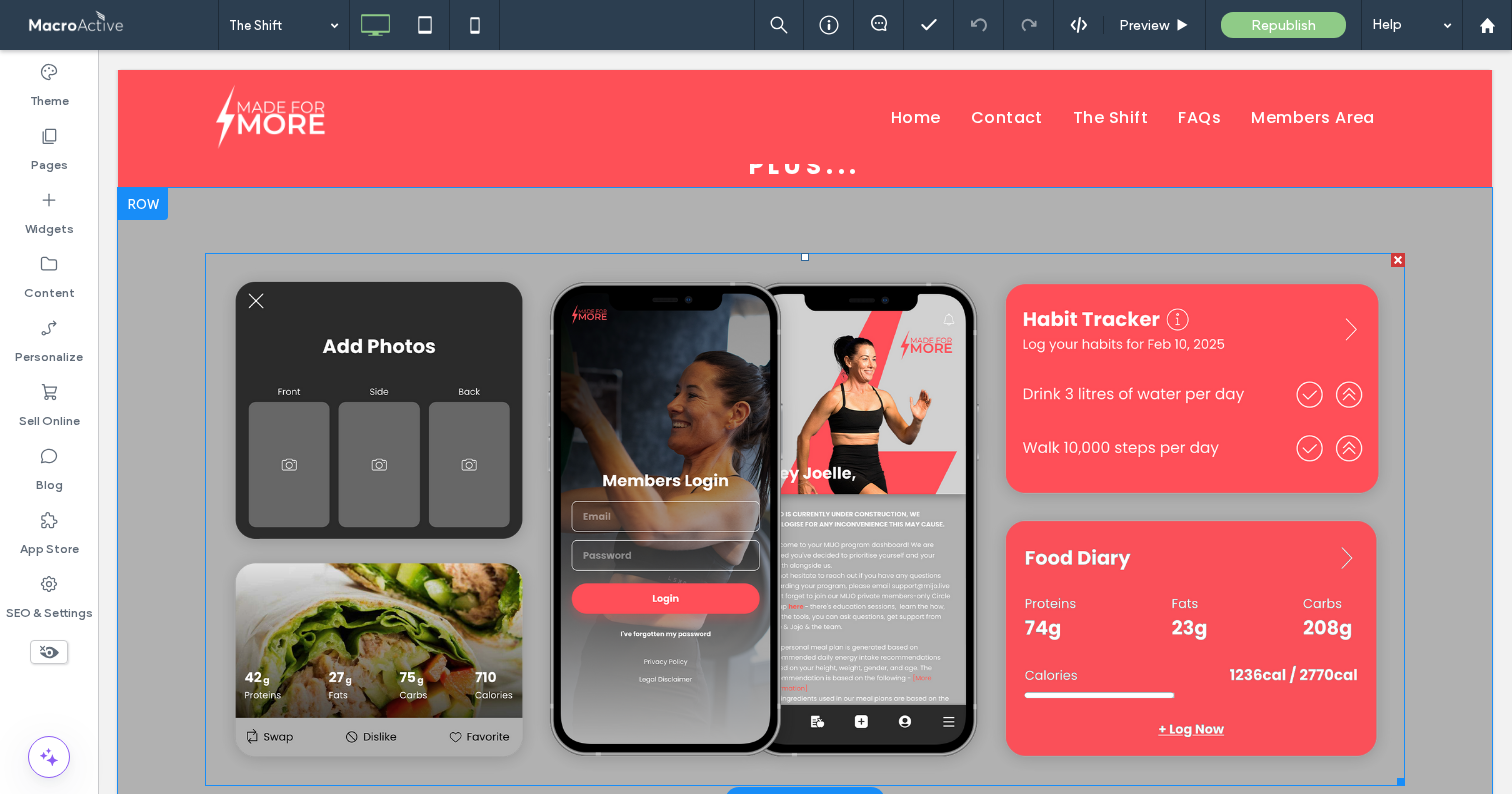 click at bounding box center (805, 519) 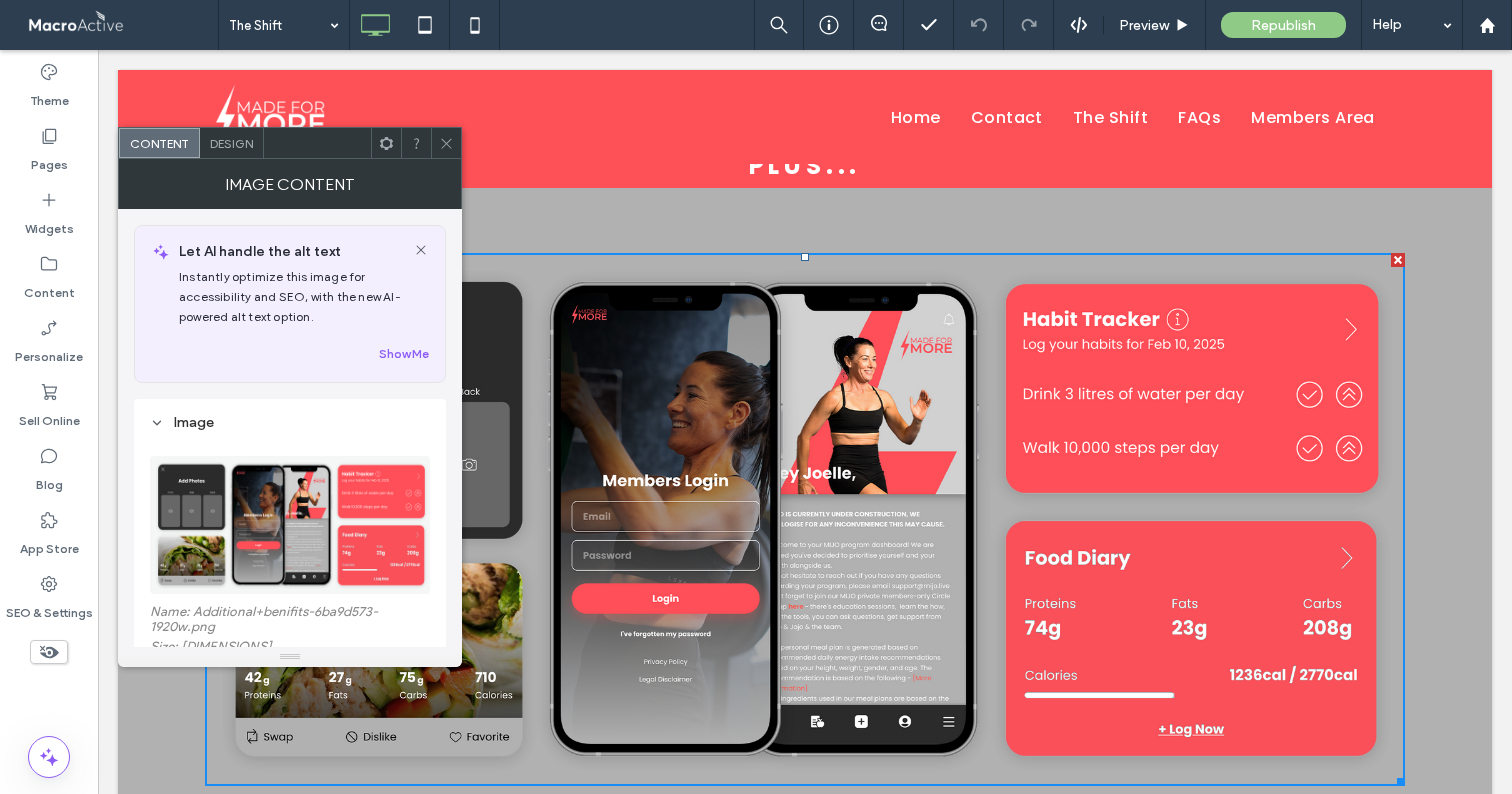 click 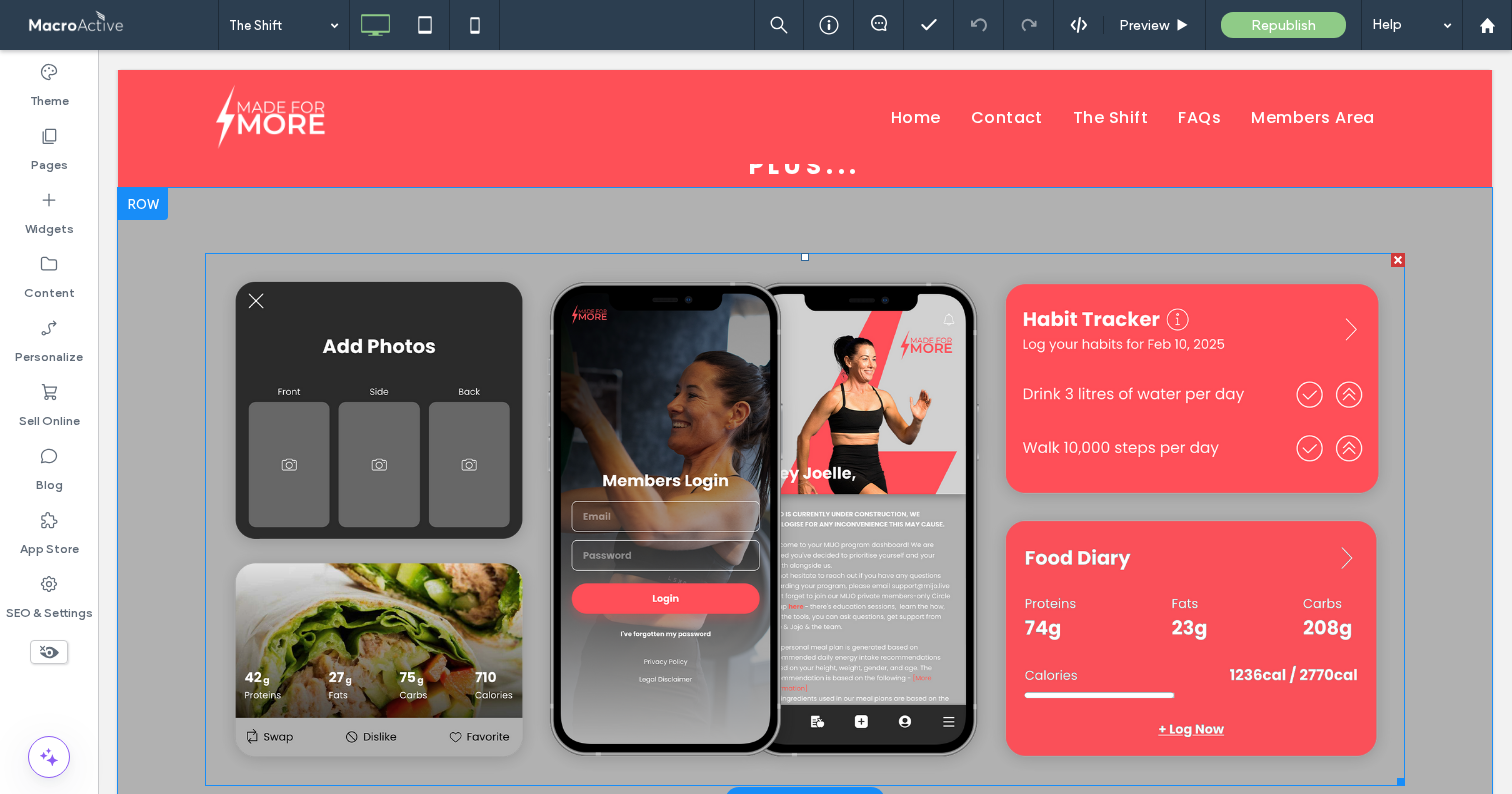 click at bounding box center (805, 519) 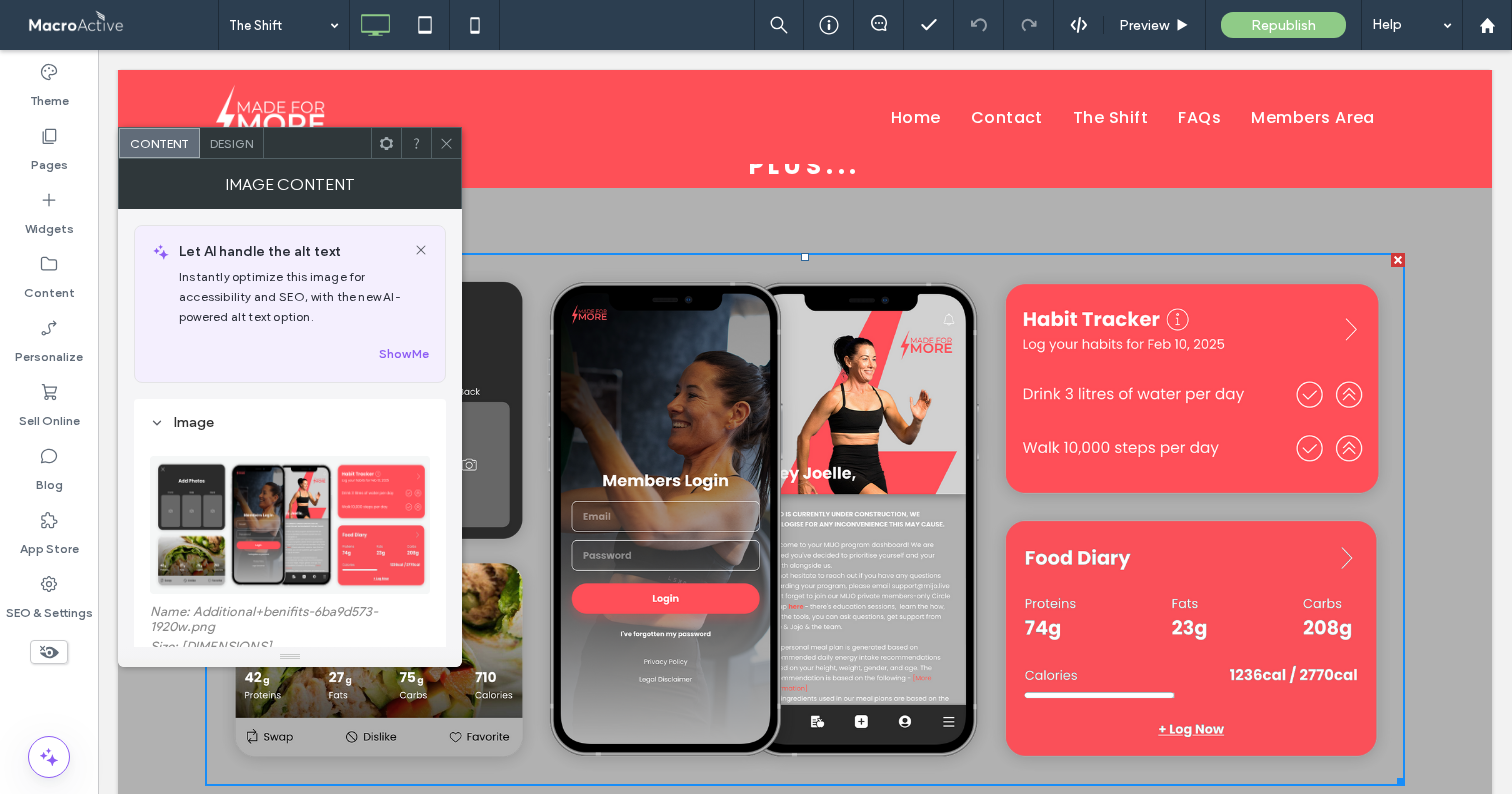 click at bounding box center (291, 525) 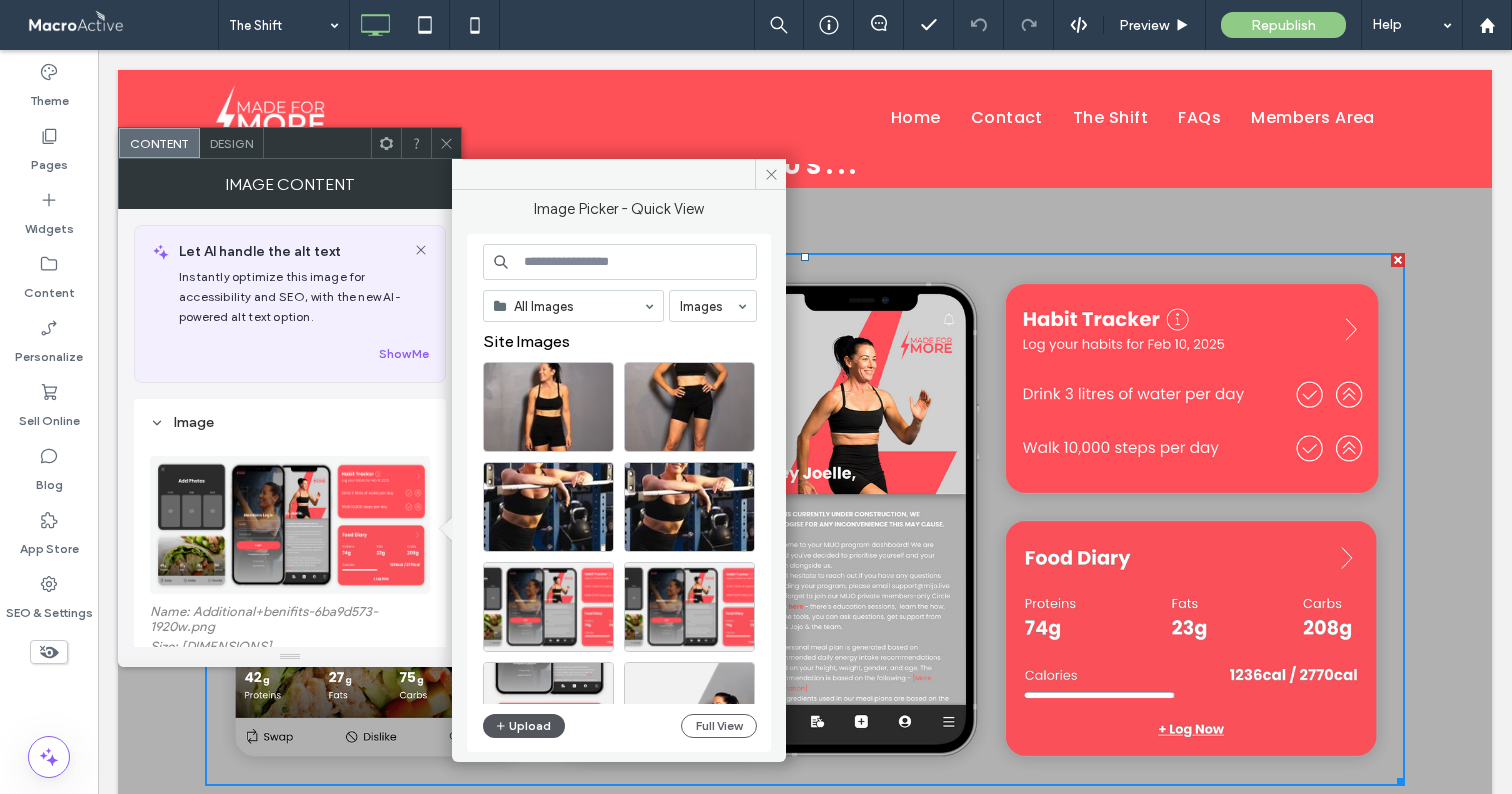 click on "Upload" at bounding box center (524, 726) 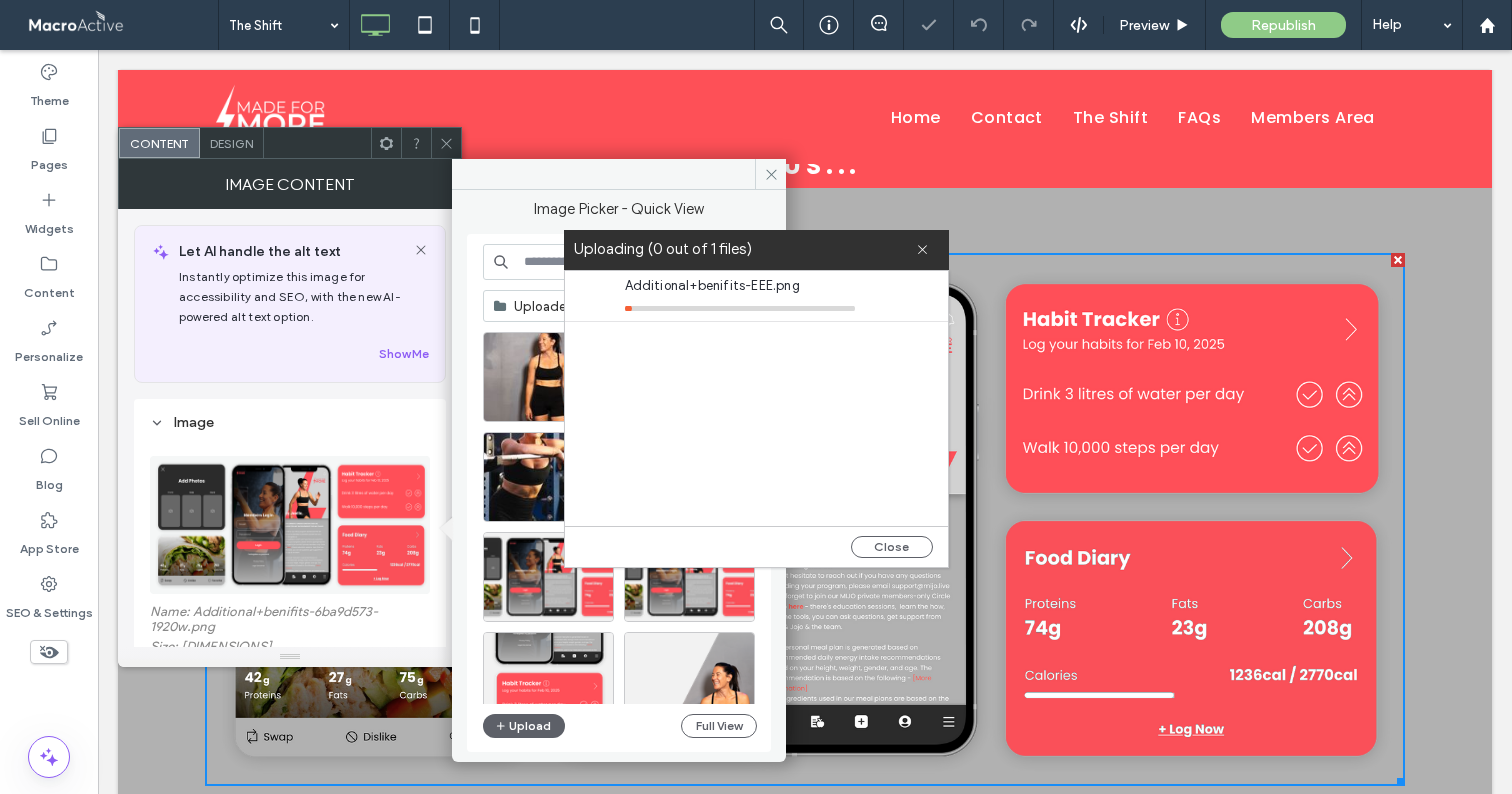 click 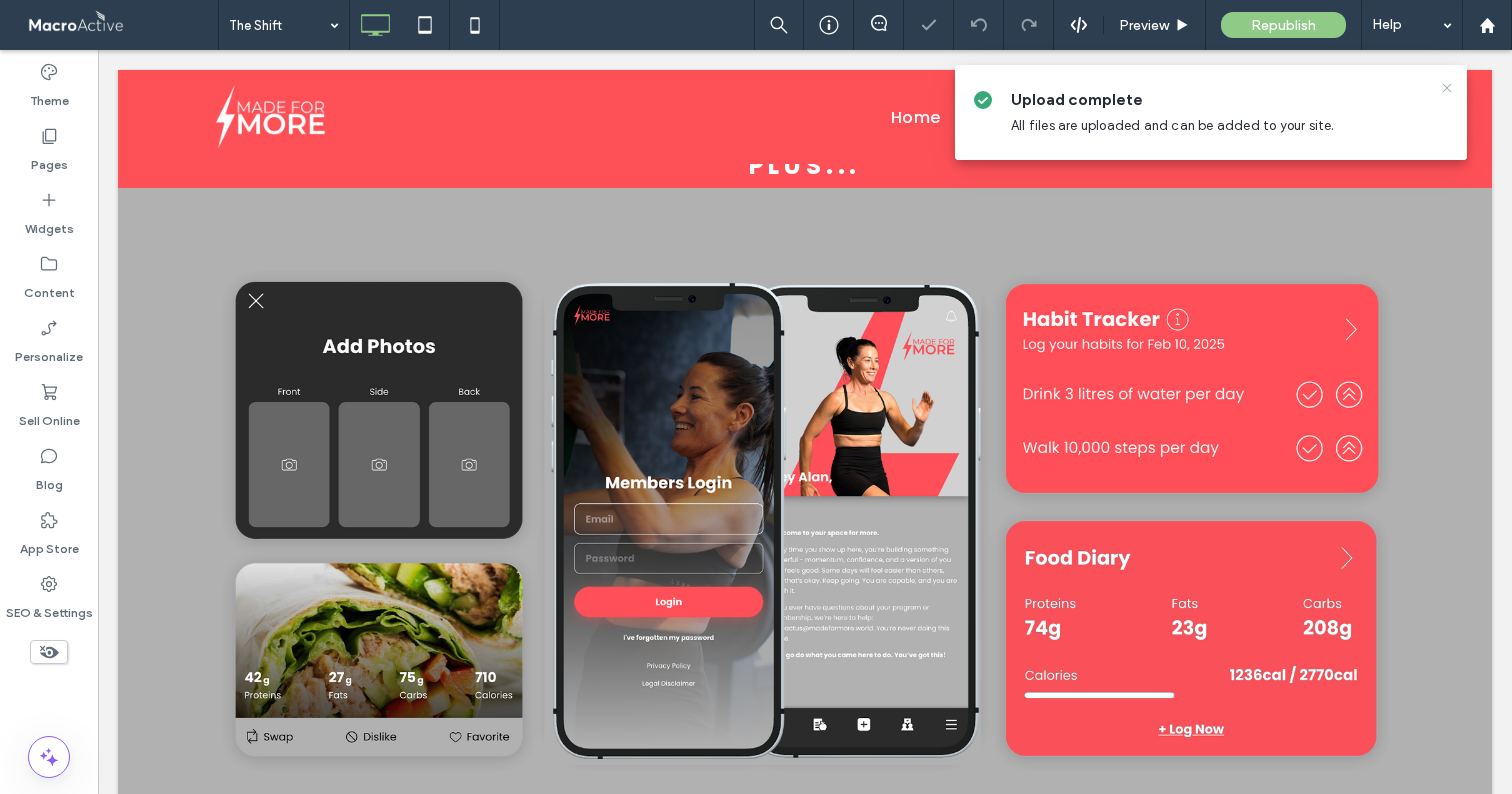 click 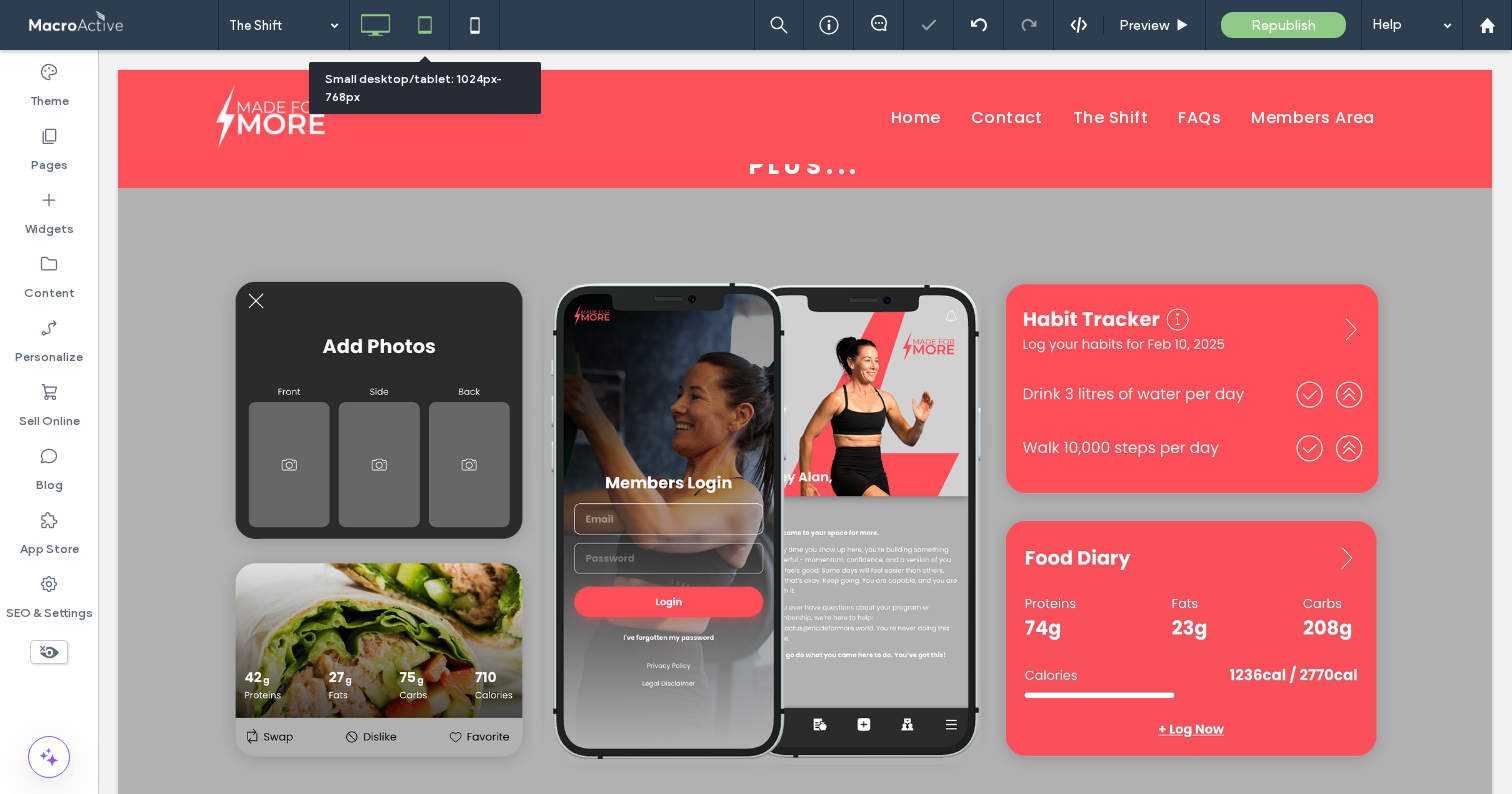 click 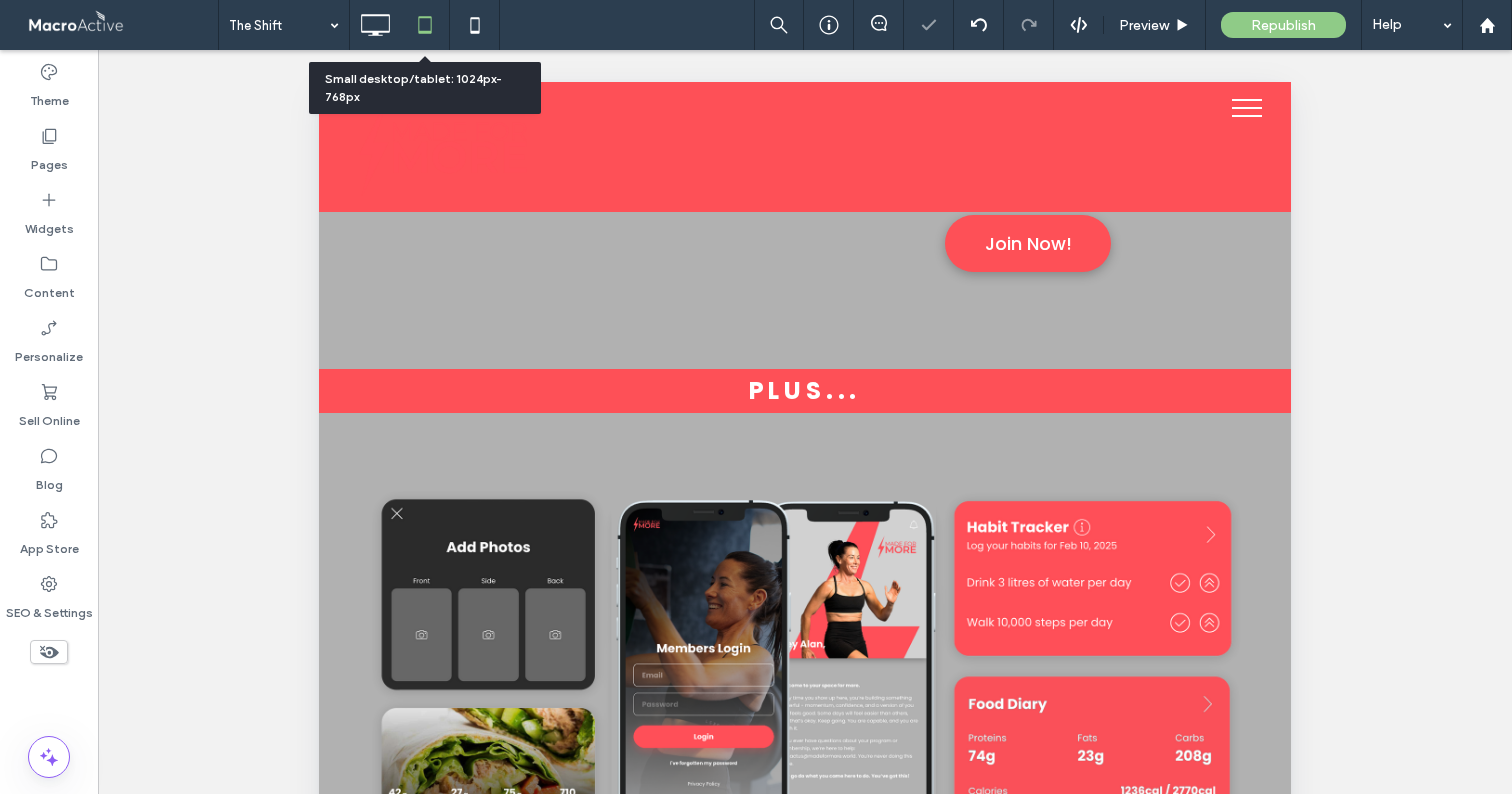 scroll, scrollTop: 3341, scrollLeft: 0, axis: vertical 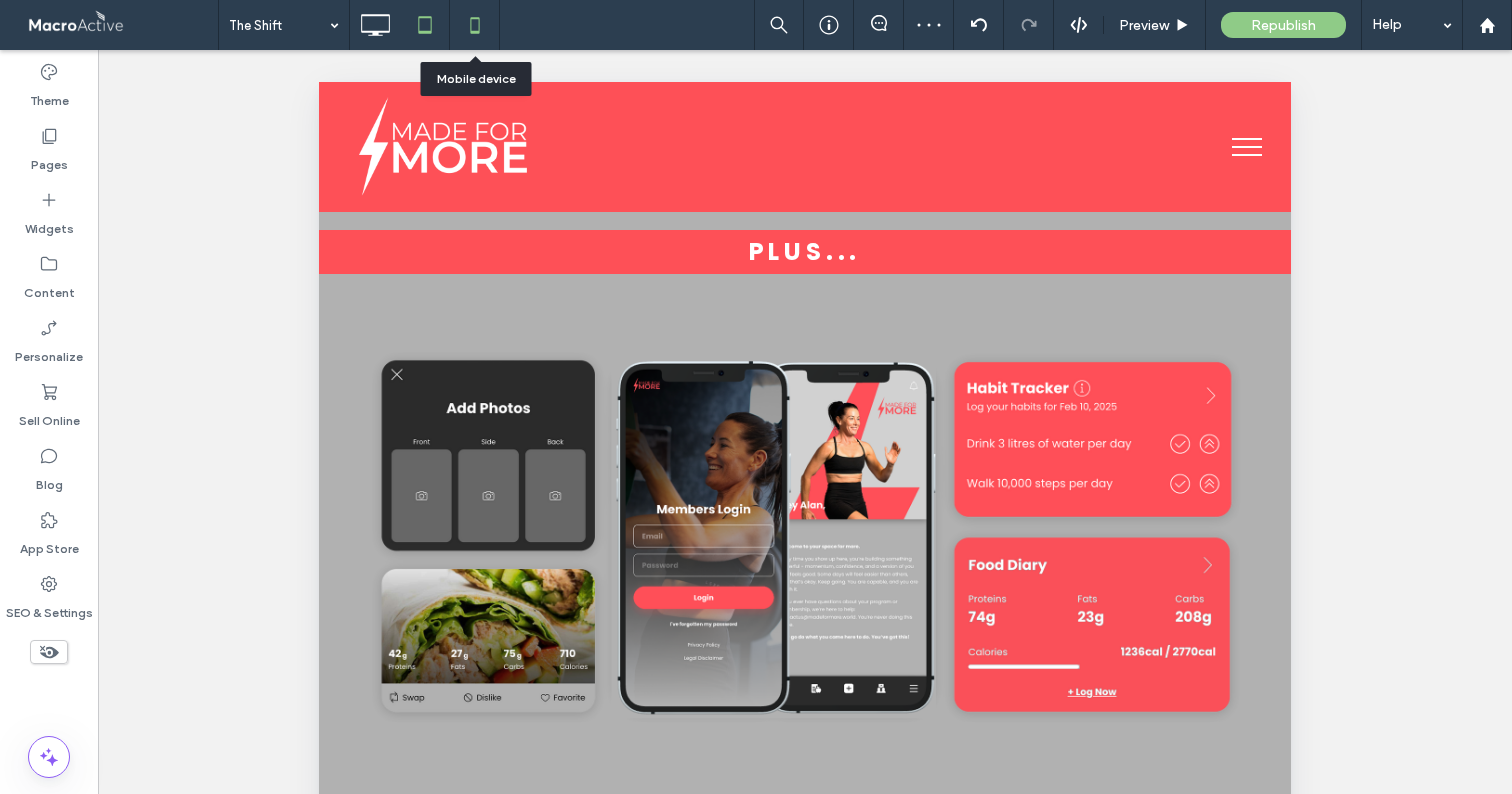 click 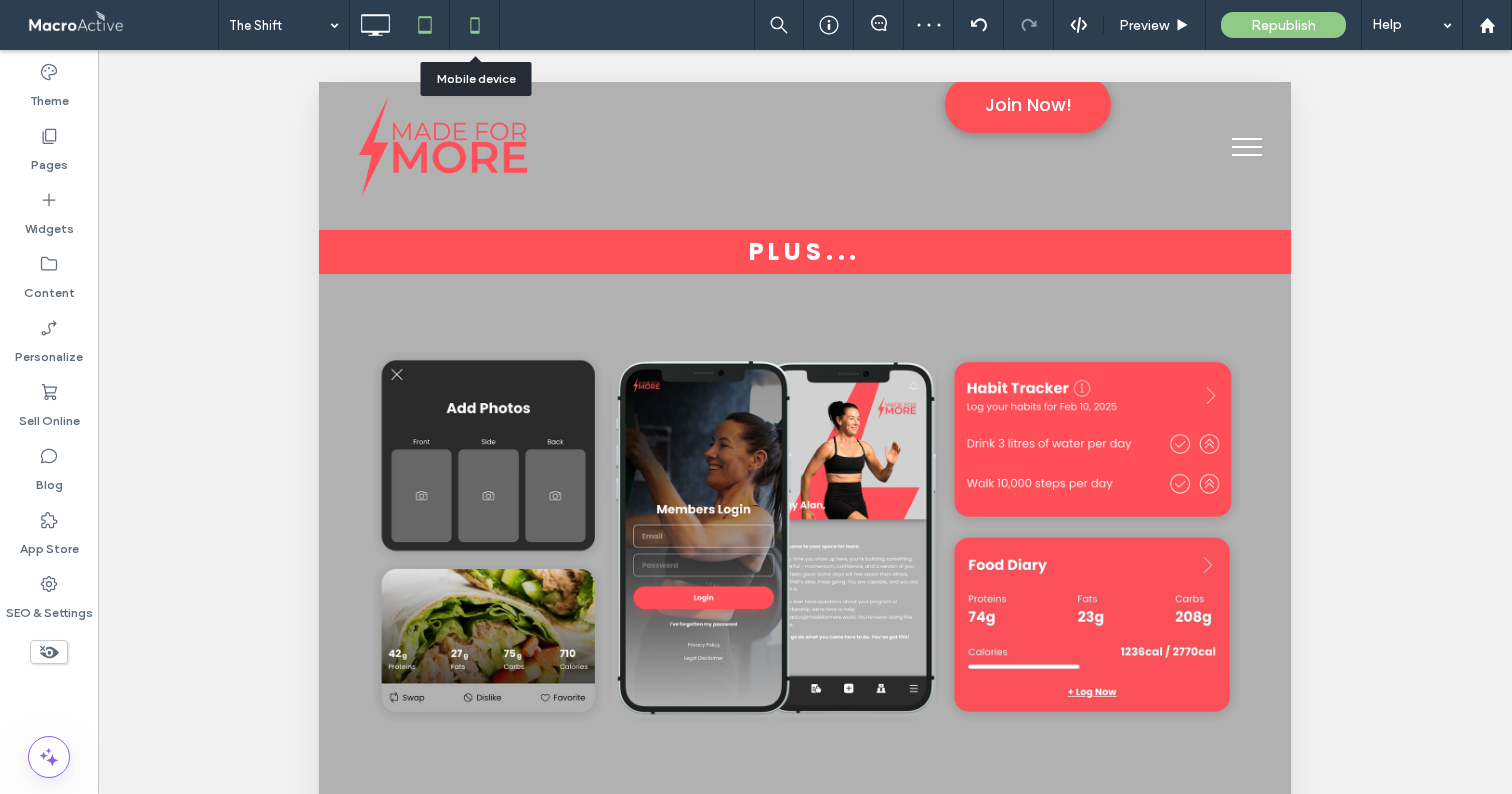 scroll, scrollTop: 0, scrollLeft: 0, axis: both 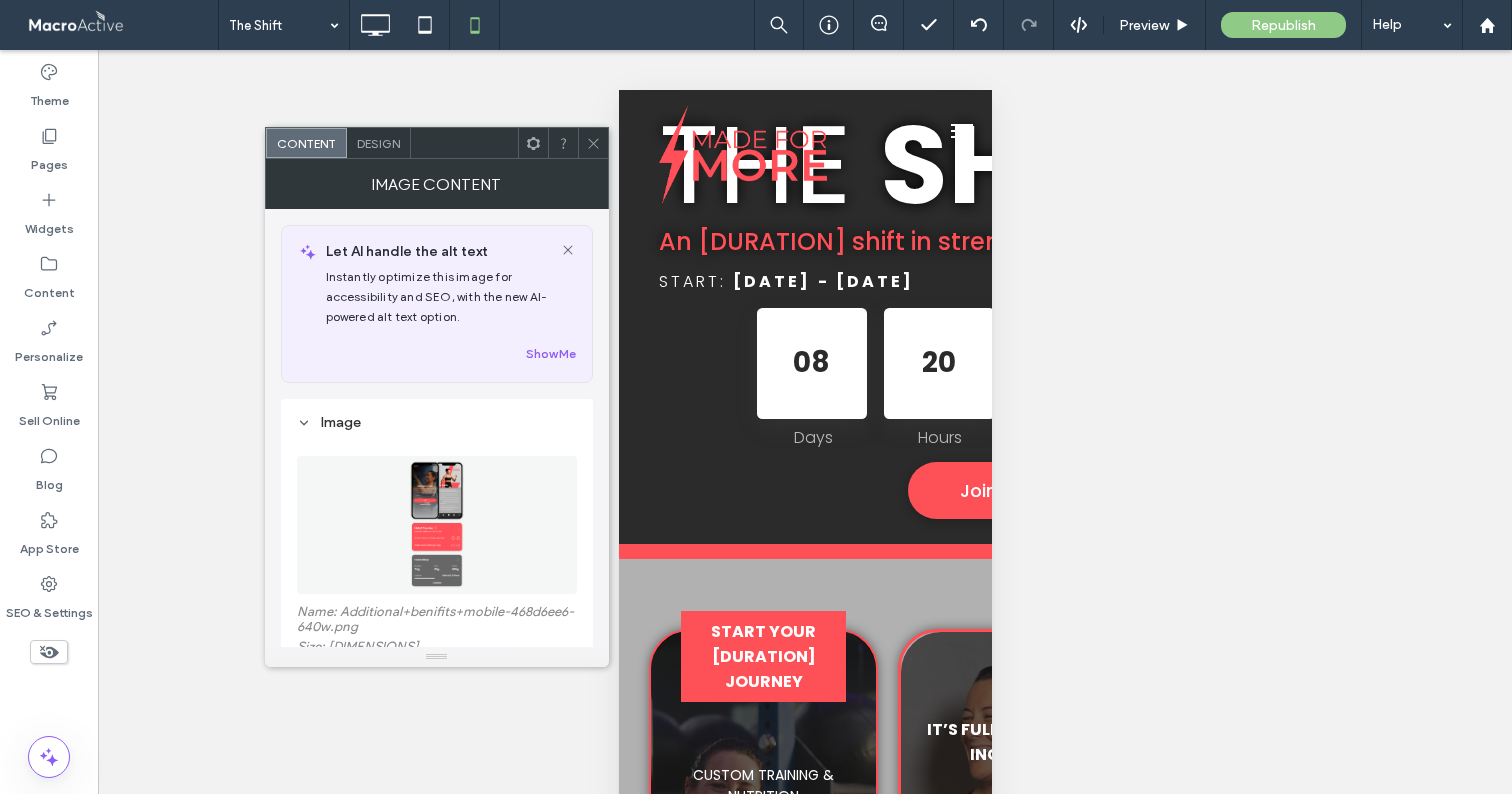 click 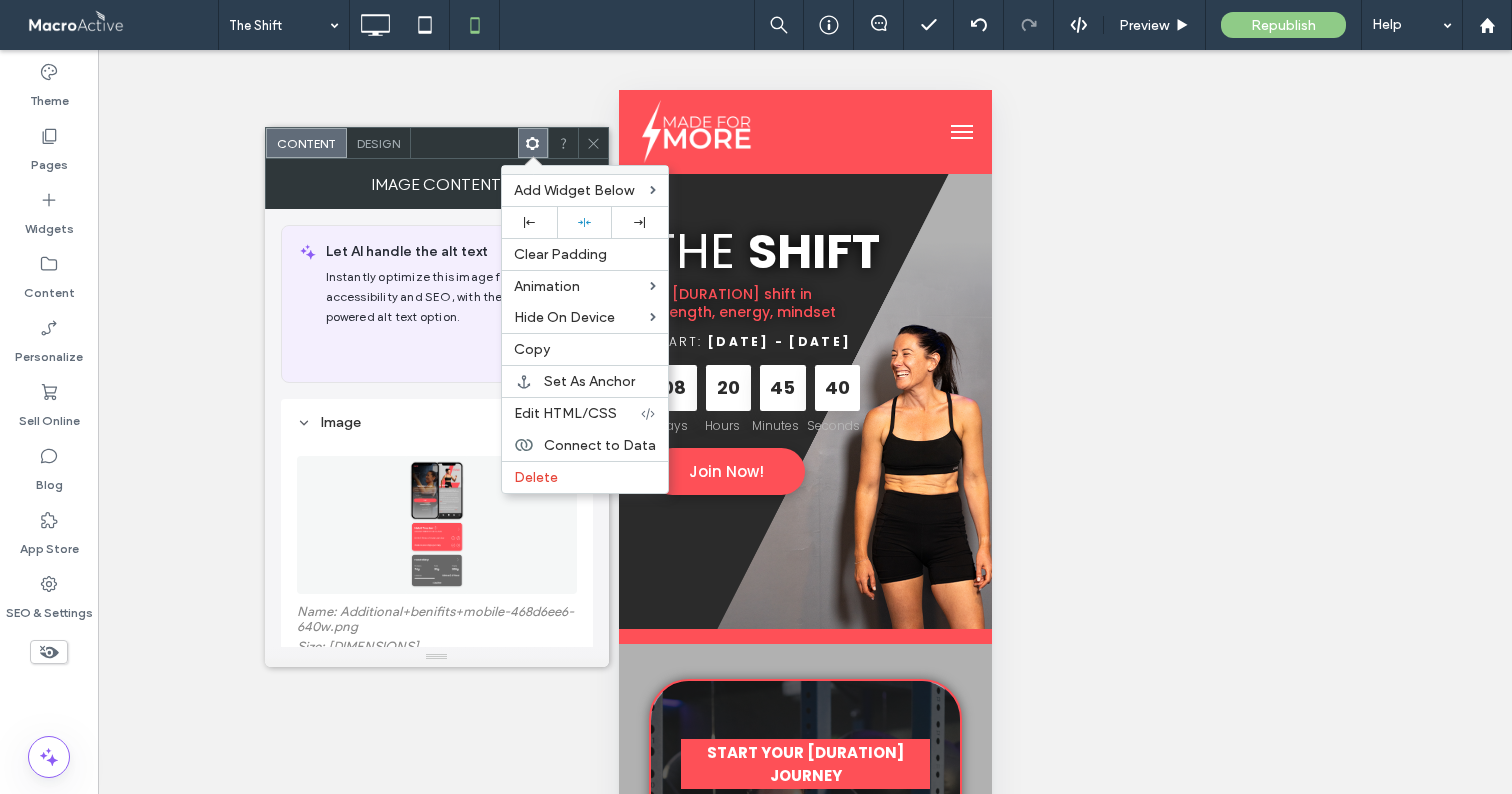 scroll, scrollTop: 3701, scrollLeft: 0, axis: vertical 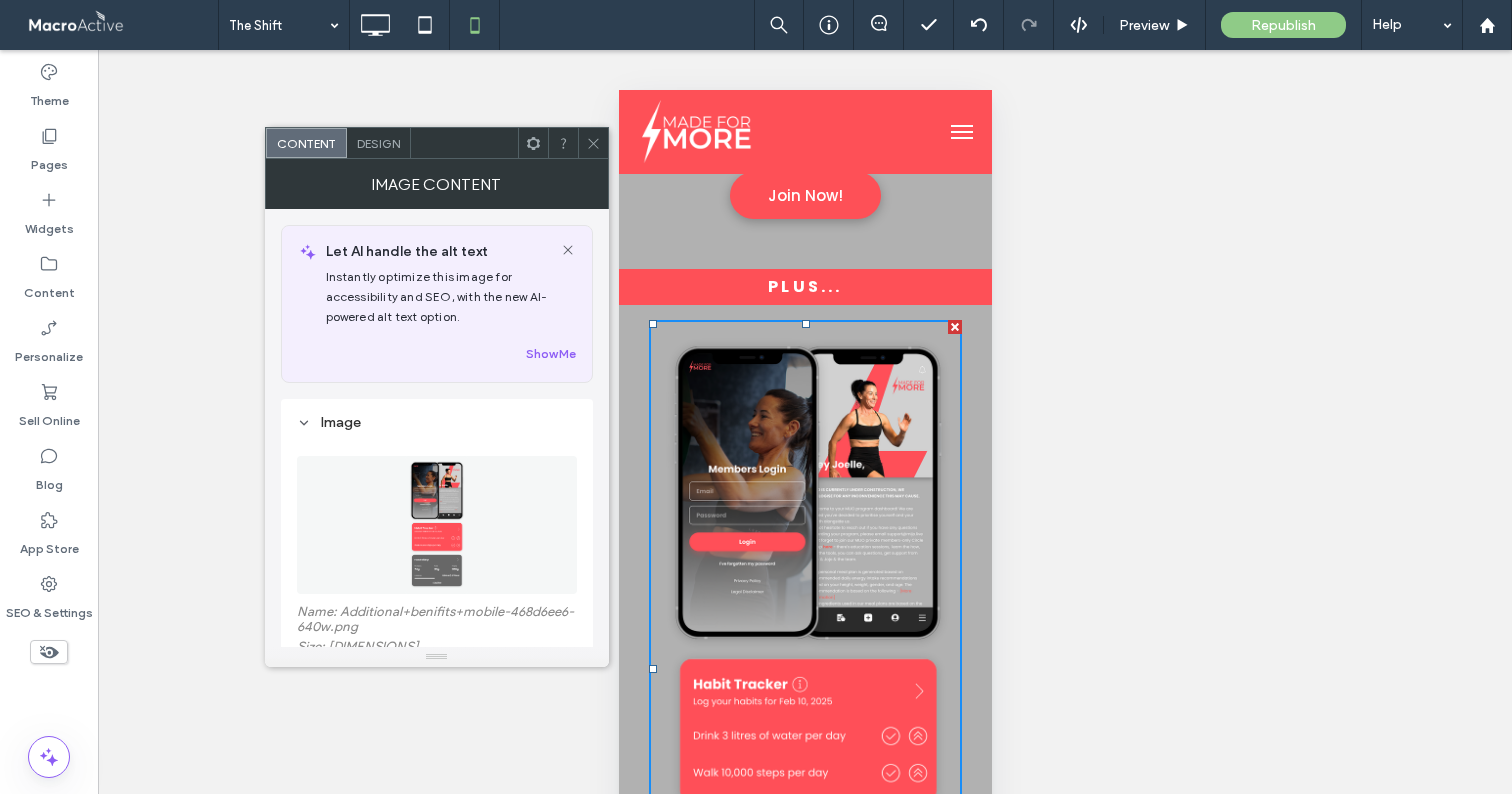 click 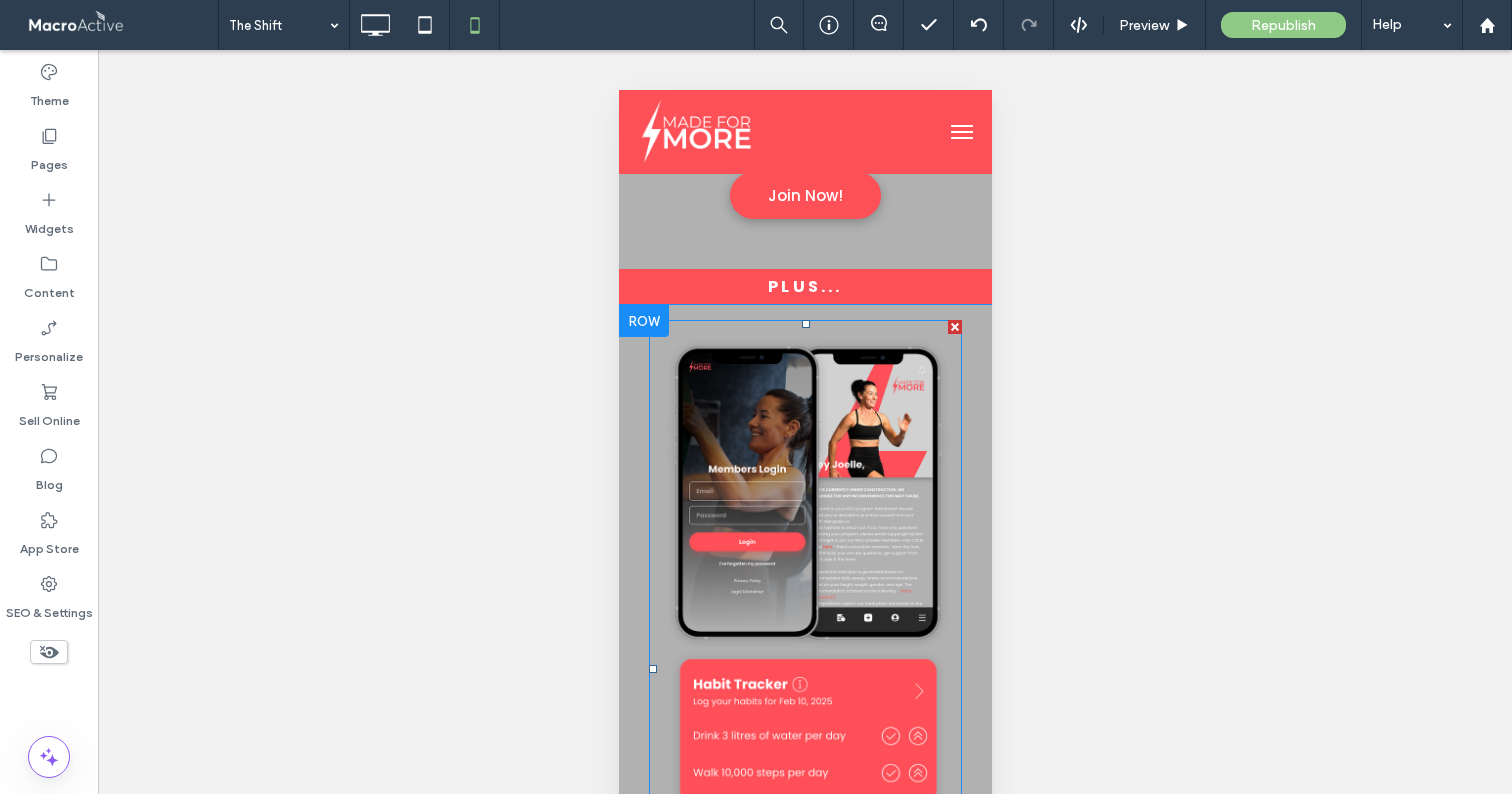 click at bounding box center (804, 669) 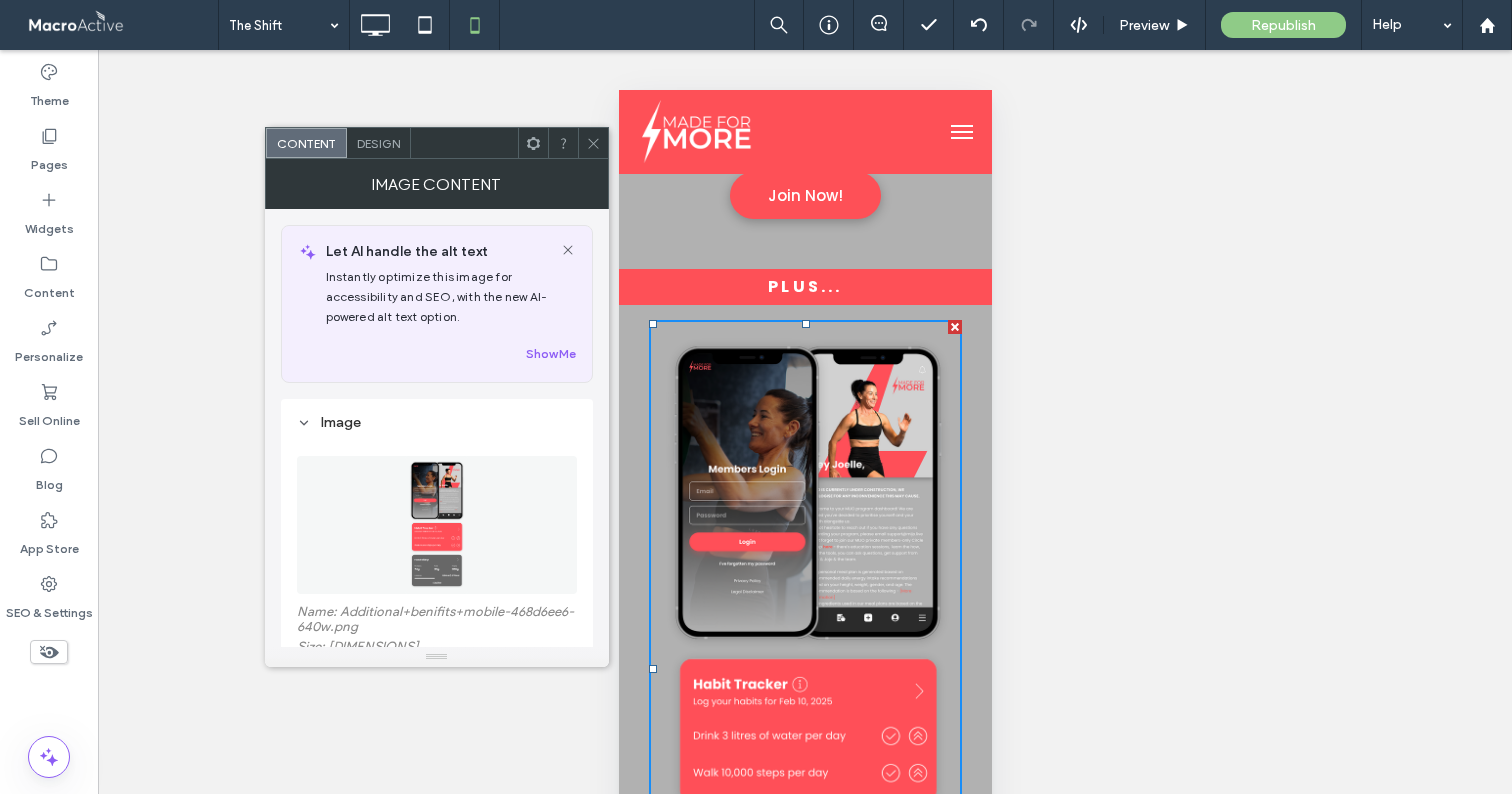 click at bounding box center [436, 525] 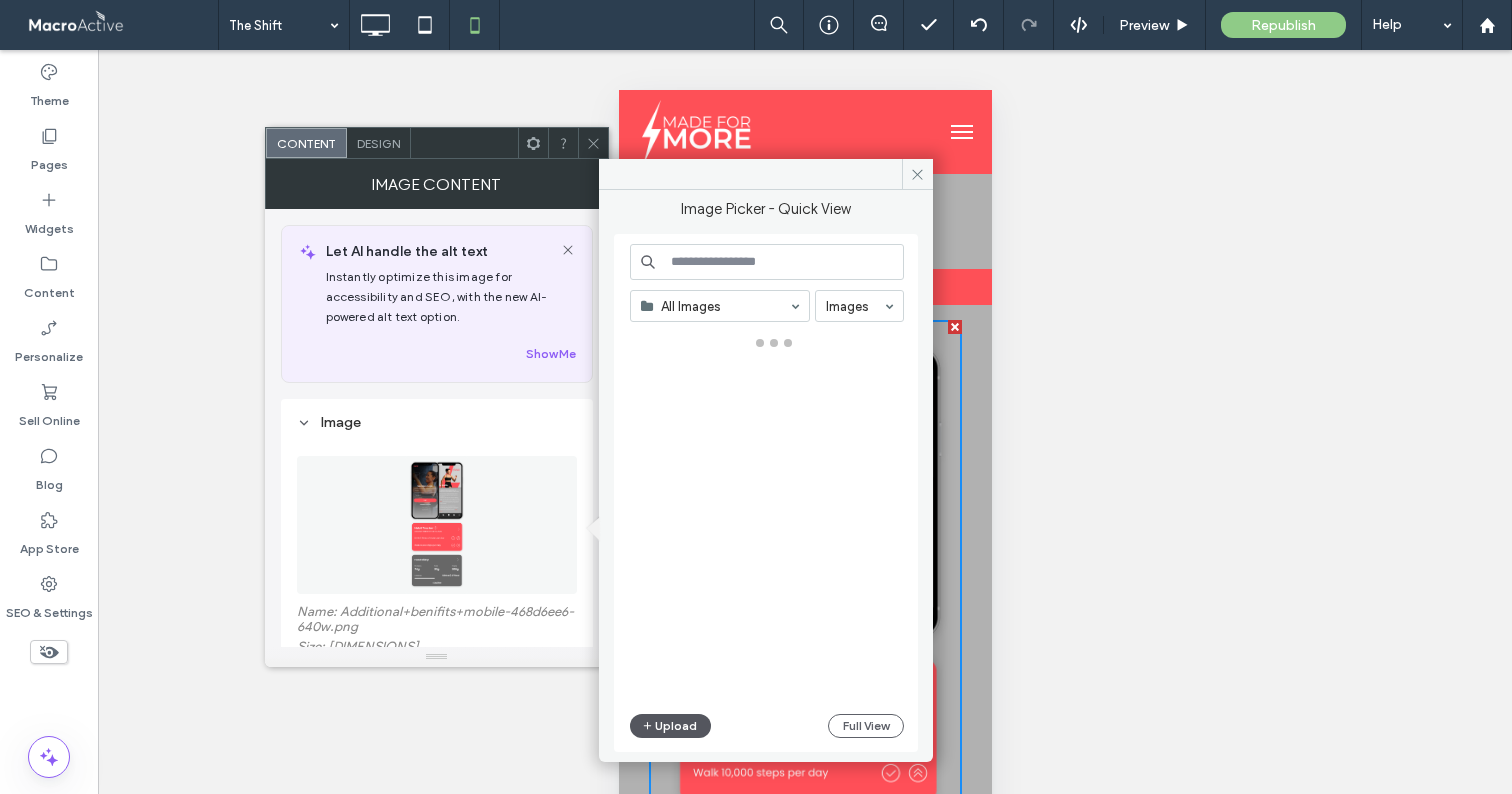 click on "Upload" at bounding box center [671, 726] 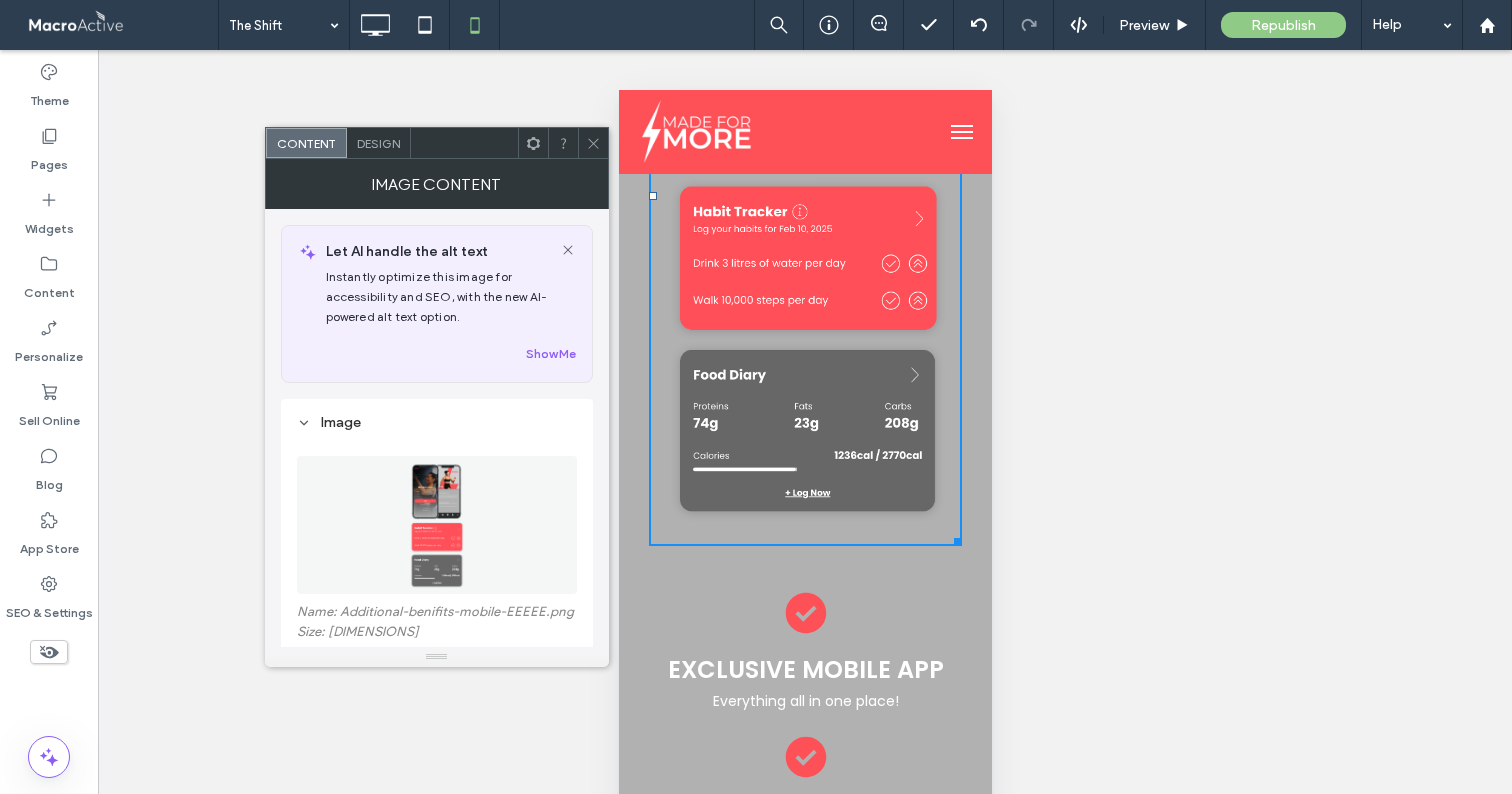 scroll, scrollTop: 4179, scrollLeft: 0, axis: vertical 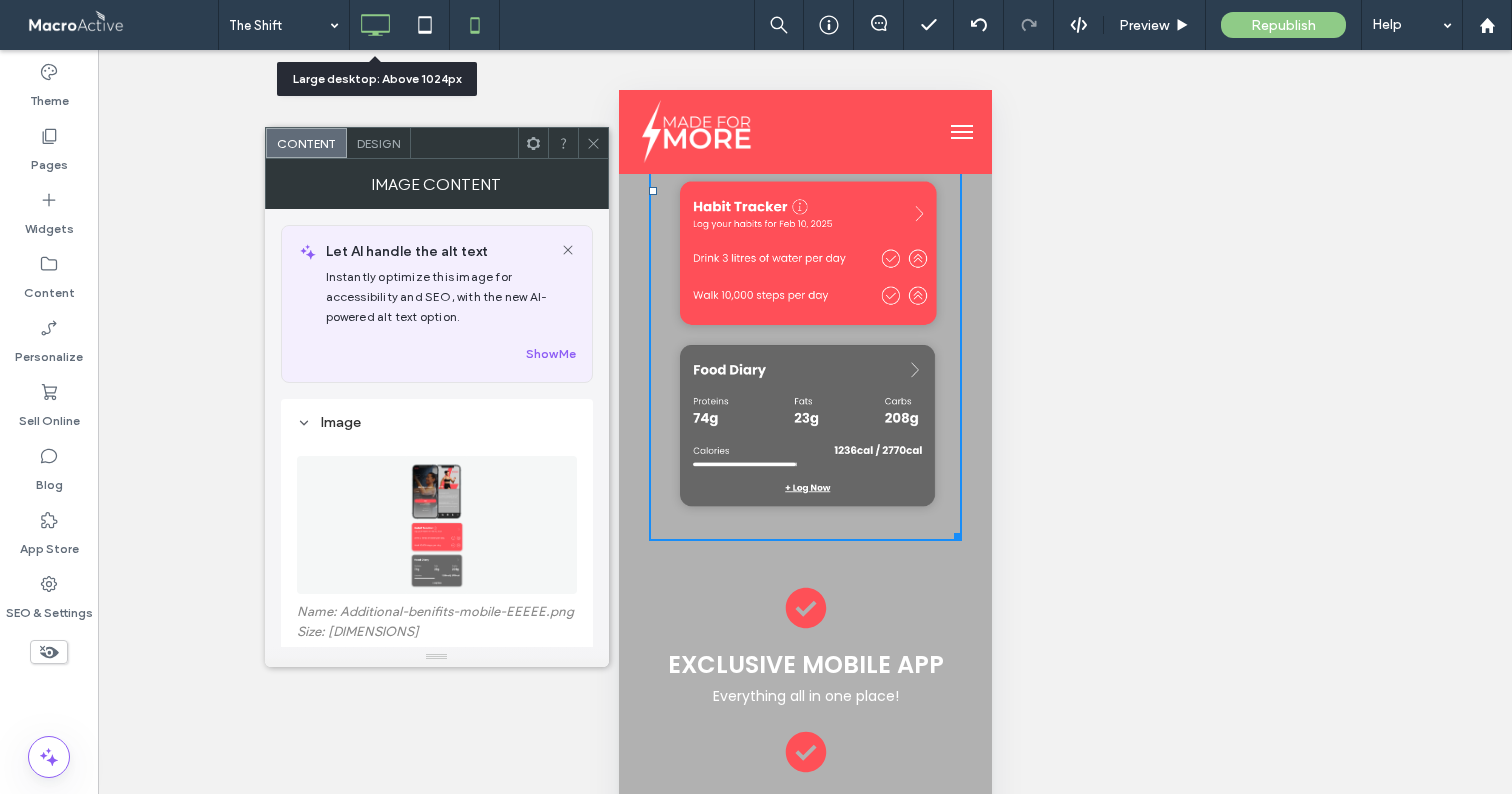 click 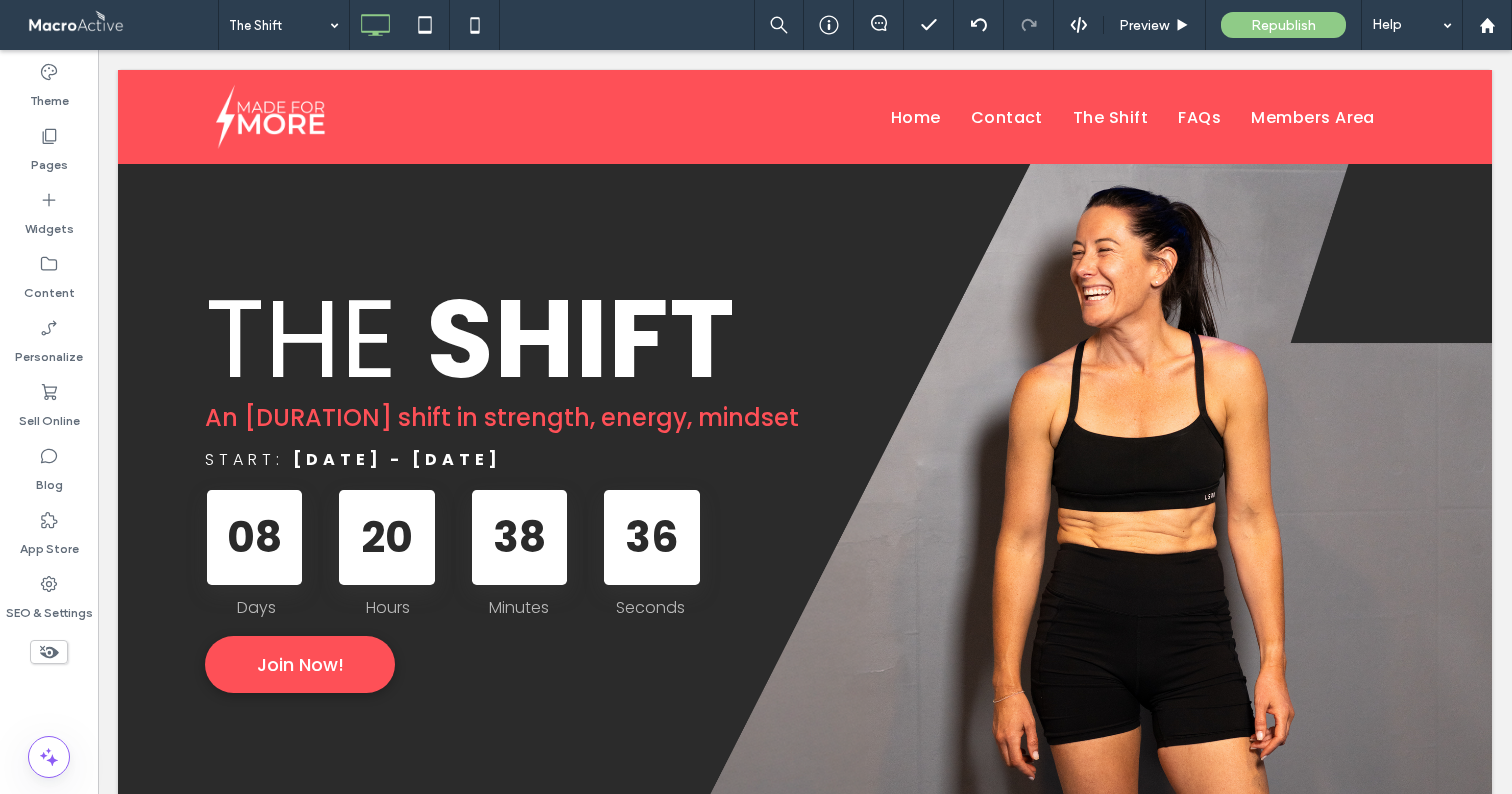 scroll, scrollTop: 1529, scrollLeft: 0, axis: vertical 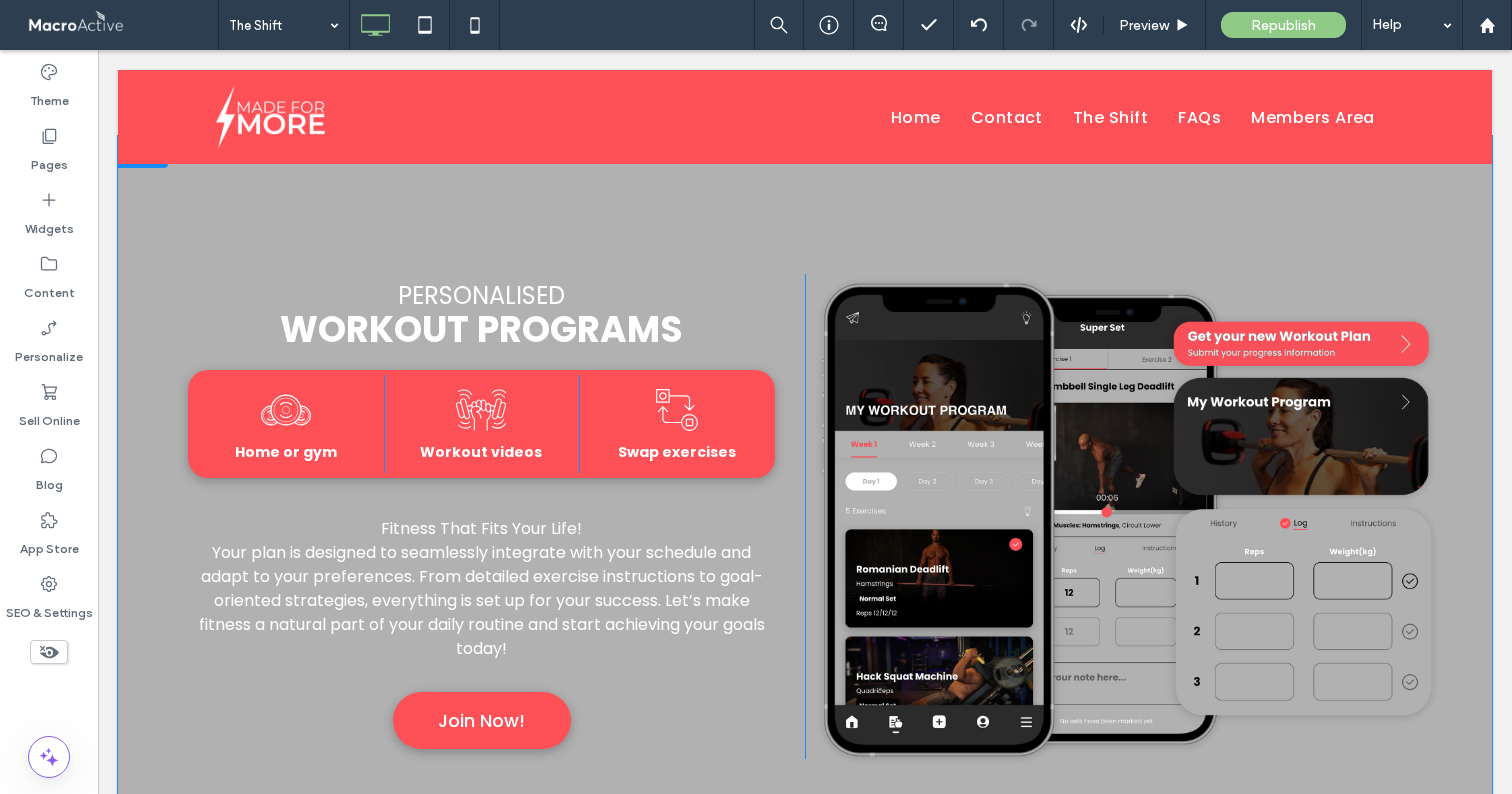 click on "PERSONALISED
Workout Programs
A black and white drawing of three circles on a white background.
Home or gym
Click To Paste
A black and white drawing of a hand holding a dumbbell.
Workout videos
Click To Paste
A black and white drawing of a circle with arrows pointing in opposite directions.
Swap exercises
Click To Paste
Fitness That Fits Your Life! Your plan is designed to seamlessly integrate with your schedule and adapt to your preferences. From detailed exercise instructions to goal-oriented strategies, everything is set up for your success. Let’s make fitness a natural part of your daily routine and start achieving your goals today!
Join Now!
Click To Paste" at bounding box center (481, 516) 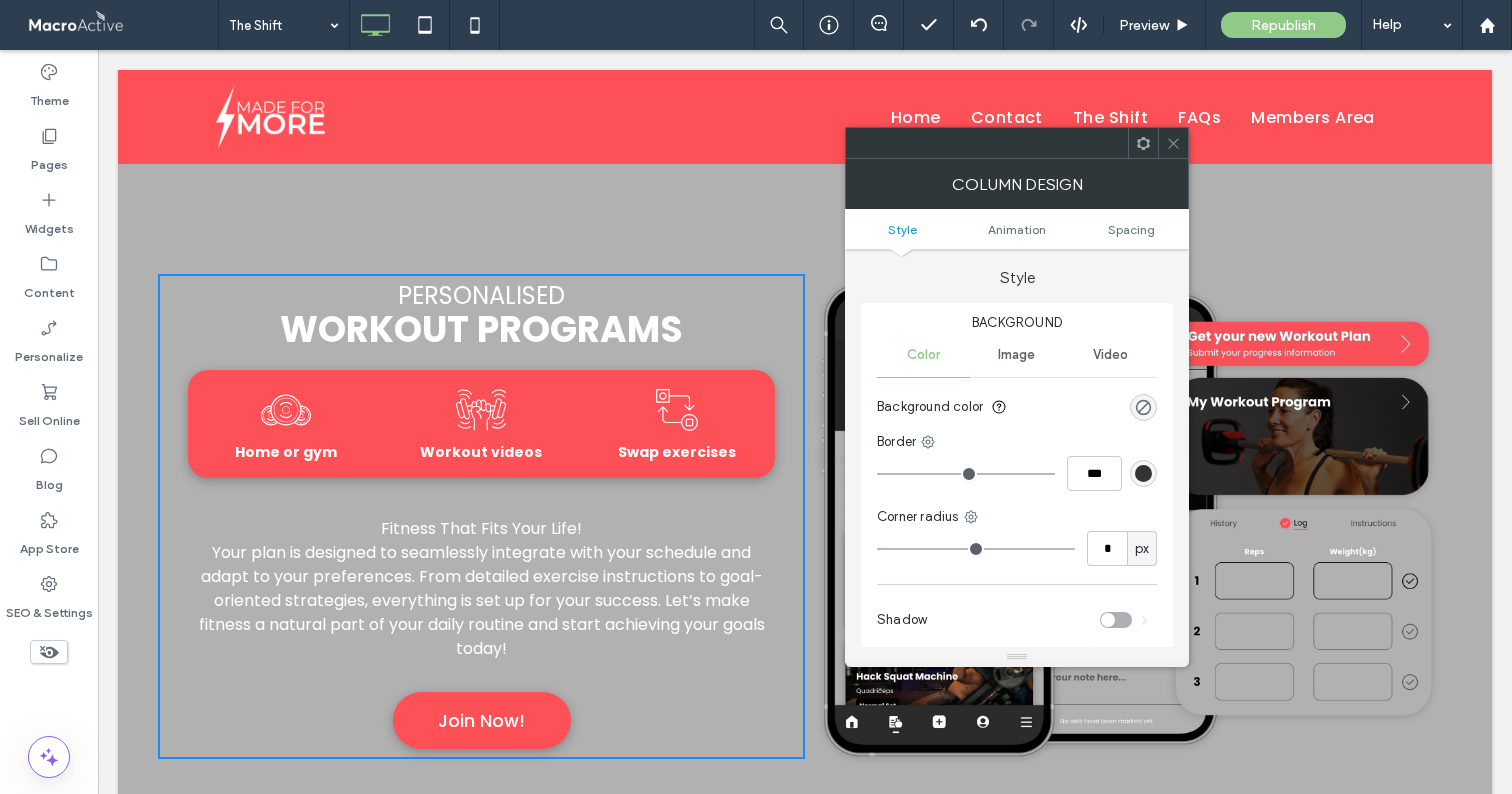 click 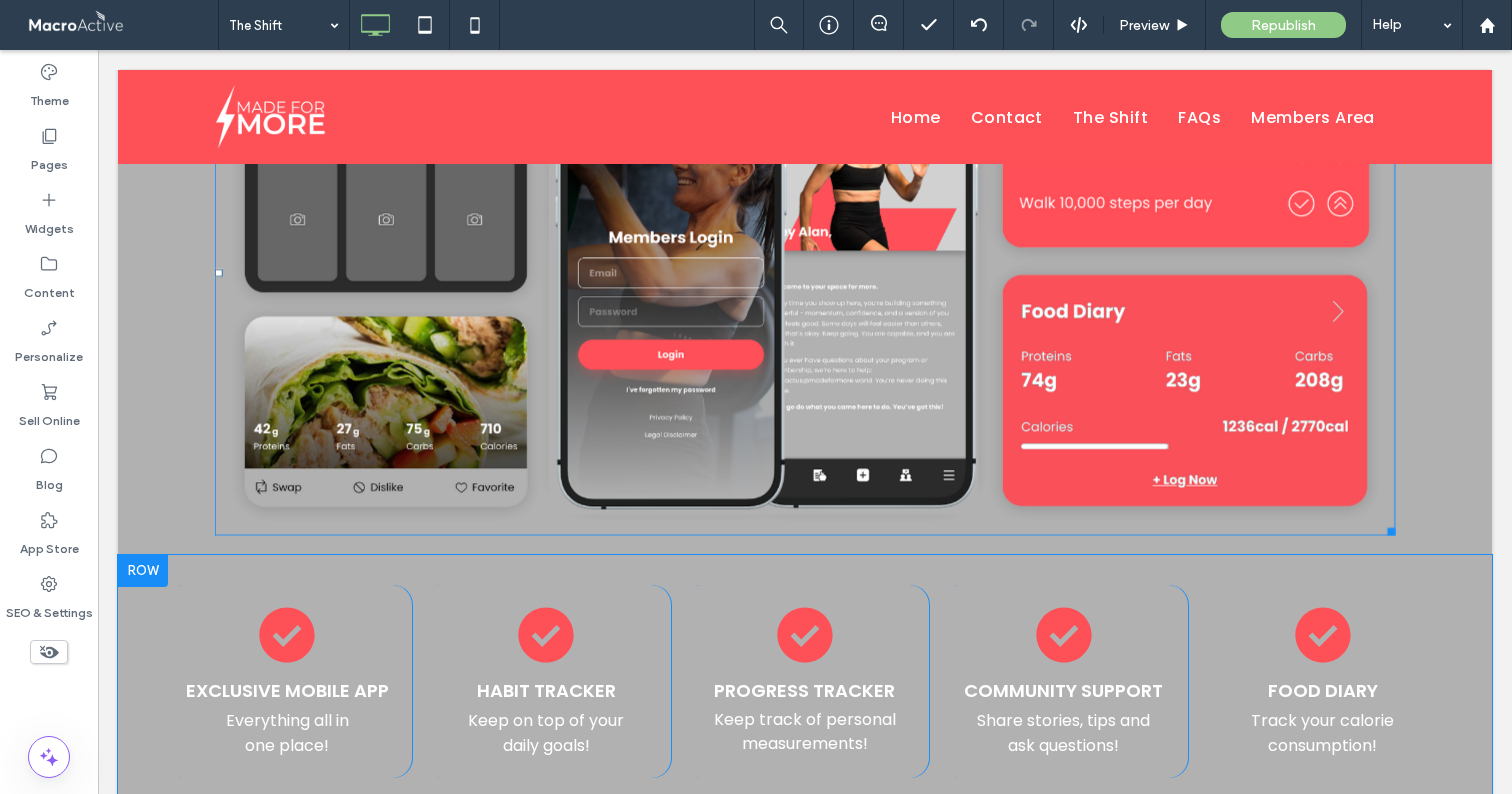scroll, scrollTop: 3289, scrollLeft: 0, axis: vertical 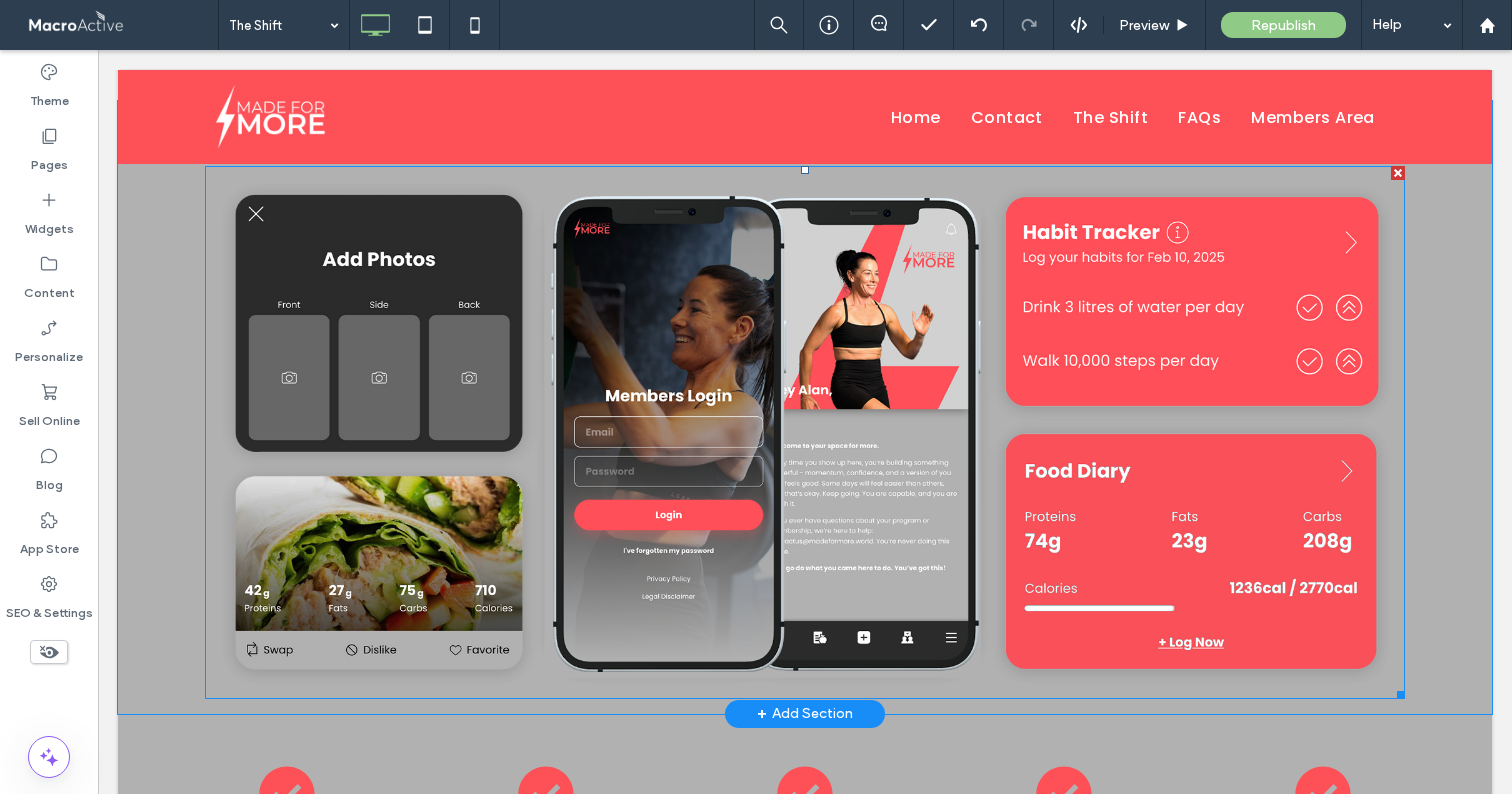 click at bounding box center (805, 432) 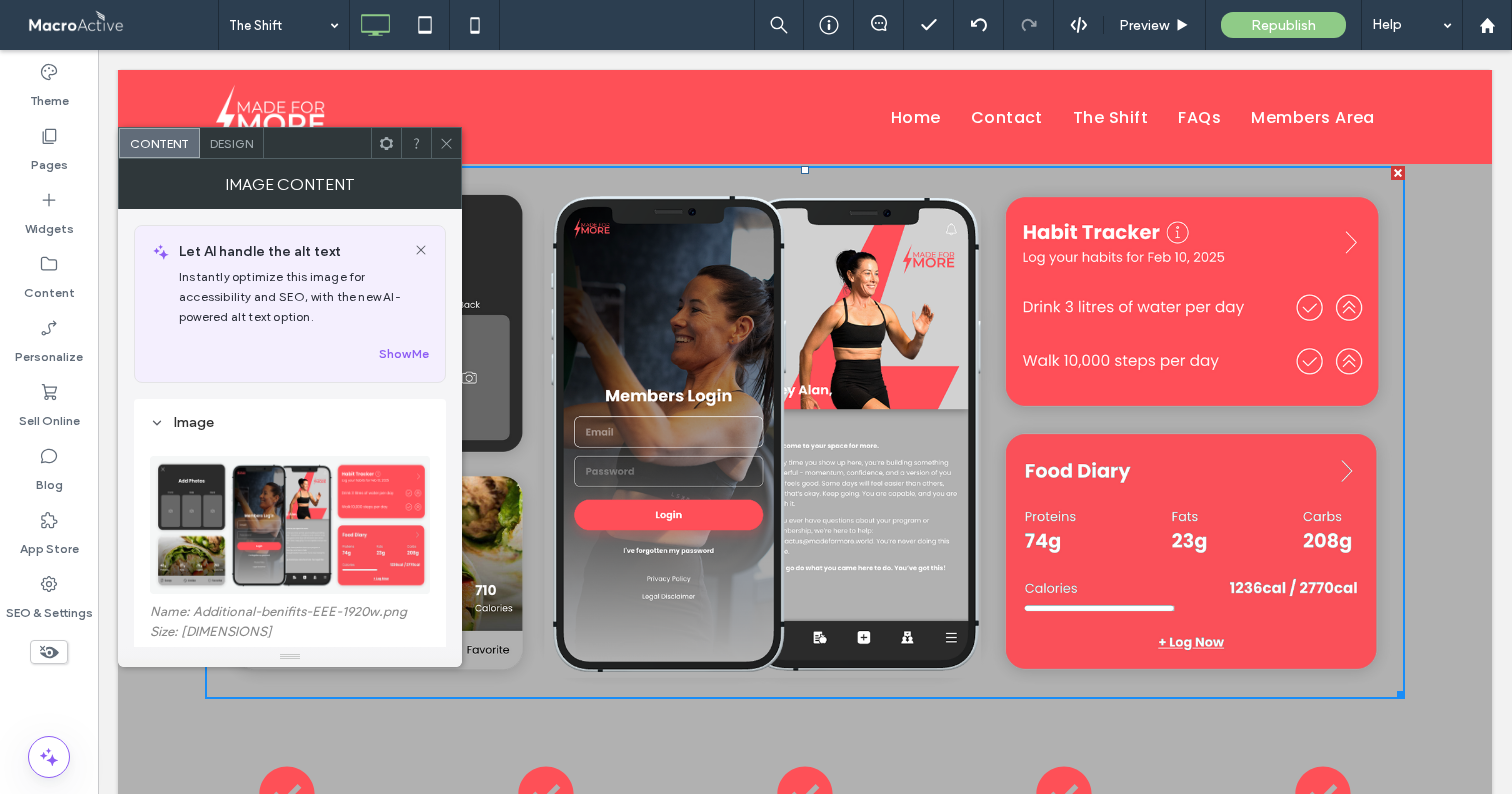 click at bounding box center [291, 525] 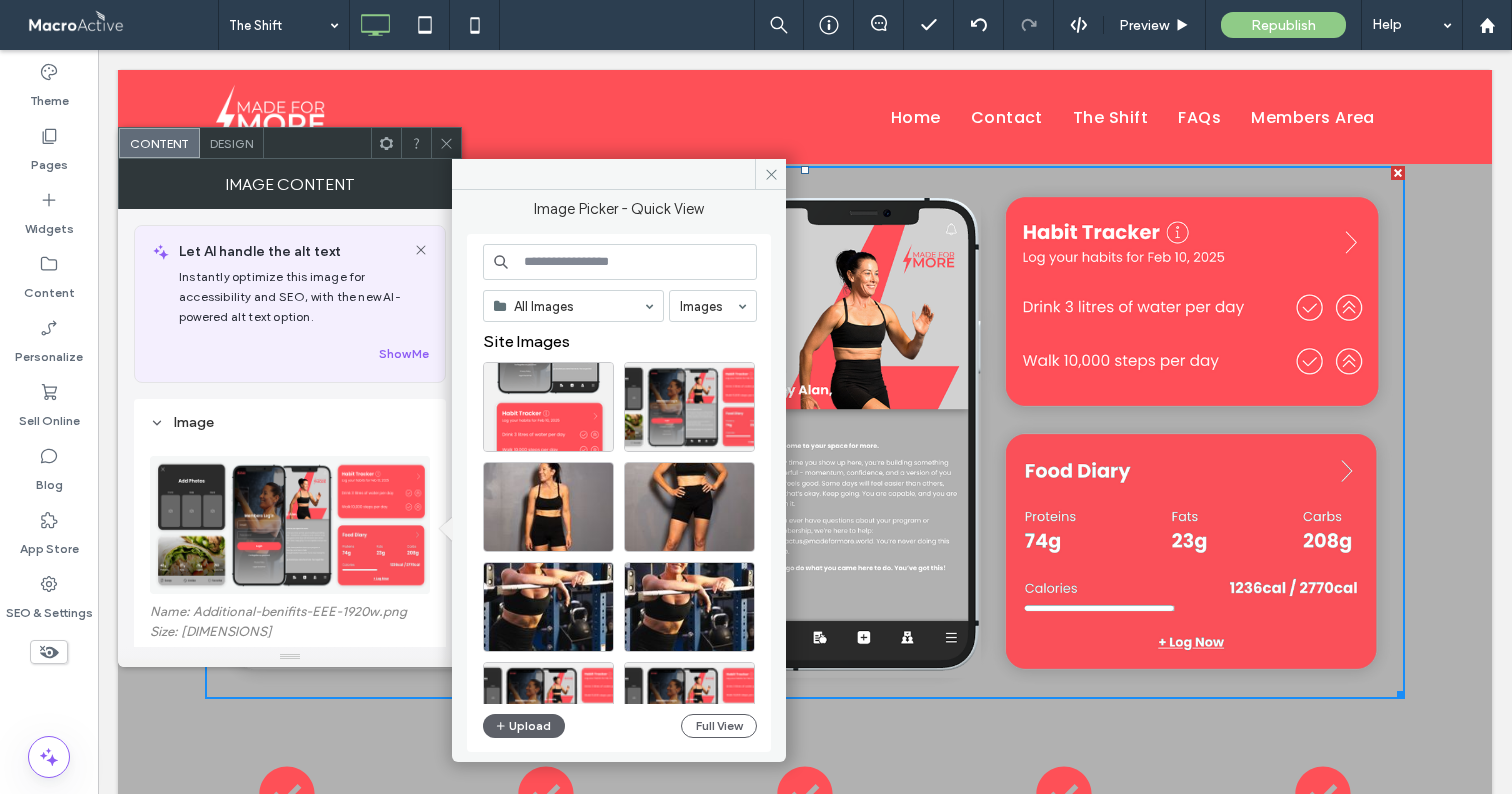 click on "All Images Images Site Images Upload Full View" at bounding box center (620, 493) 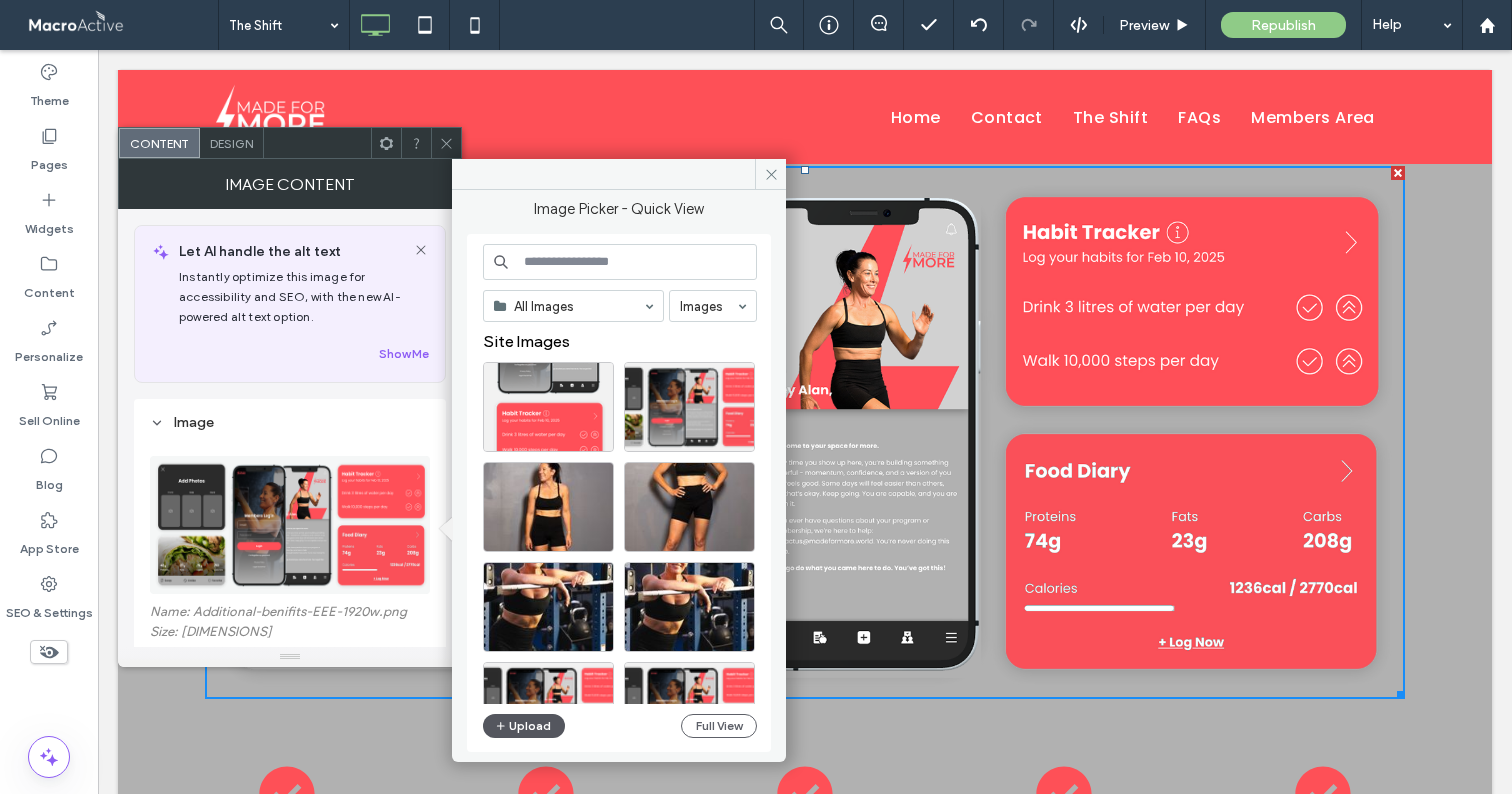 click on "Upload" at bounding box center (524, 726) 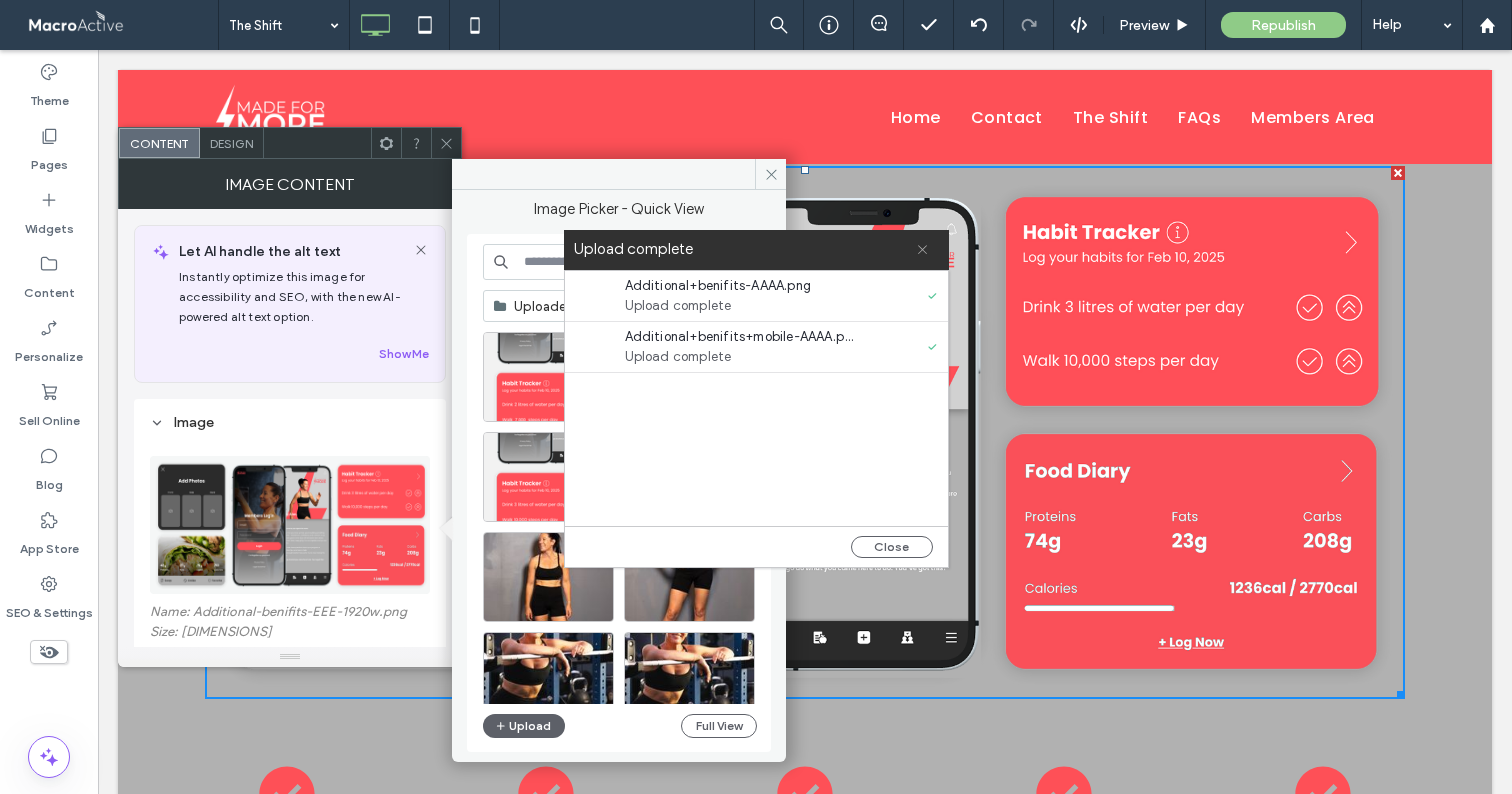 click 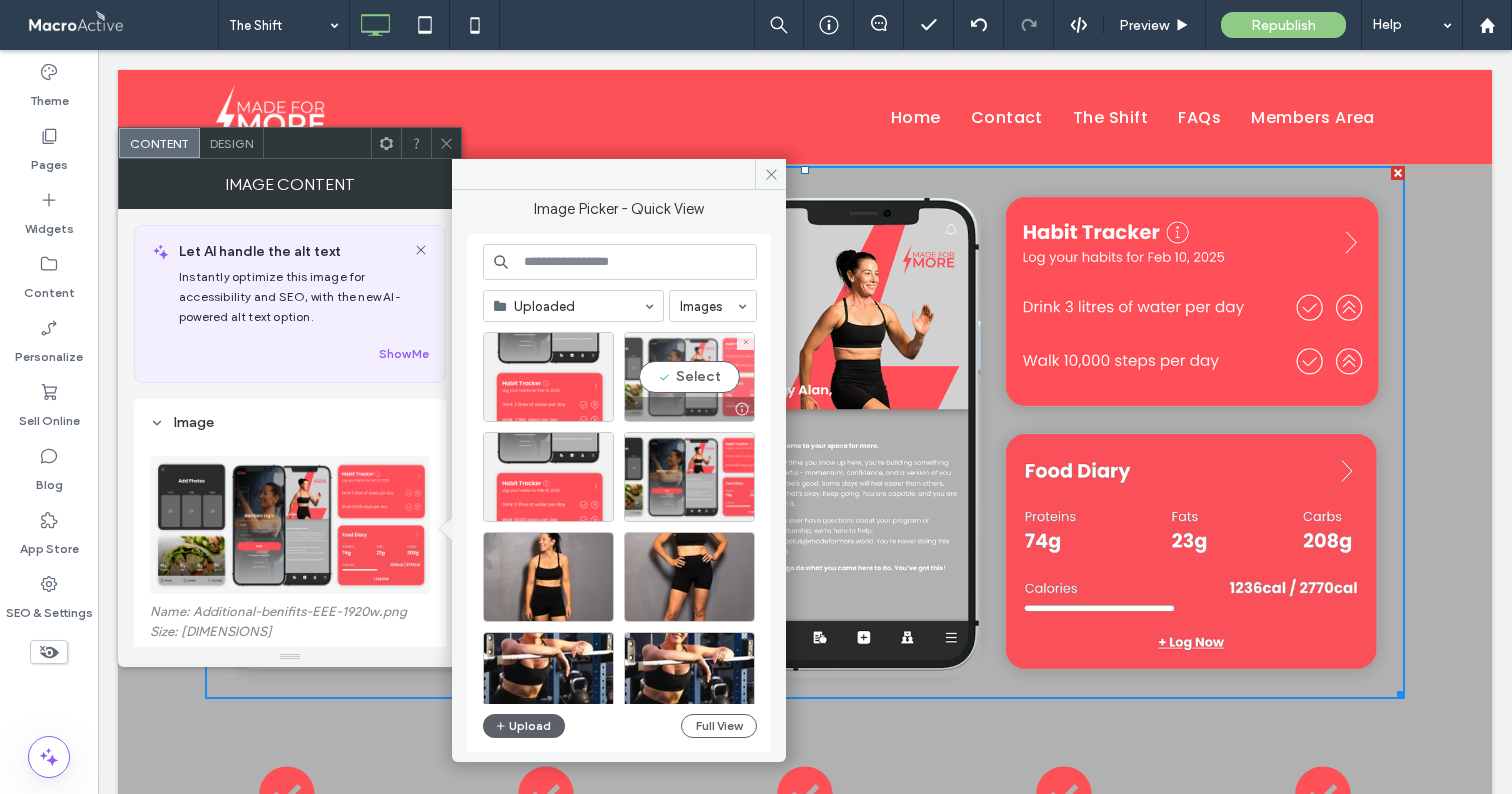 click on "Select" at bounding box center (689, 377) 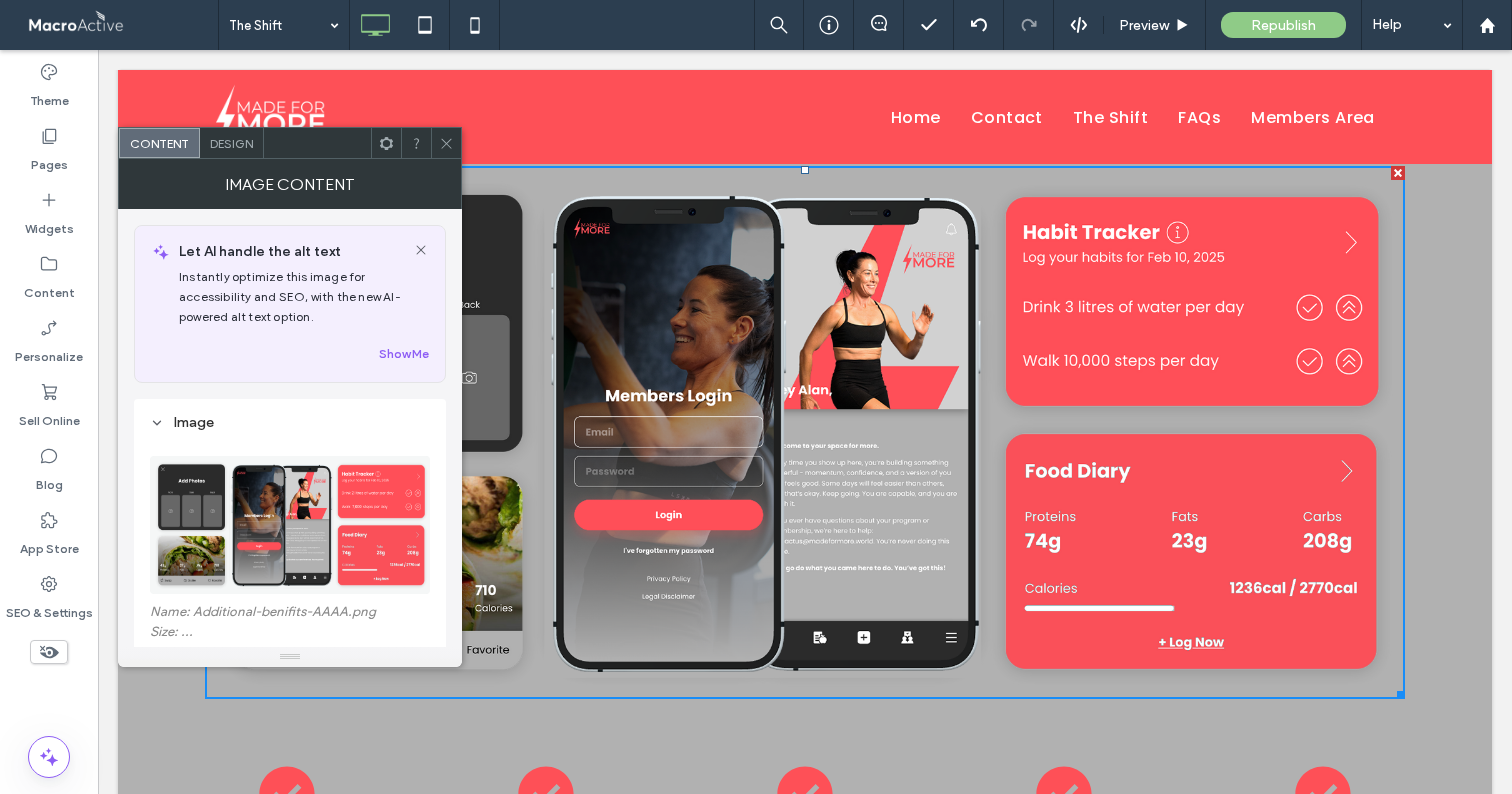click 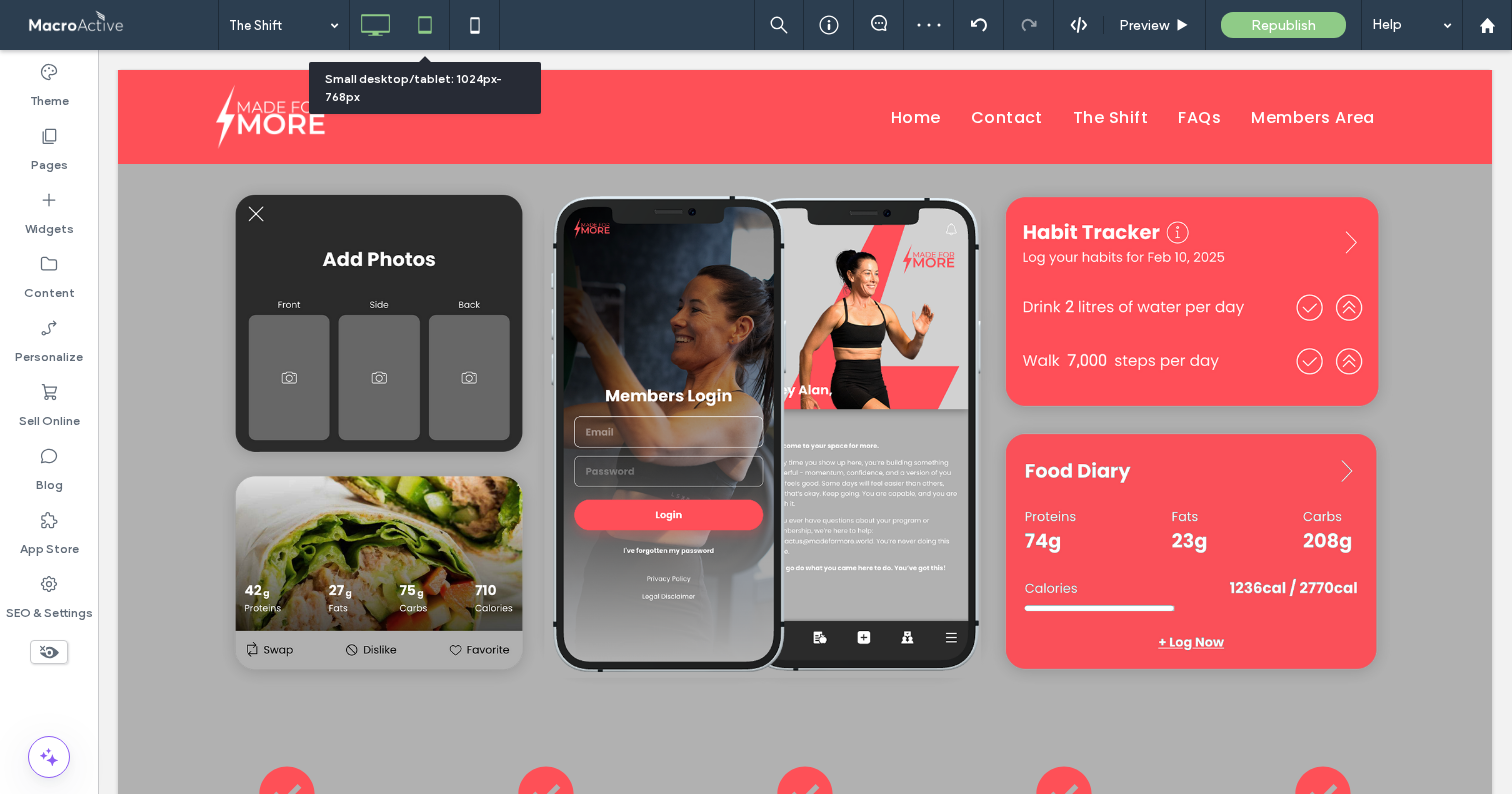 click 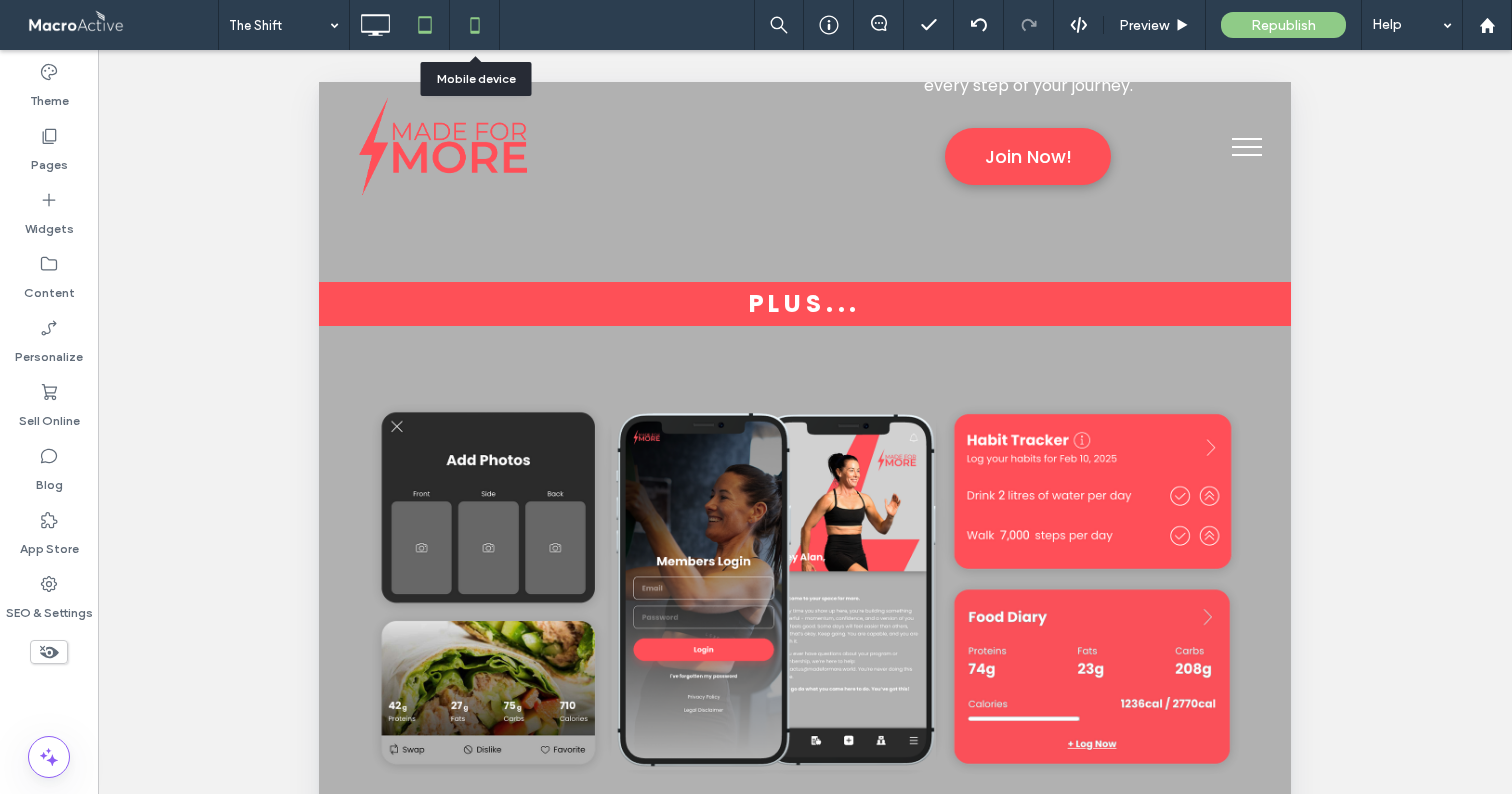 click 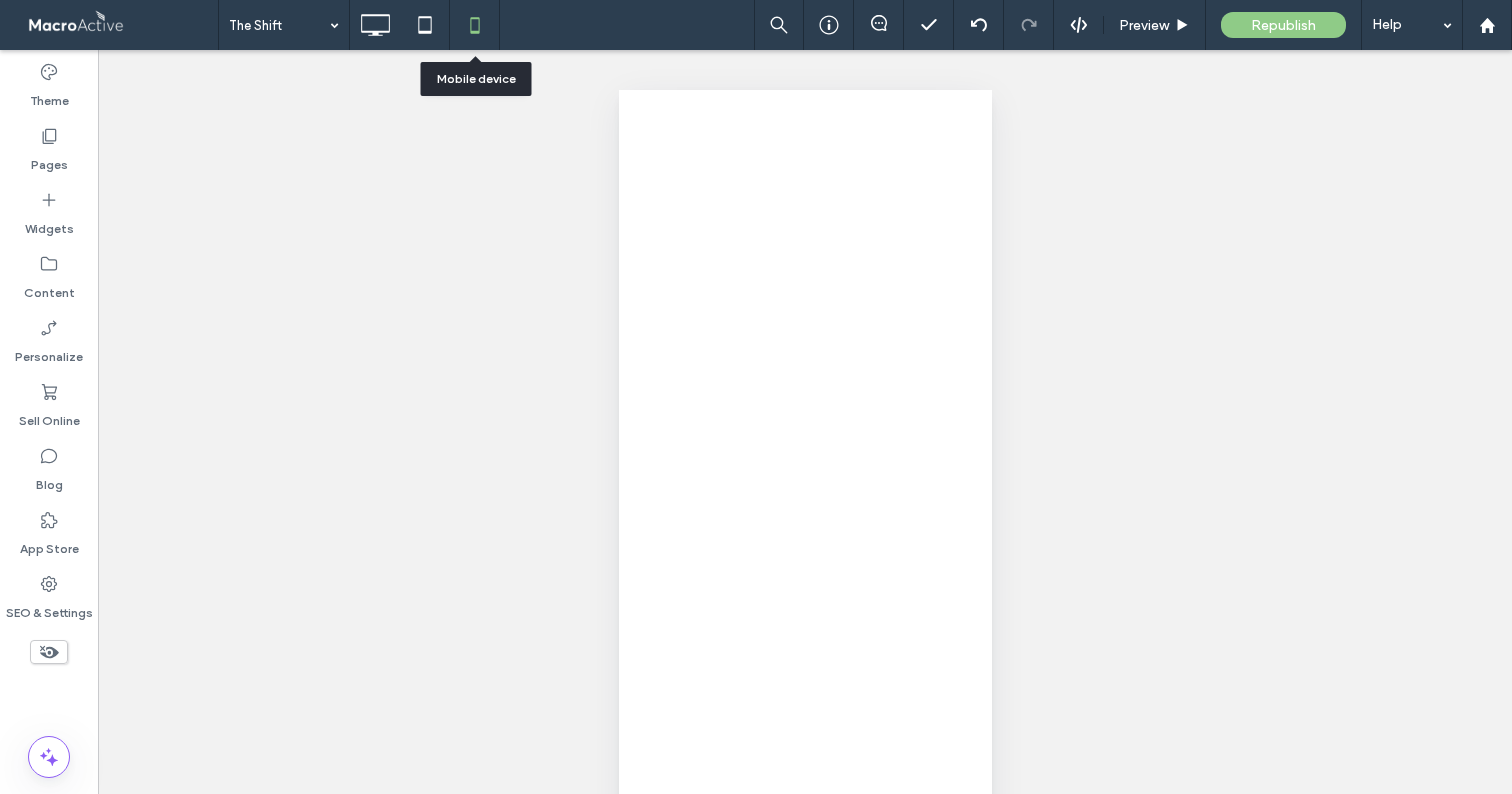 scroll, scrollTop: 0, scrollLeft: 0, axis: both 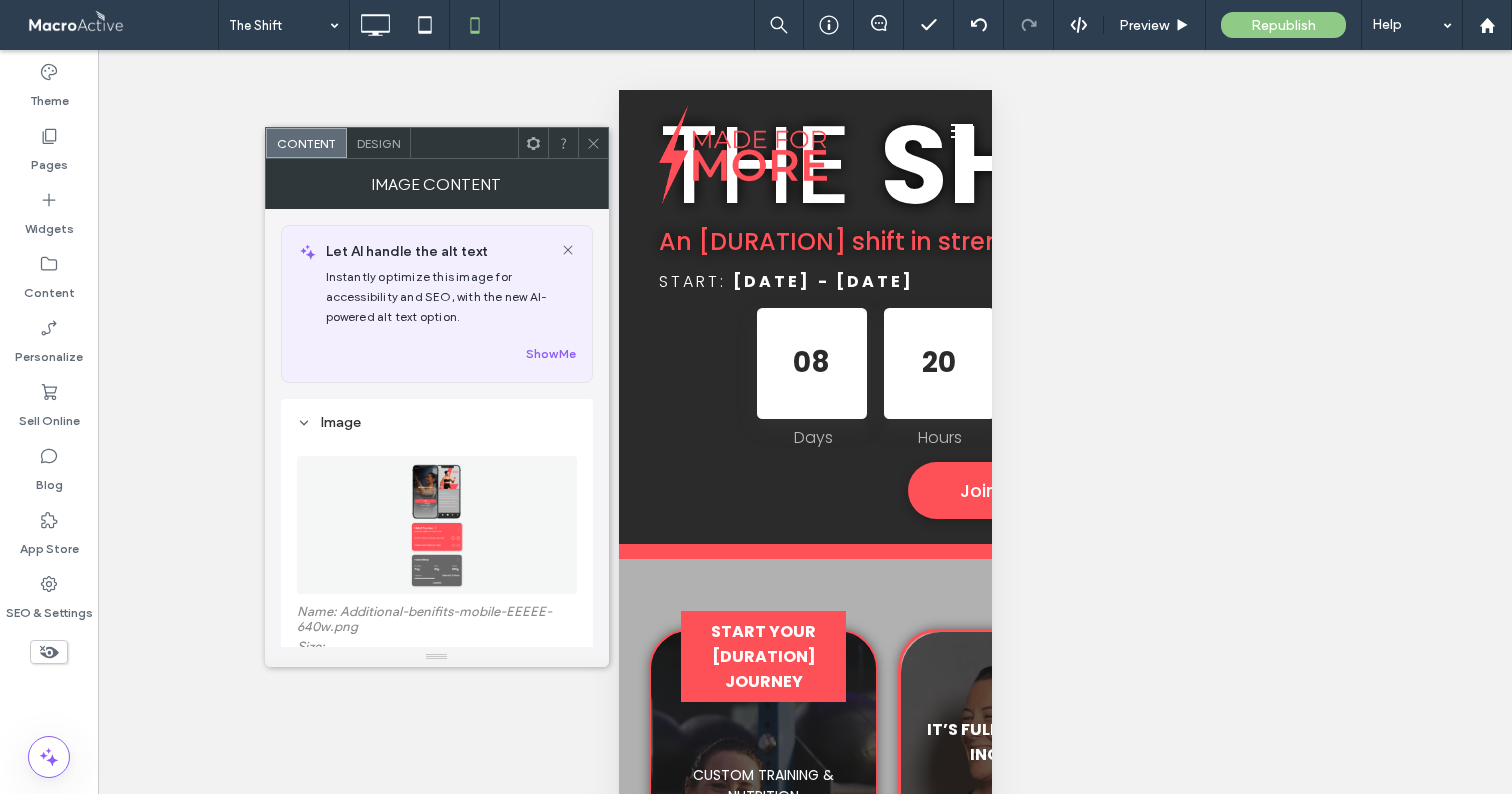 click at bounding box center (437, 525) 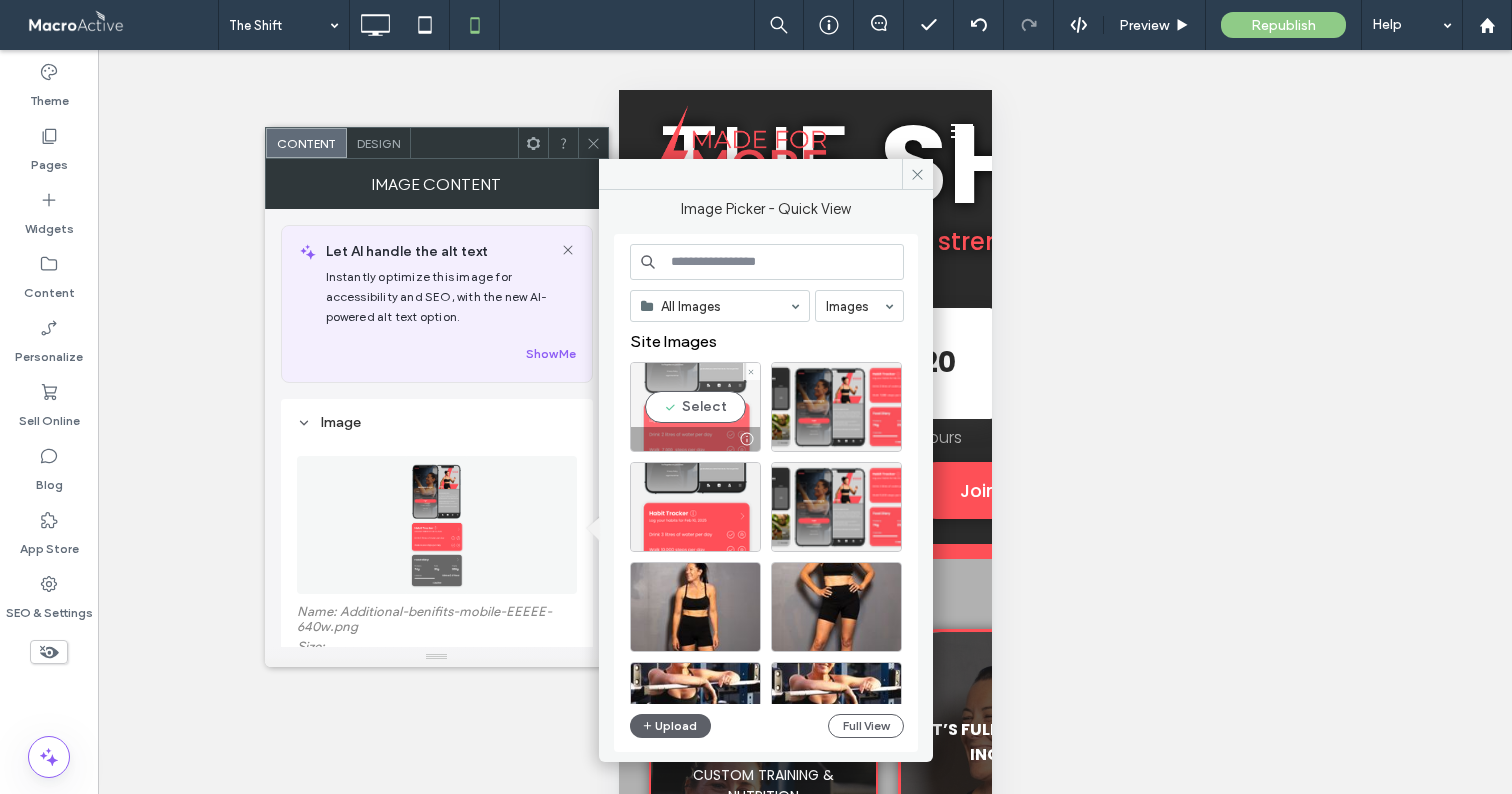 click on "Select" at bounding box center [695, 407] 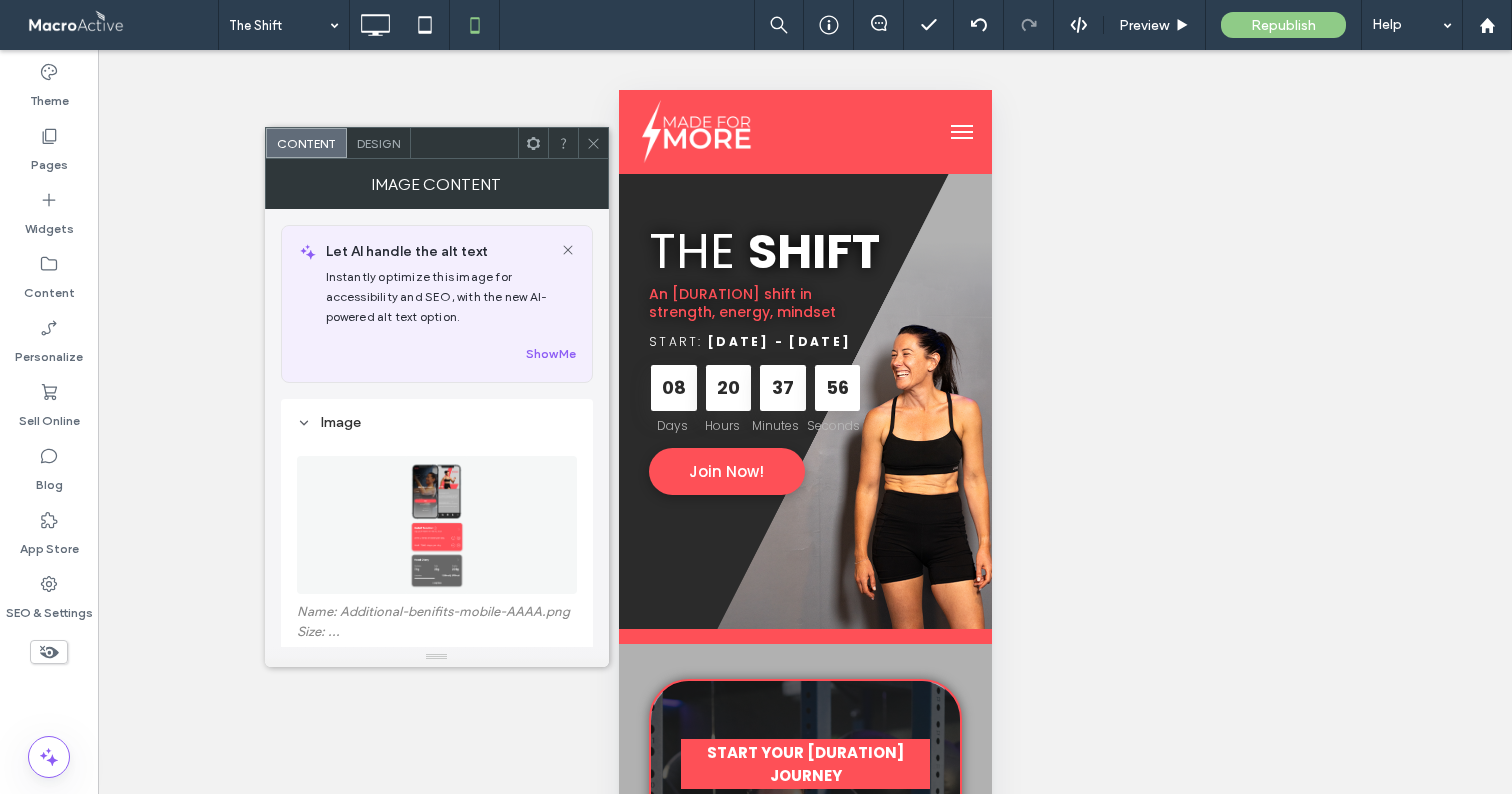 scroll, scrollTop: 3483, scrollLeft: 0, axis: vertical 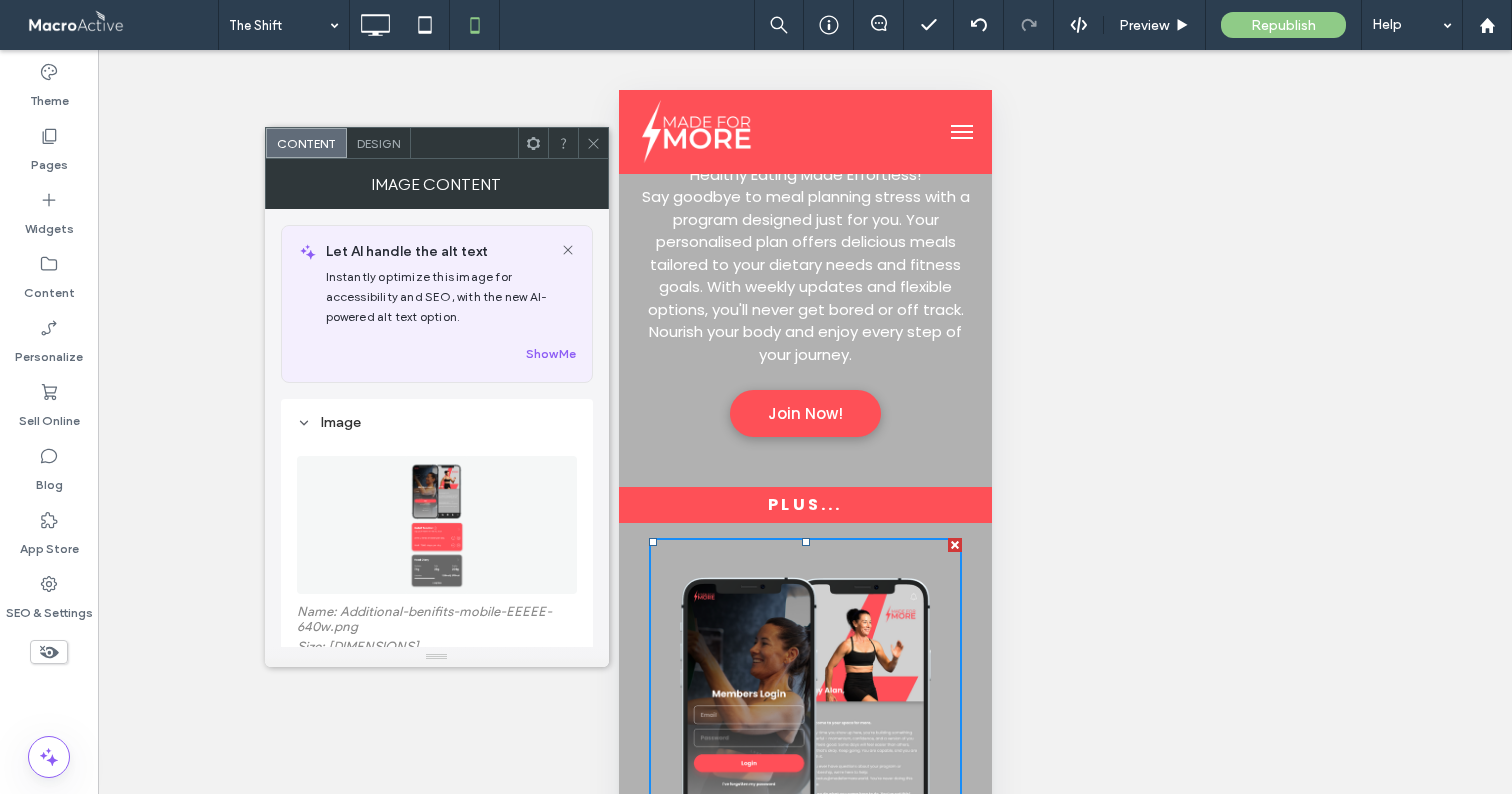 click 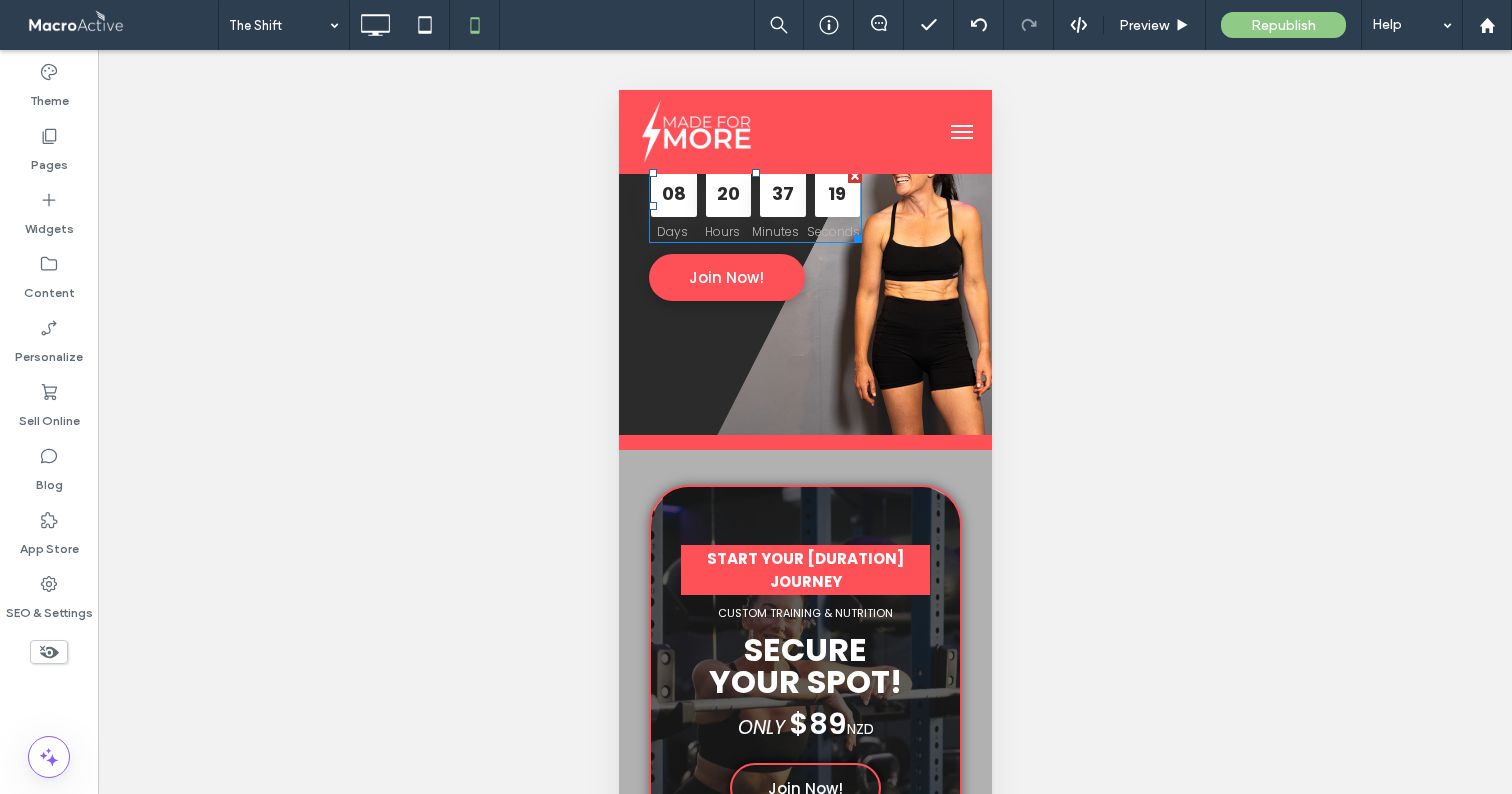 scroll, scrollTop: 208, scrollLeft: 0, axis: vertical 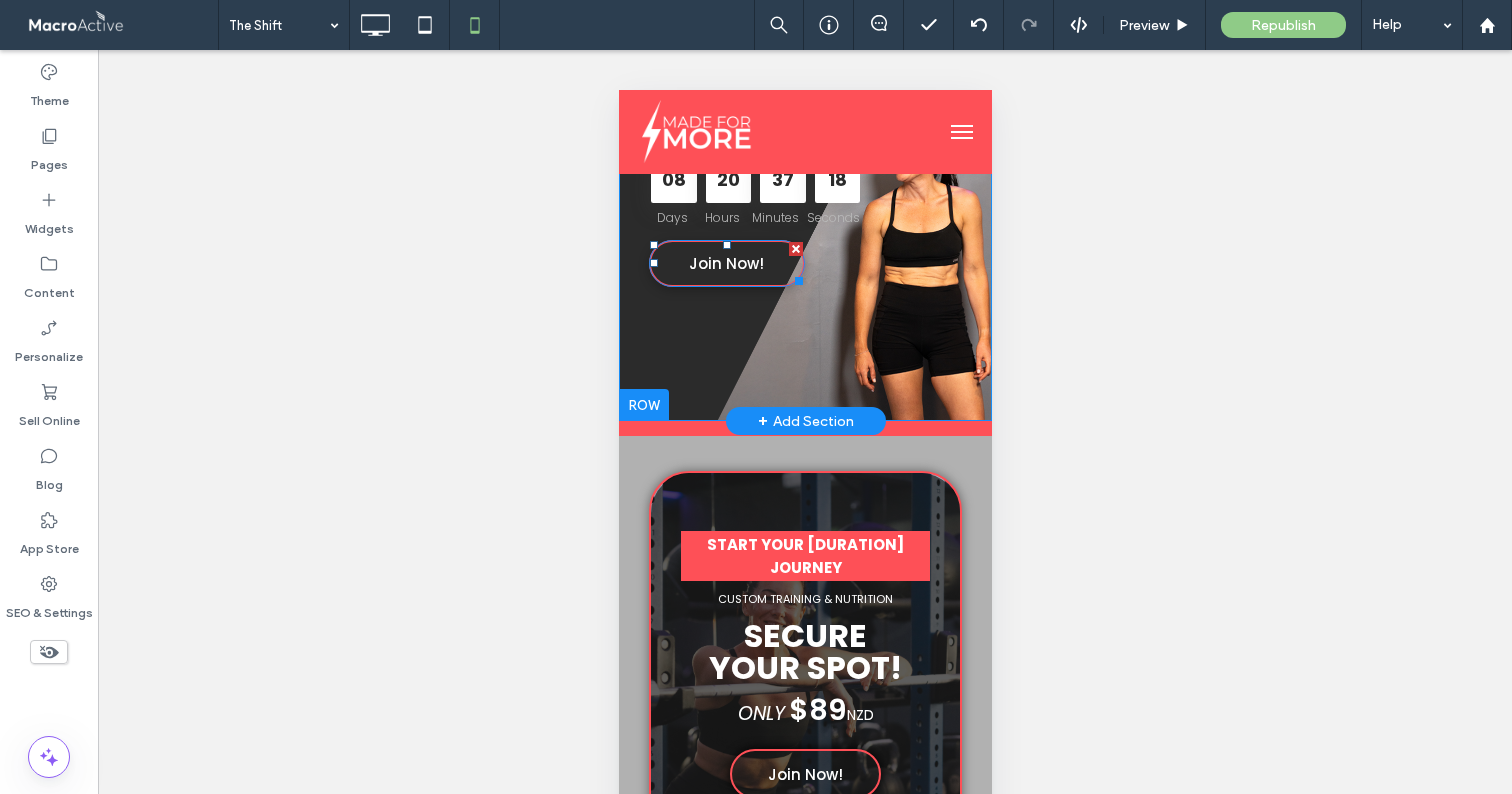 click on "Join Now!" at bounding box center (726, 263) 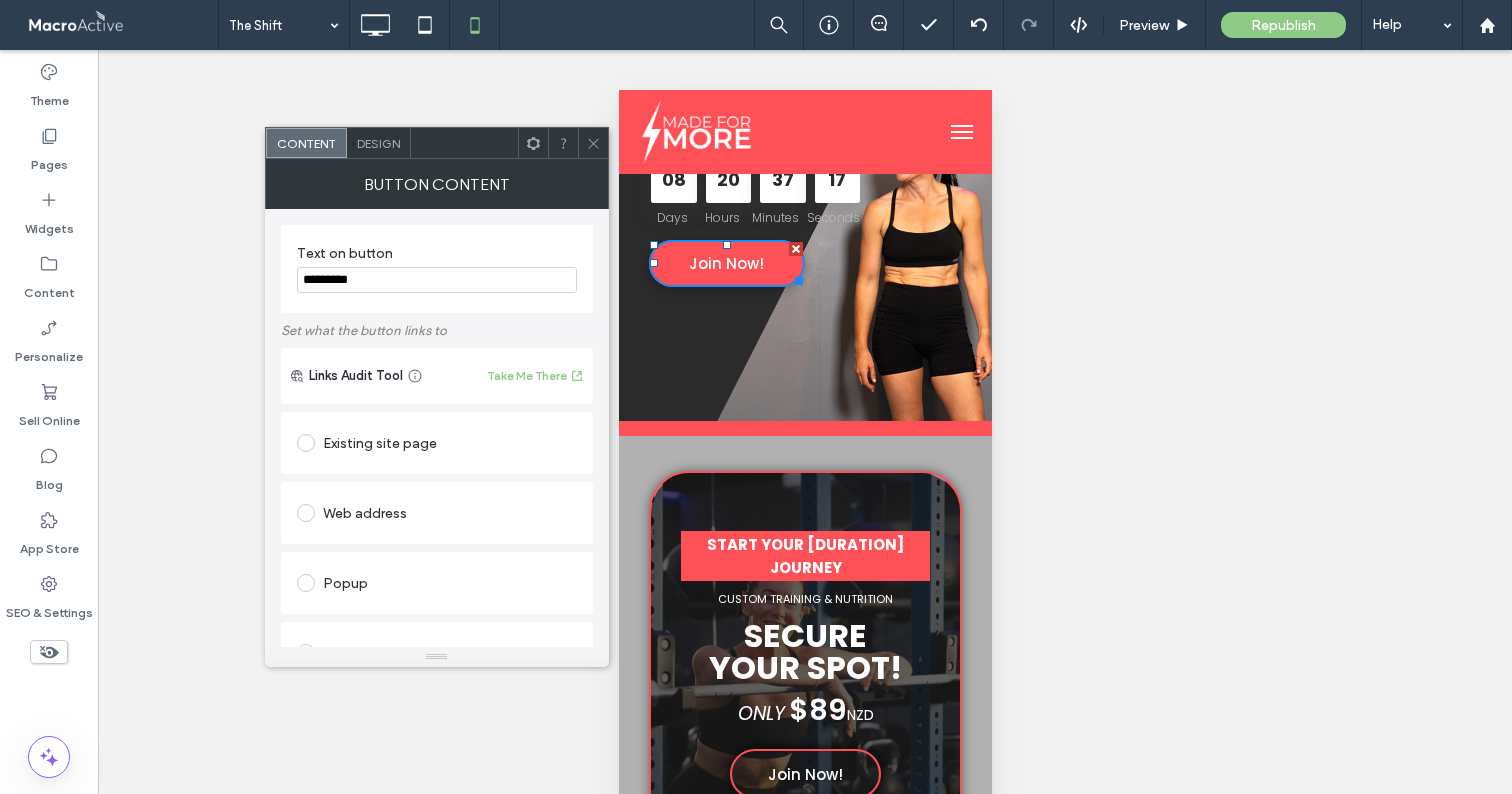 click on "*********" at bounding box center (437, 280) 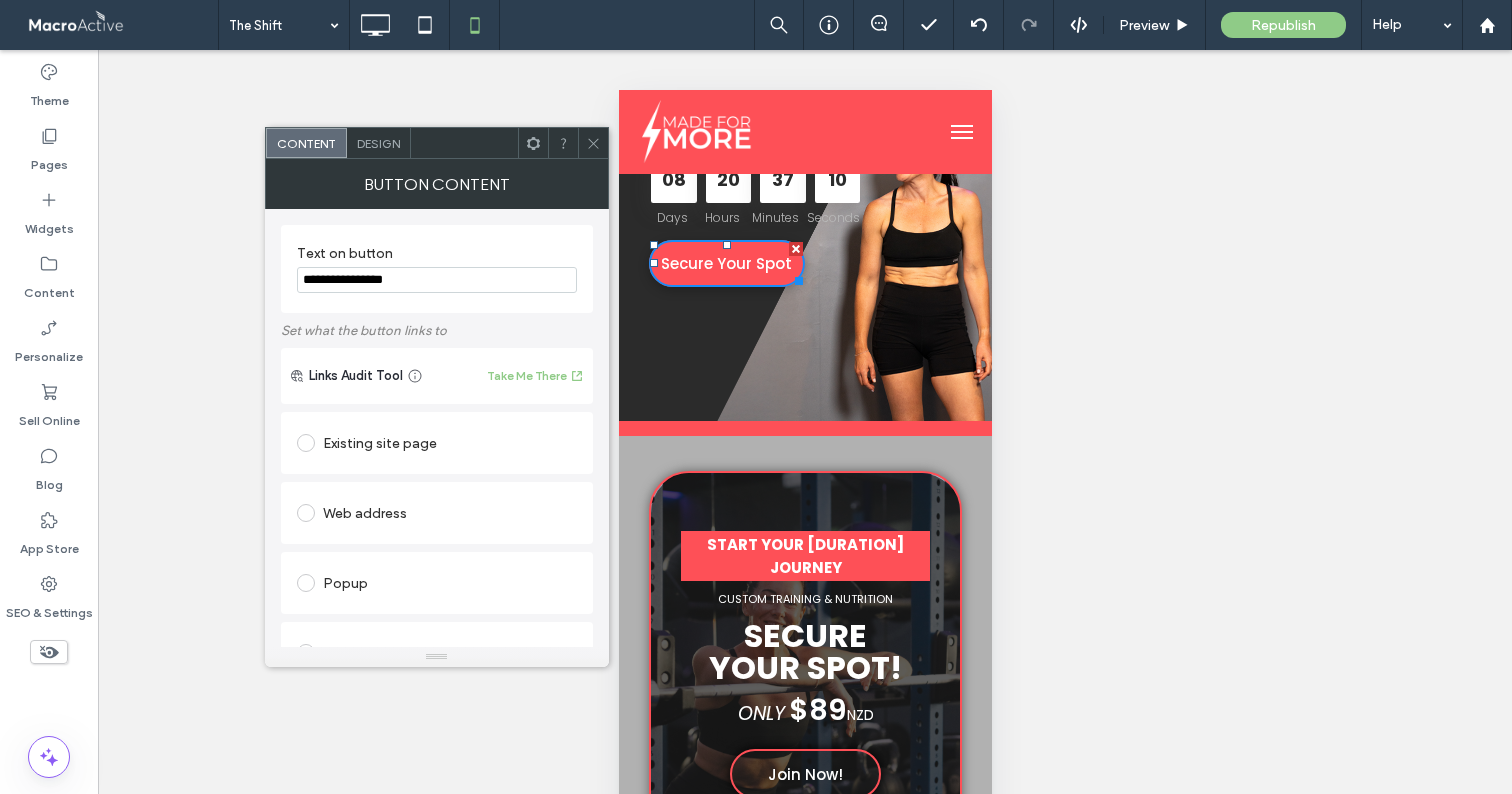 type on "**********" 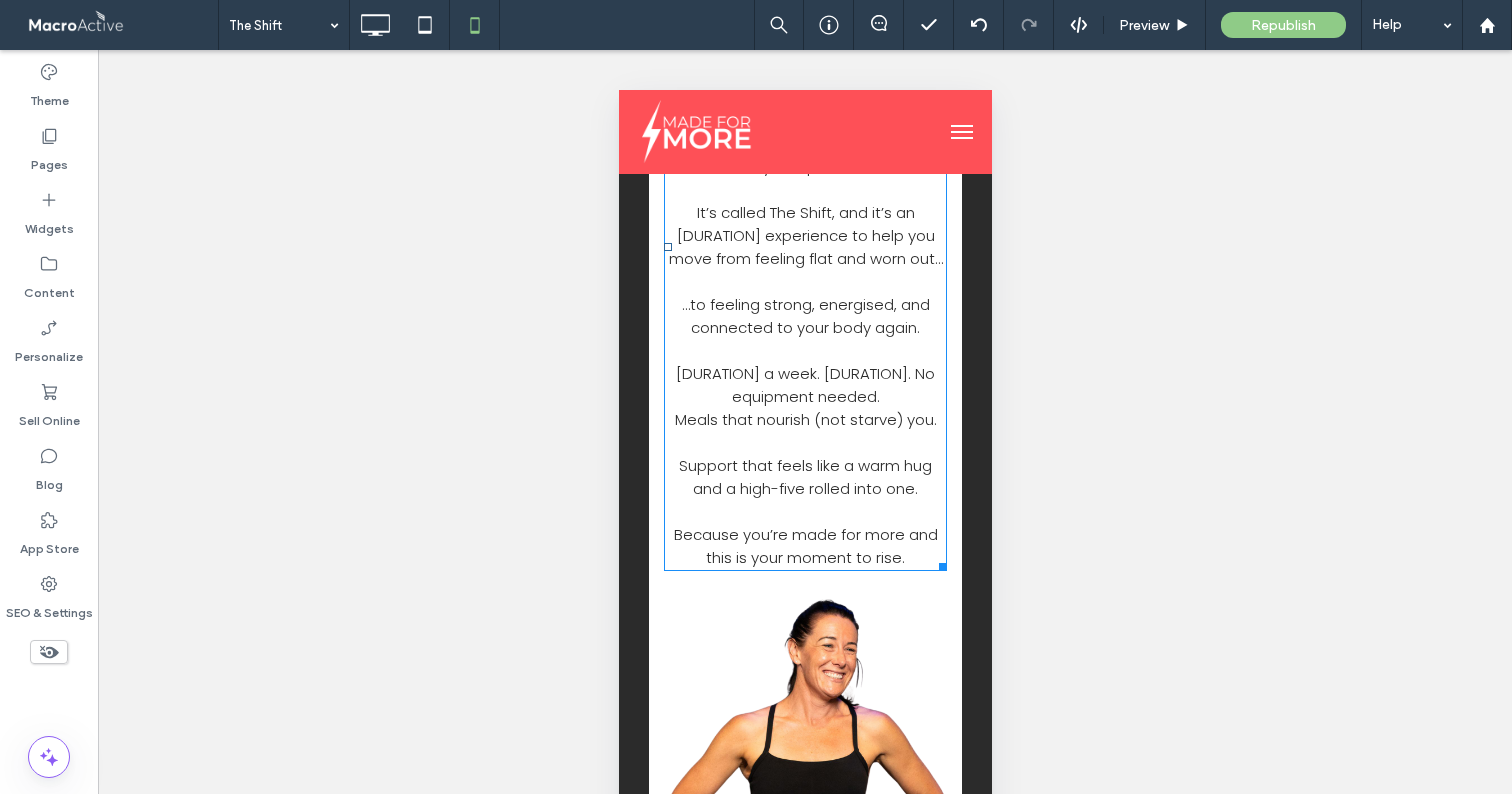 scroll, scrollTop: 6240, scrollLeft: 0, axis: vertical 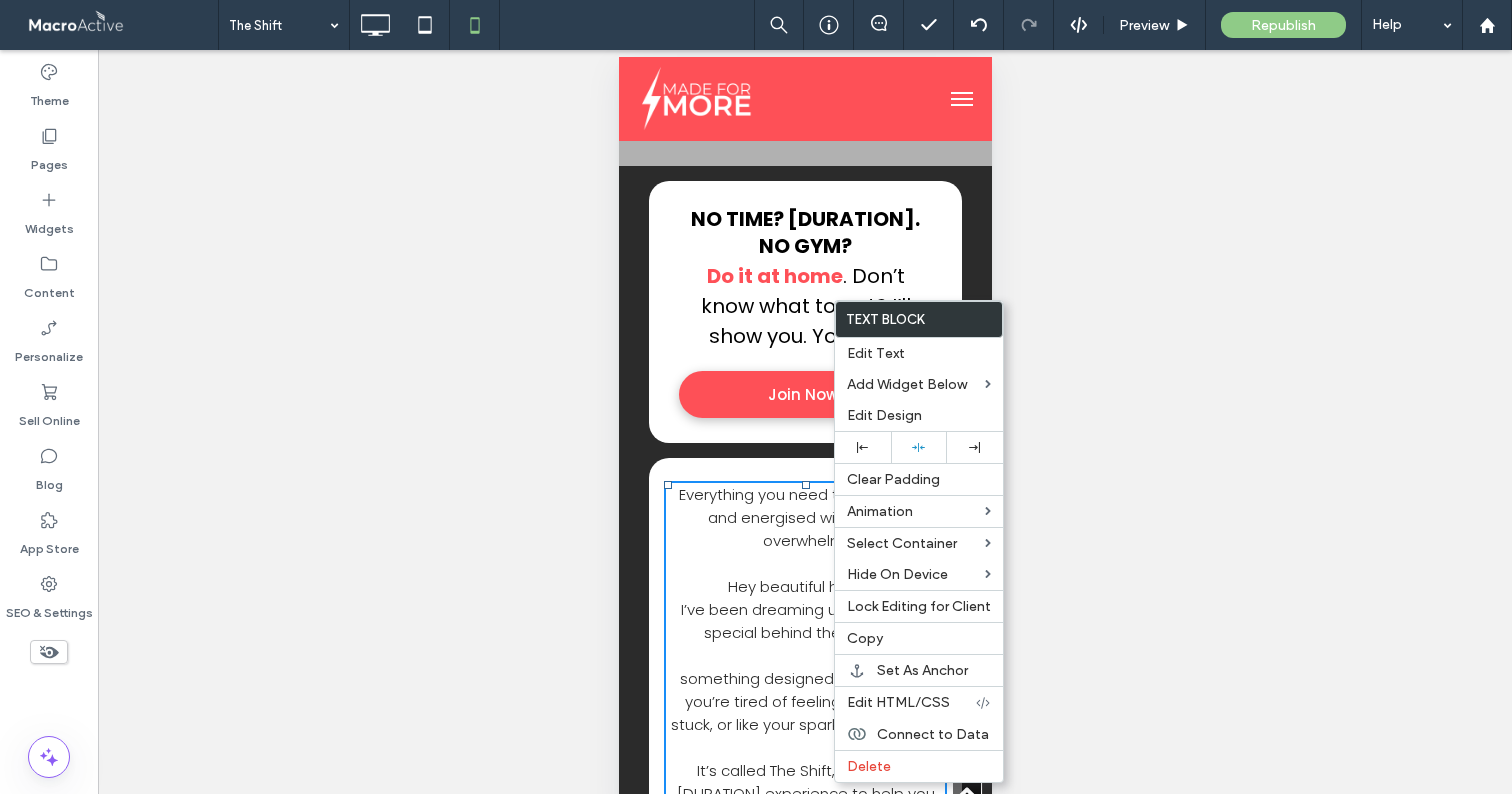 click on "Everything you need to feel strong and energised without the overwhelm." at bounding box center (804, 517) 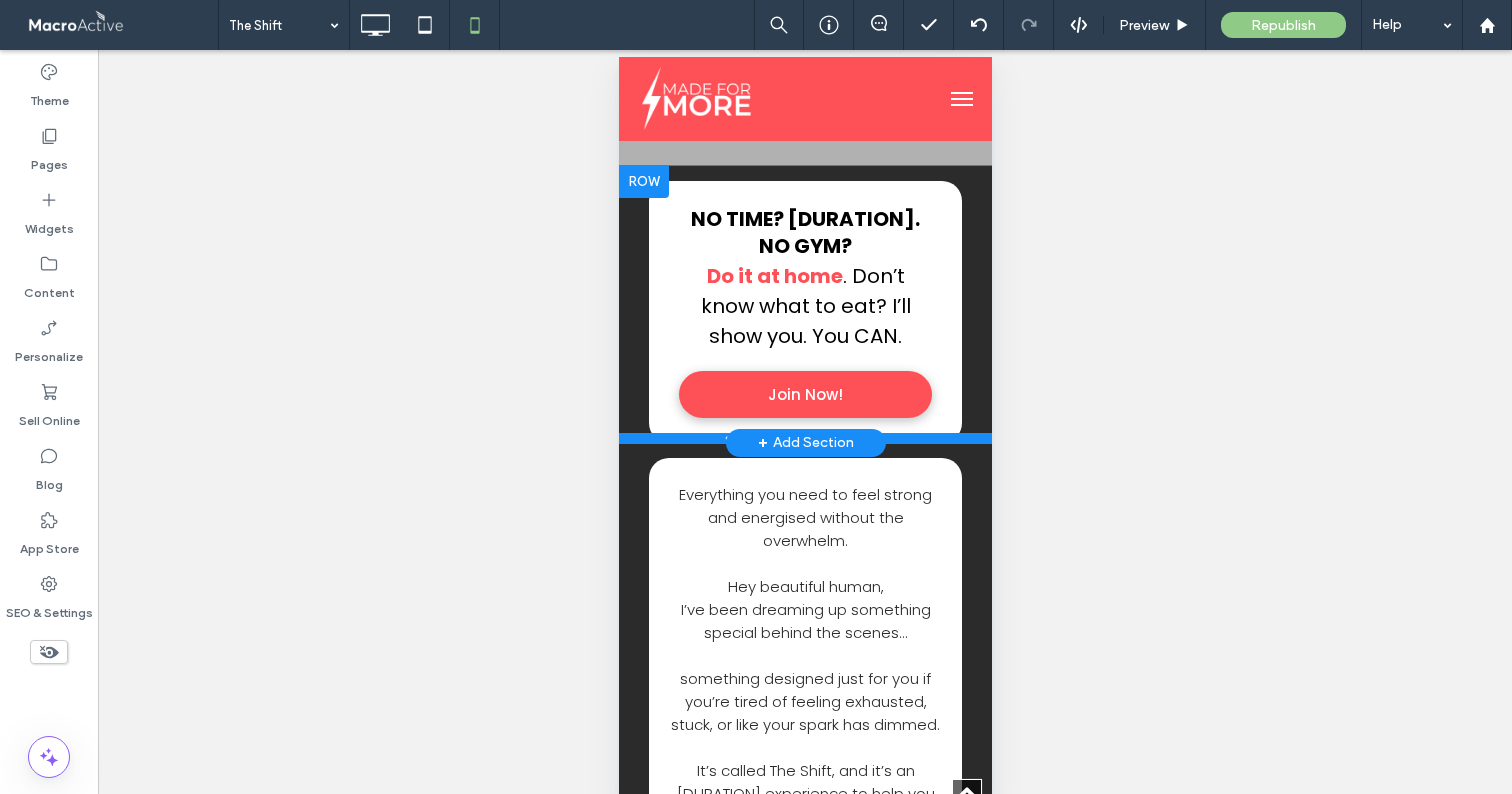click at bounding box center [804, 438] 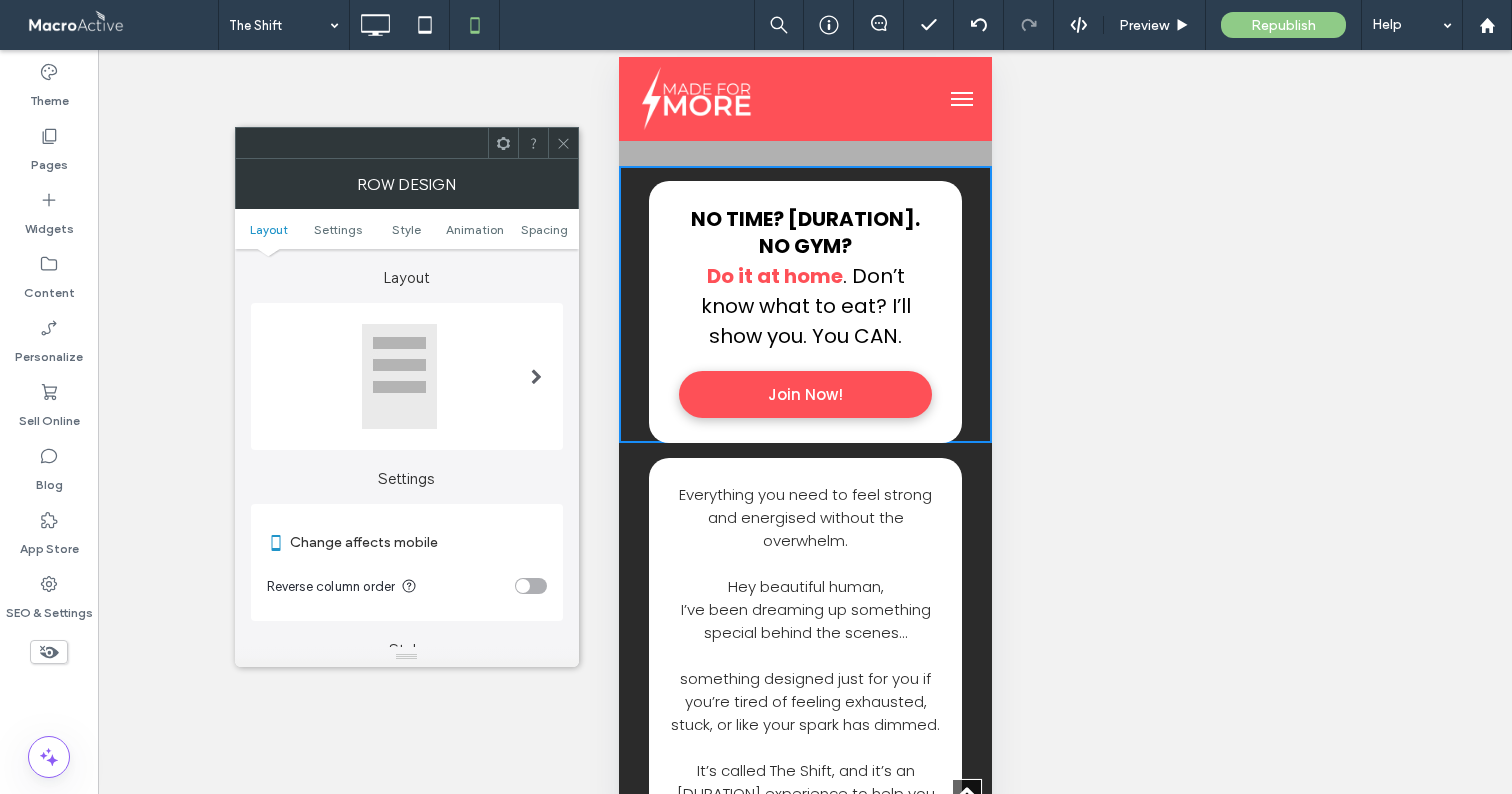 click 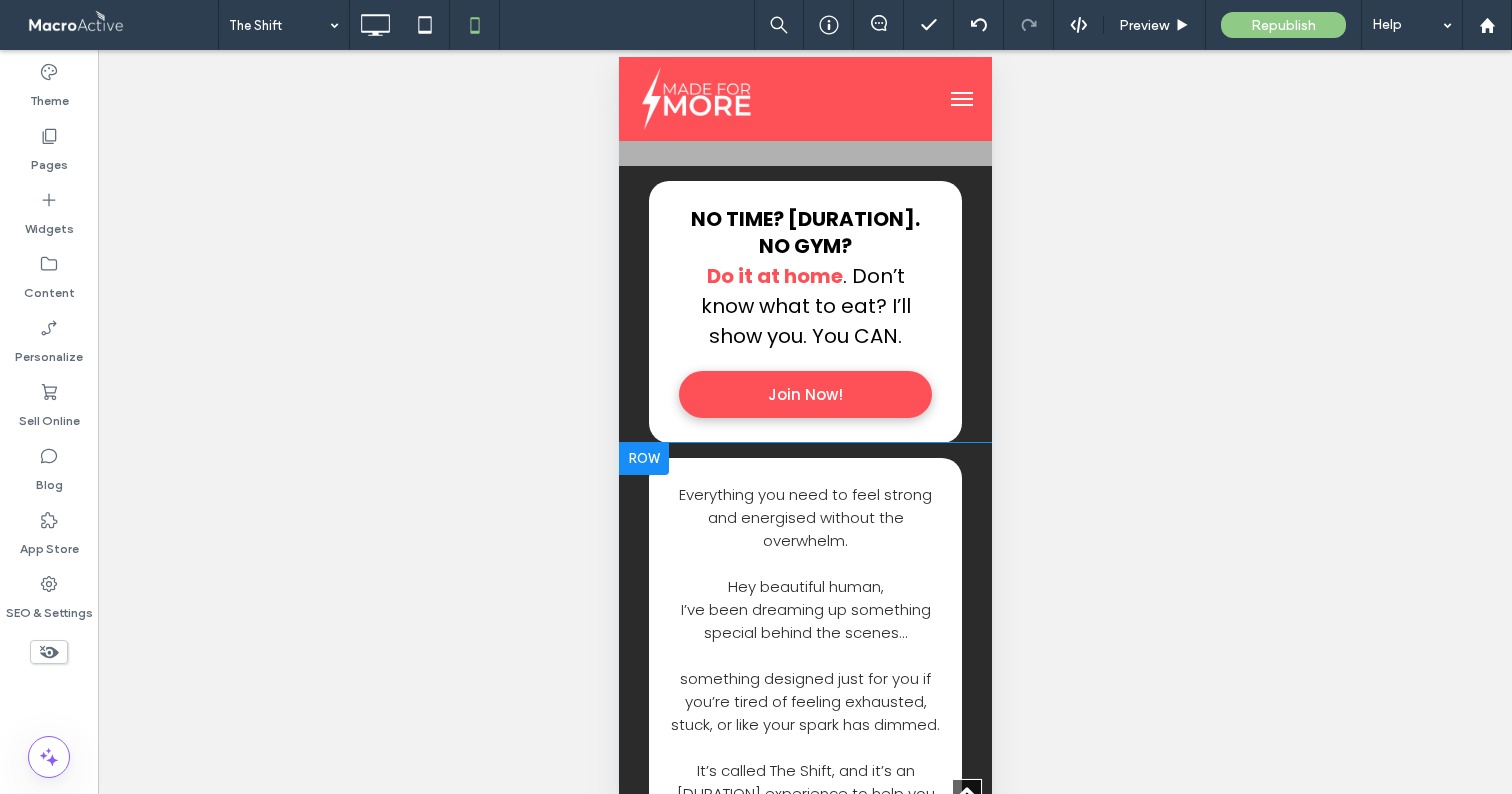 click at bounding box center (643, 459) 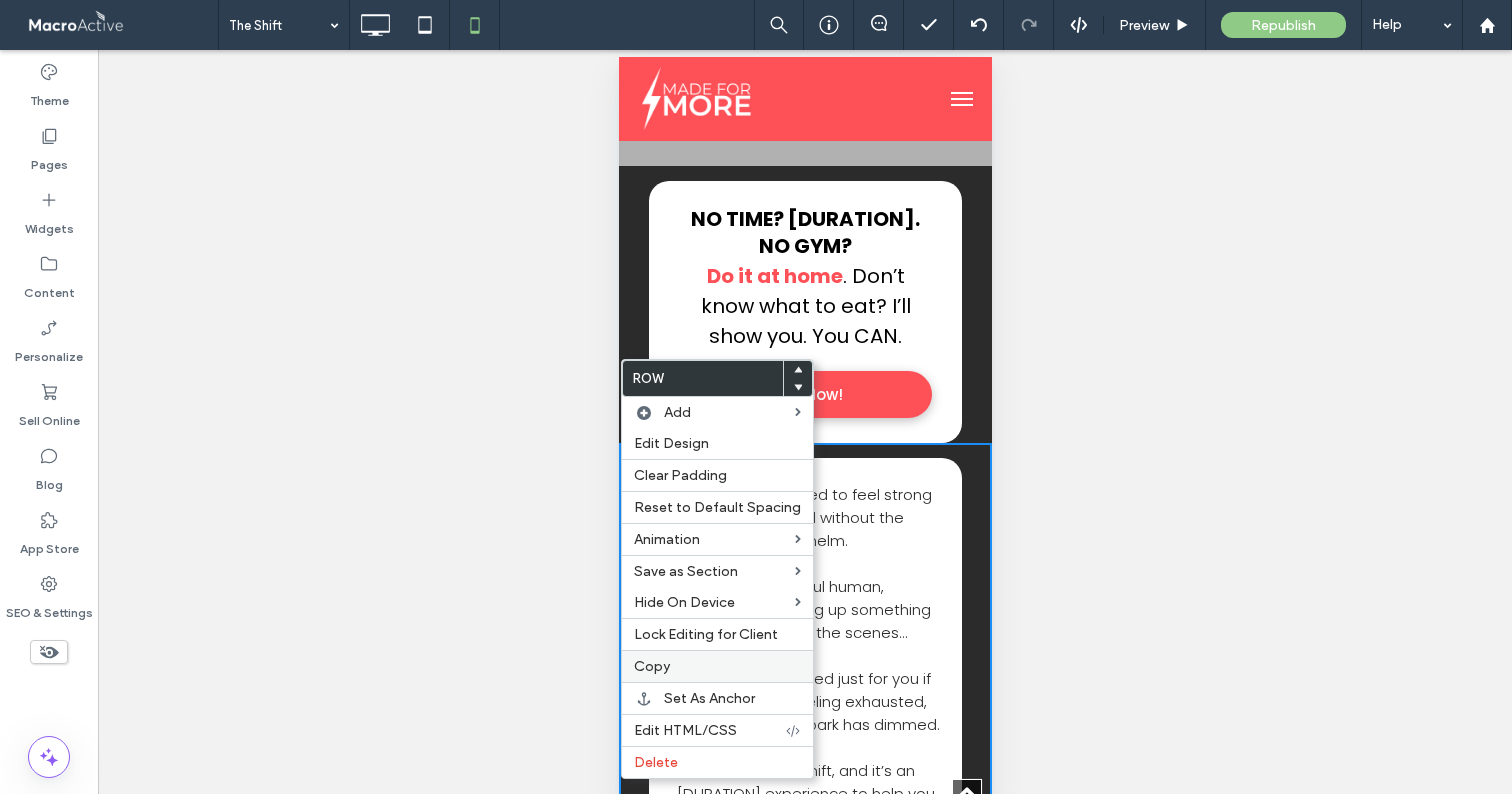 click on "Copy" at bounding box center [717, 666] 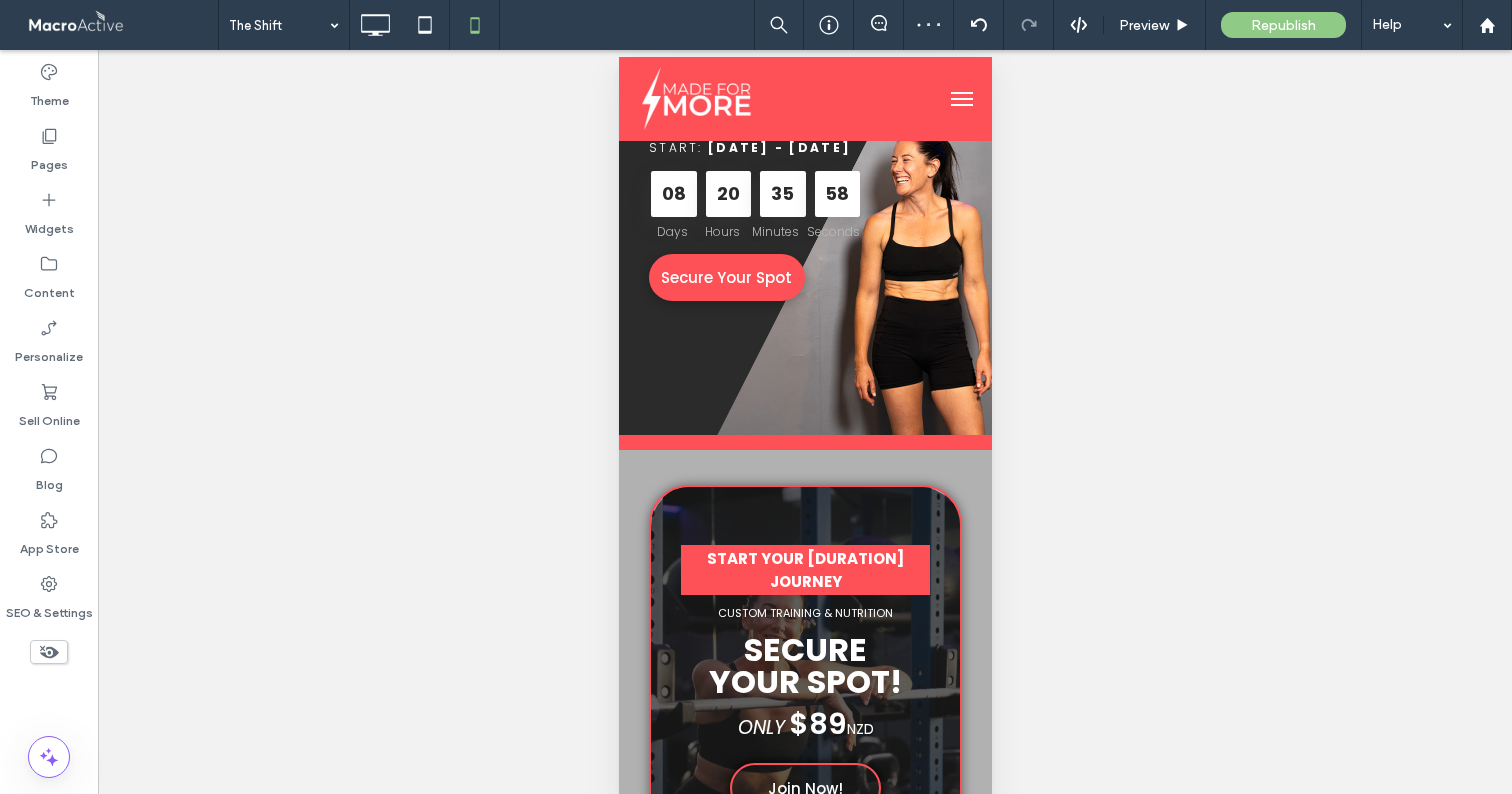 scroll, scrollTop: 340, scrollLeft: 0, axis: vertical 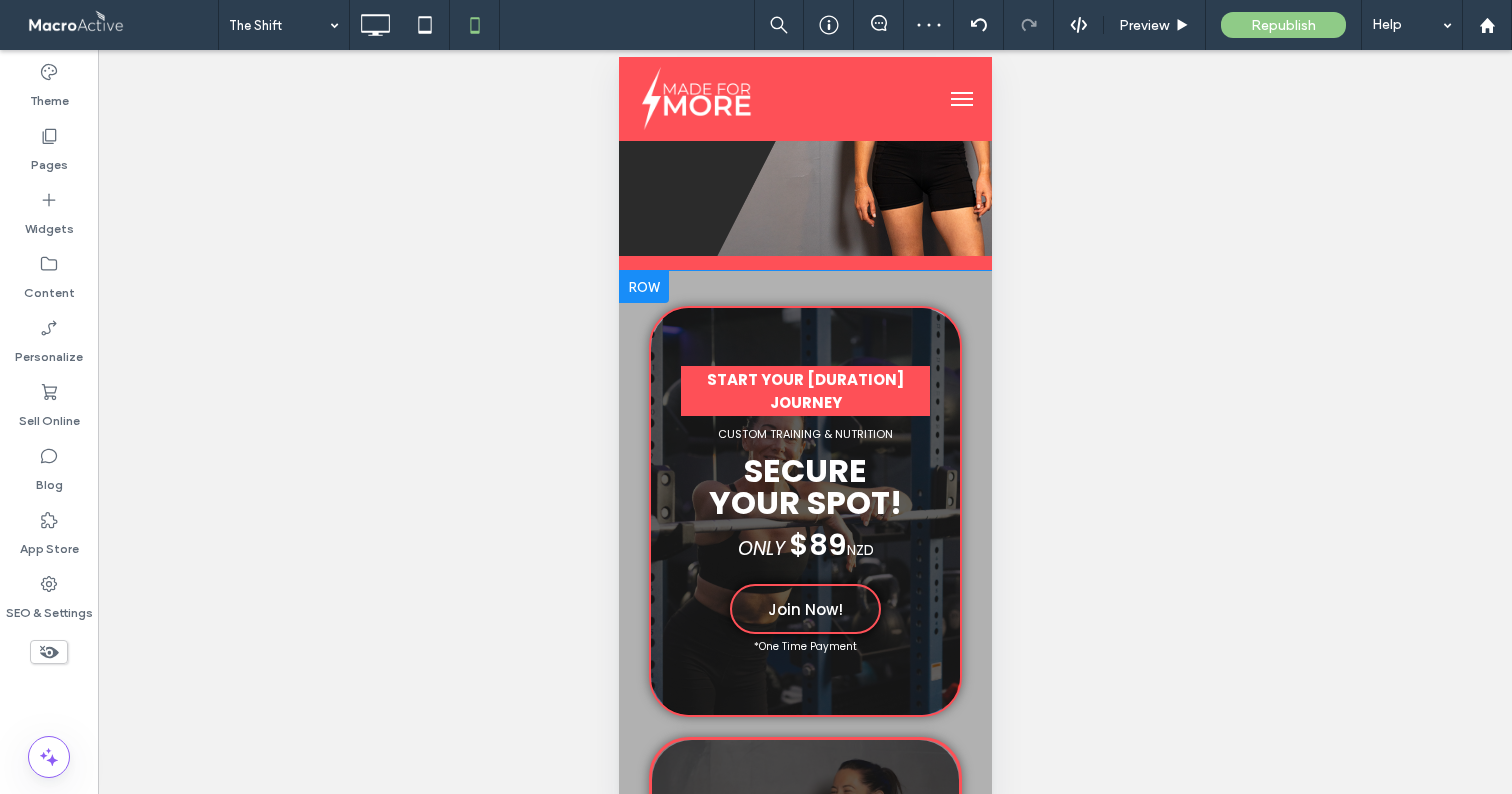 click at bounding box center (643, 287) 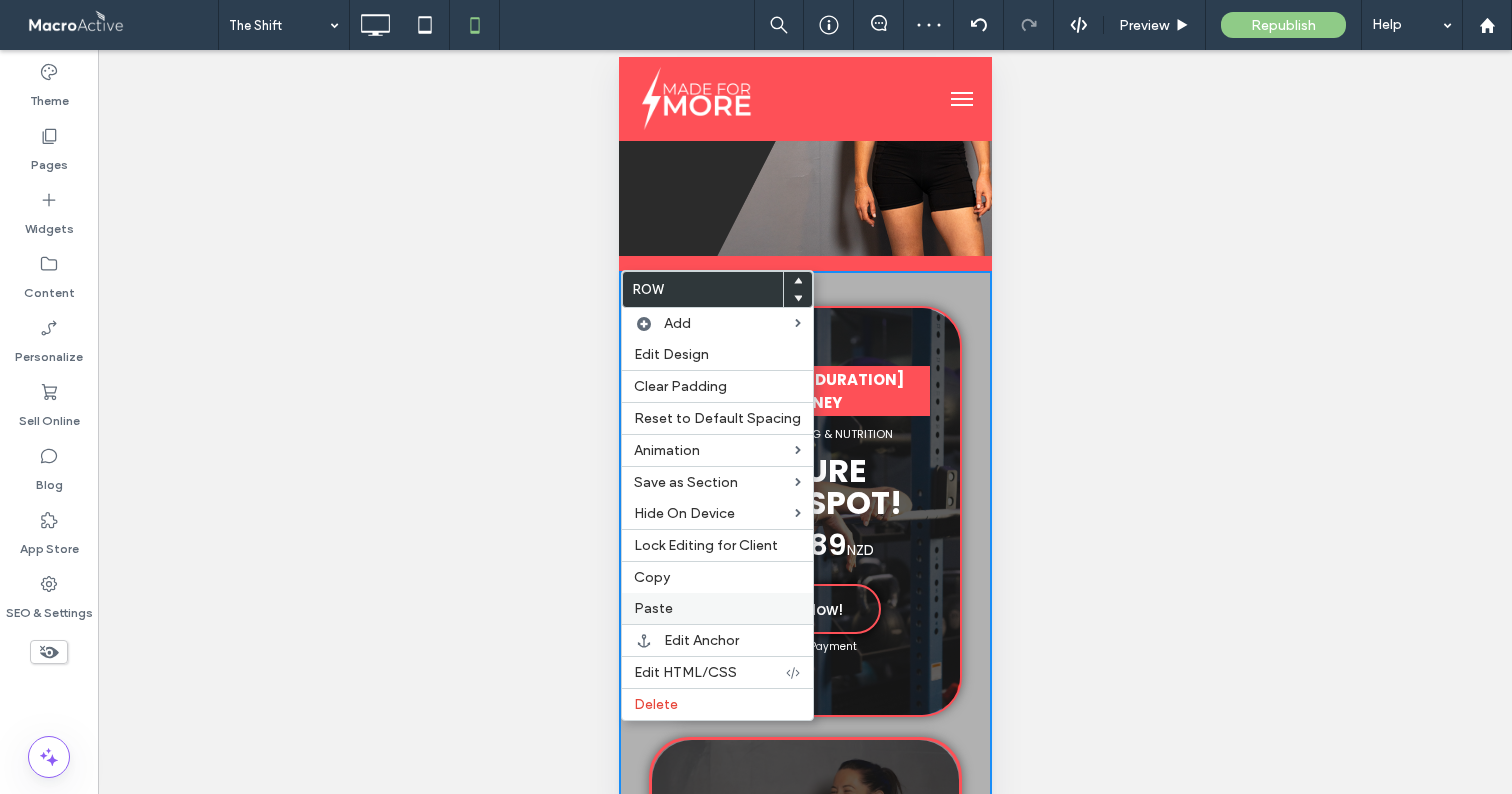 click on "Paste" at bounding box center [717, 608] 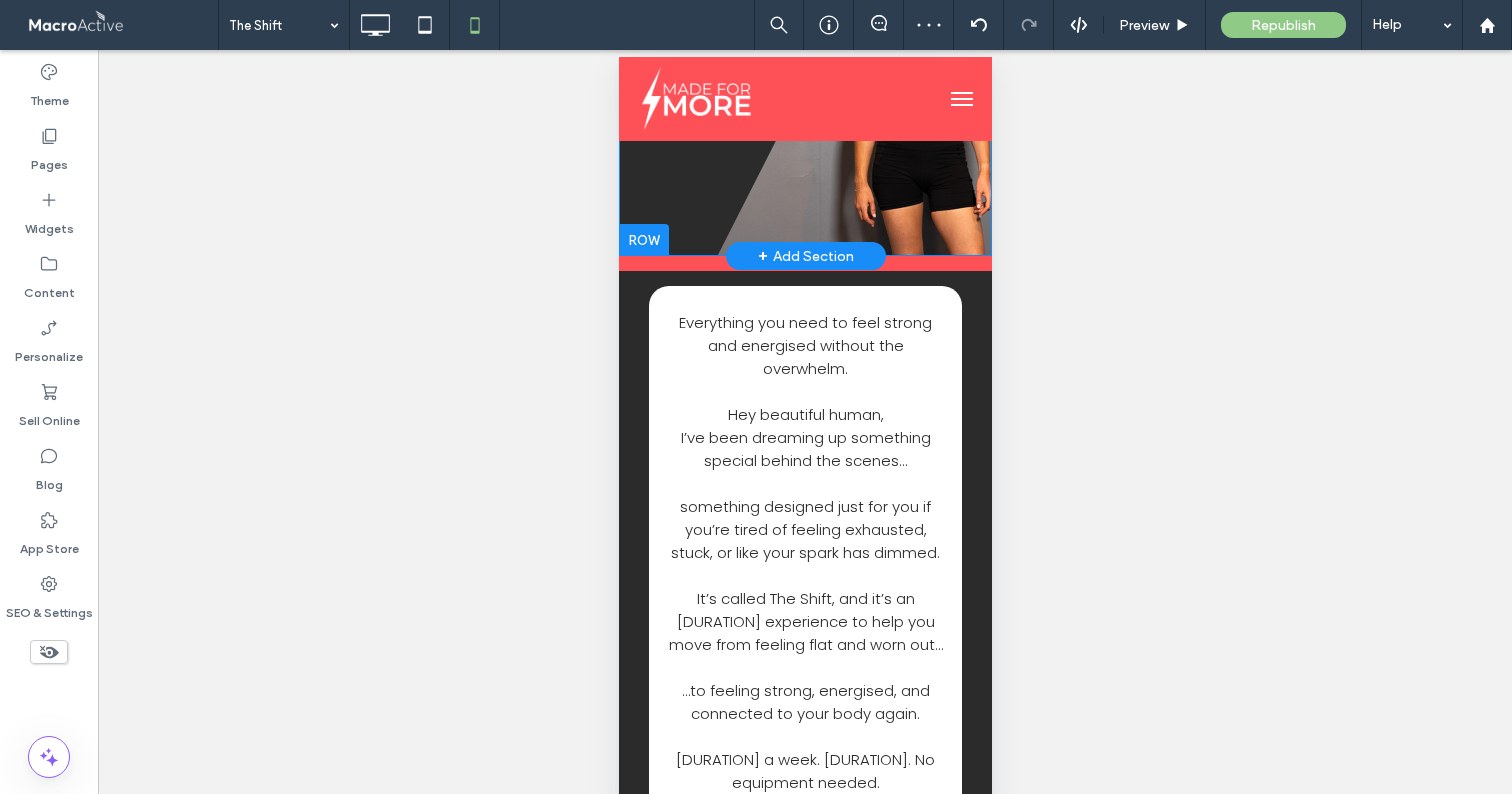 scroll, scrollTop: 382, scrollLeft: 0, axis: vertical 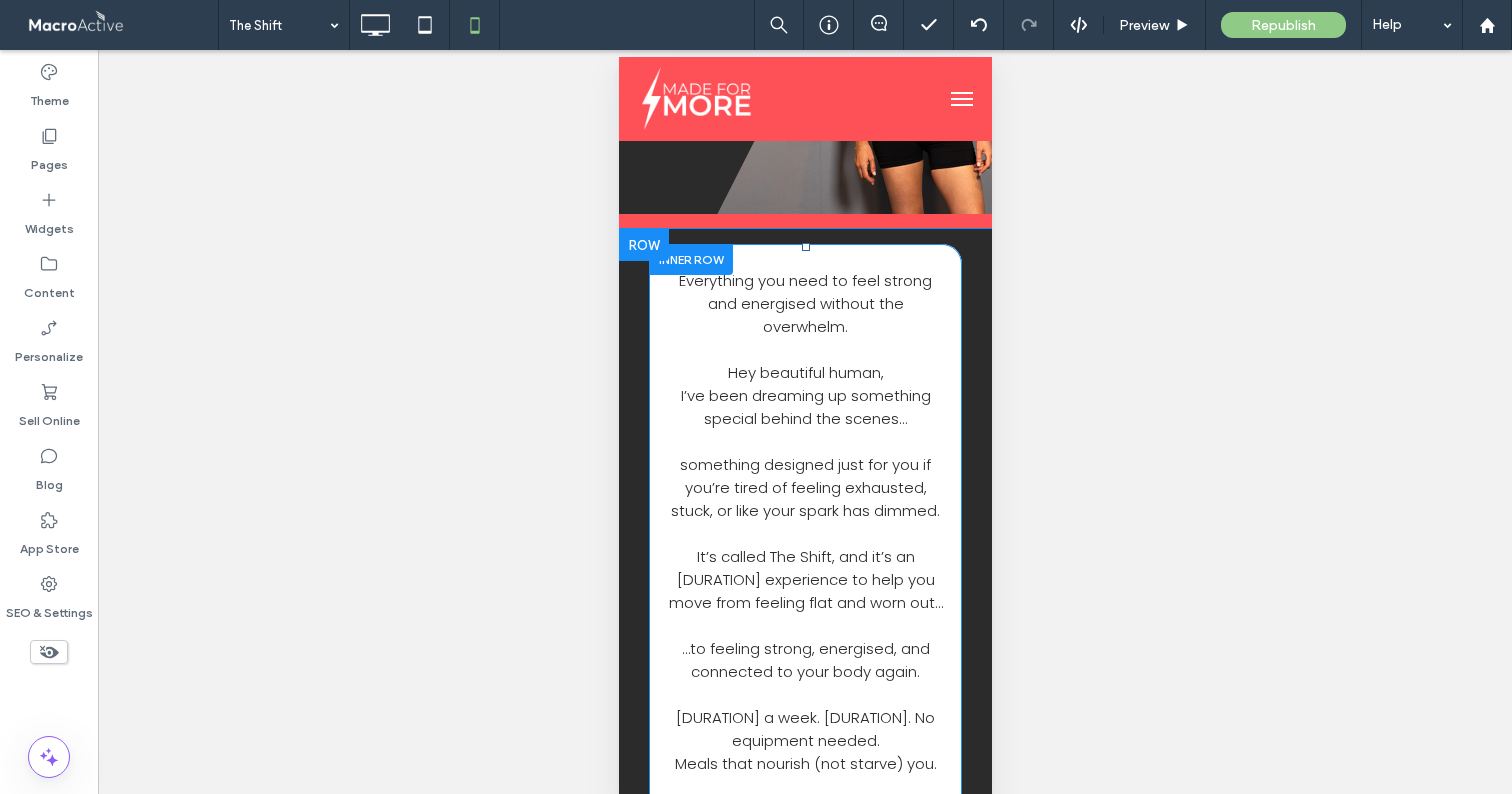 click on "Click To Paste     Click To Paste
Everything you need to feel strong and energised without the overwhelm. Hey beautiful human, I’ve been dreaming up something special behind the scenes… something designed just for you if you’re tired of feeling exhausted, stuck, or like your spark has dimmed. It’s called The Shift, and it’s an [DURATION] experience to help you move from feeling flat and worn out… …to feeling strong, energised, and connected to your body again. [DURATION] a week. [DURATION]. No equipment needed. Meals that nourish (not starve) you. Support that feels like a warm hug and a high-five rolled into one. Because you’re made for more and this is your moment to rise.
Click To Paste     Click To Paste" at bounding box center (804, 810) 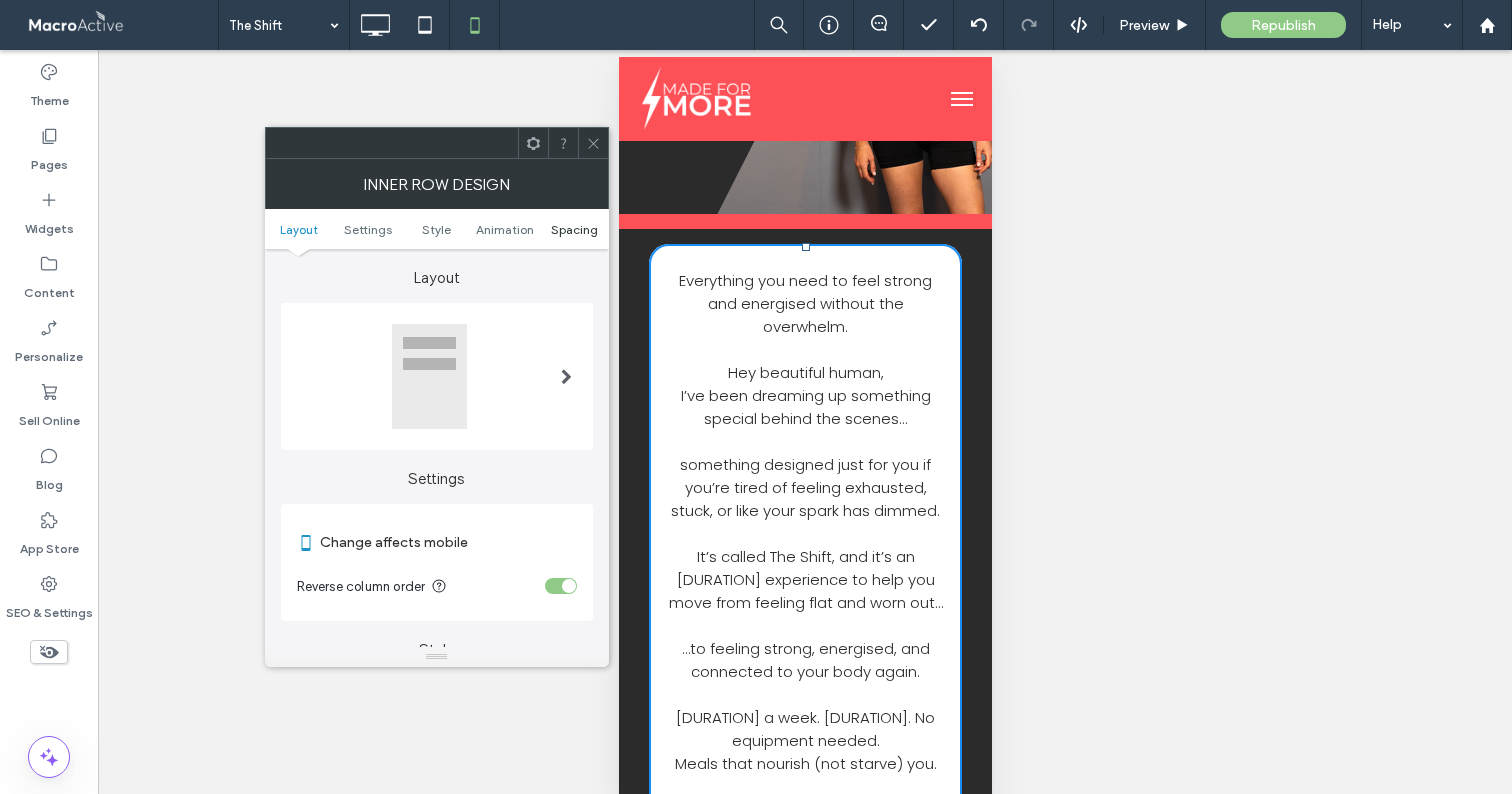 click on "Spacing" at bounding box center [574, 229] 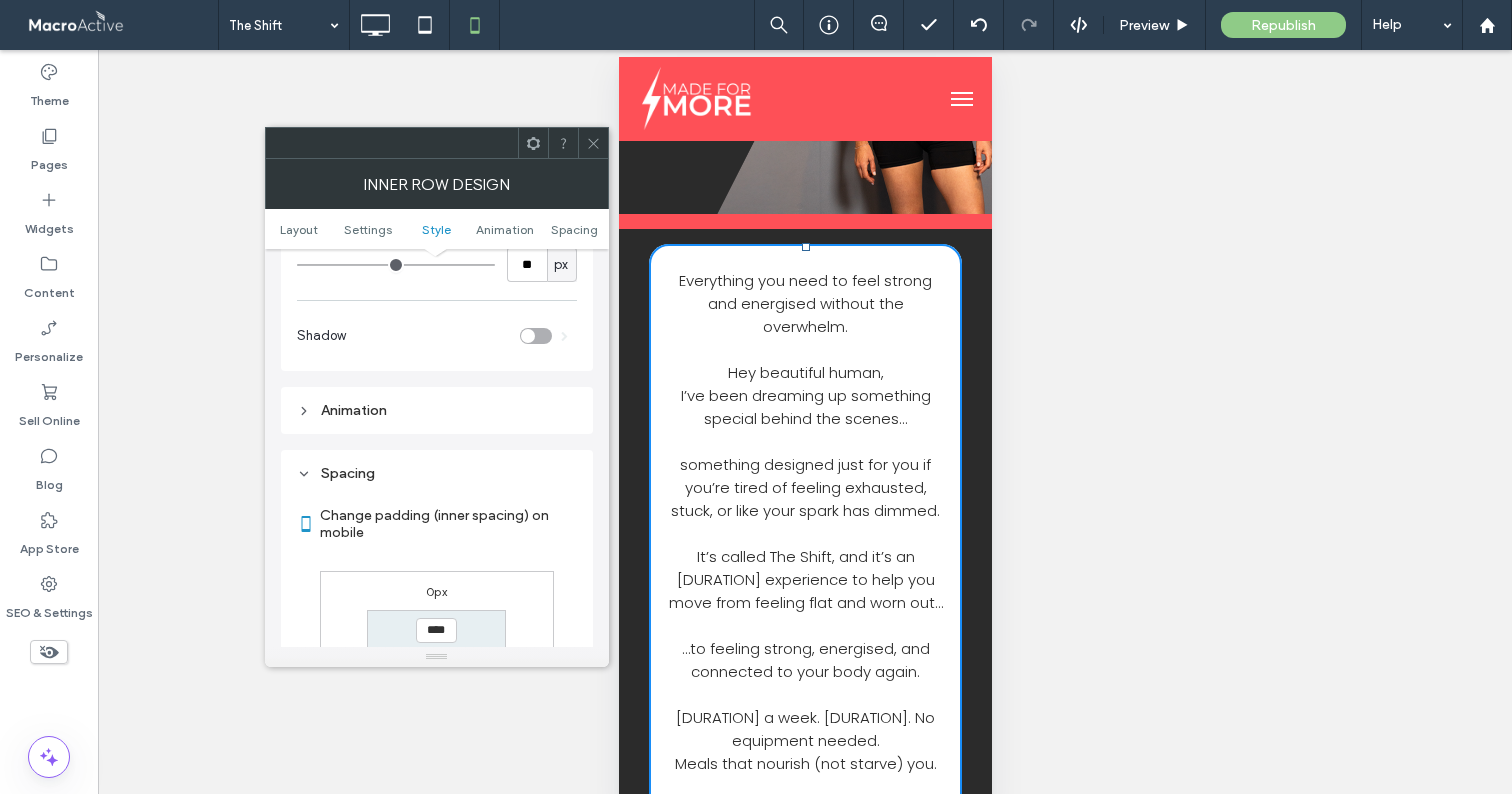 scroll, scrollTop: 843, scrollLeft: 0, axis: vertical 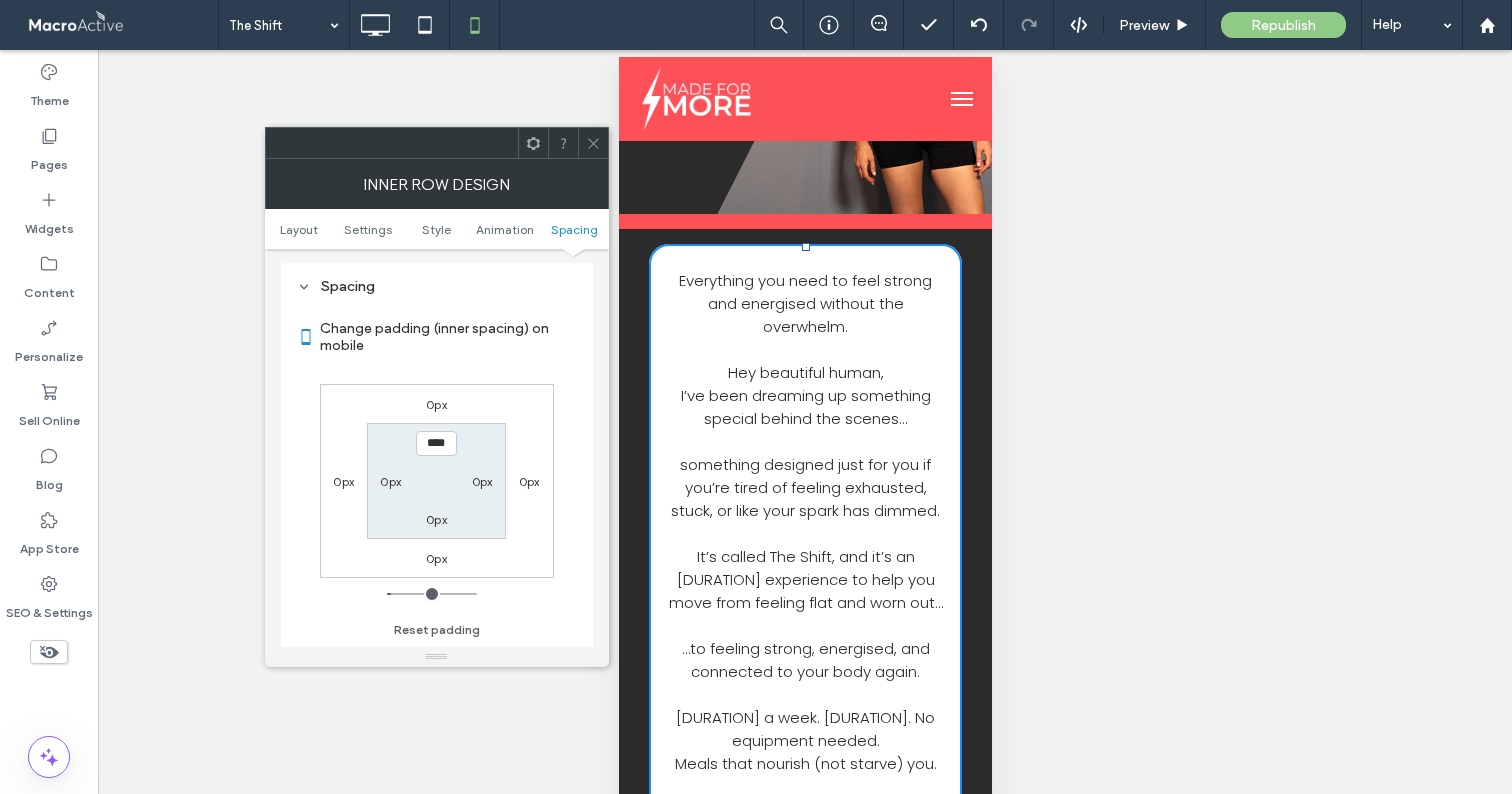 click on "0px" at bounding box center [436, 404] 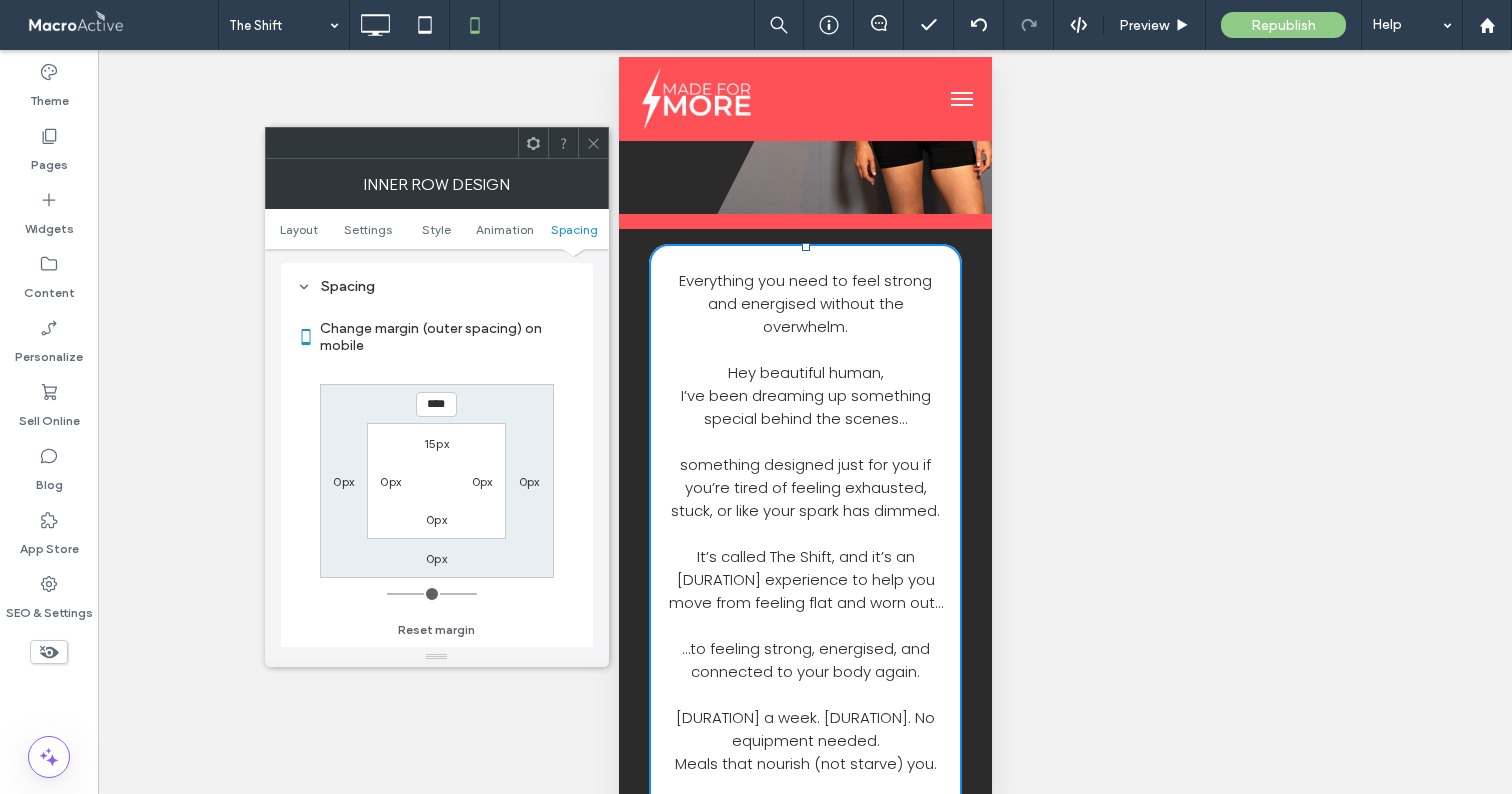 type on "****" 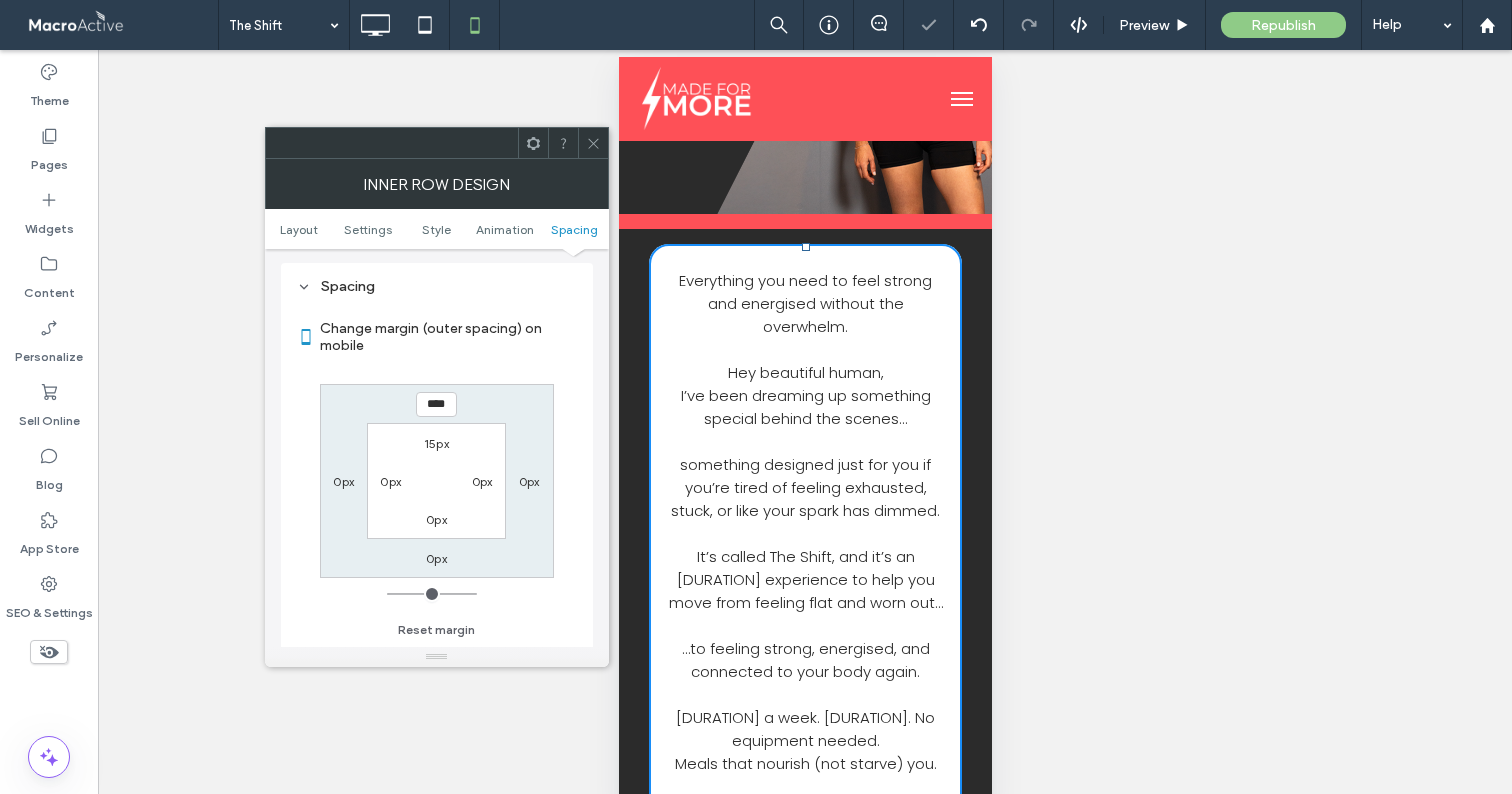 type on "*" 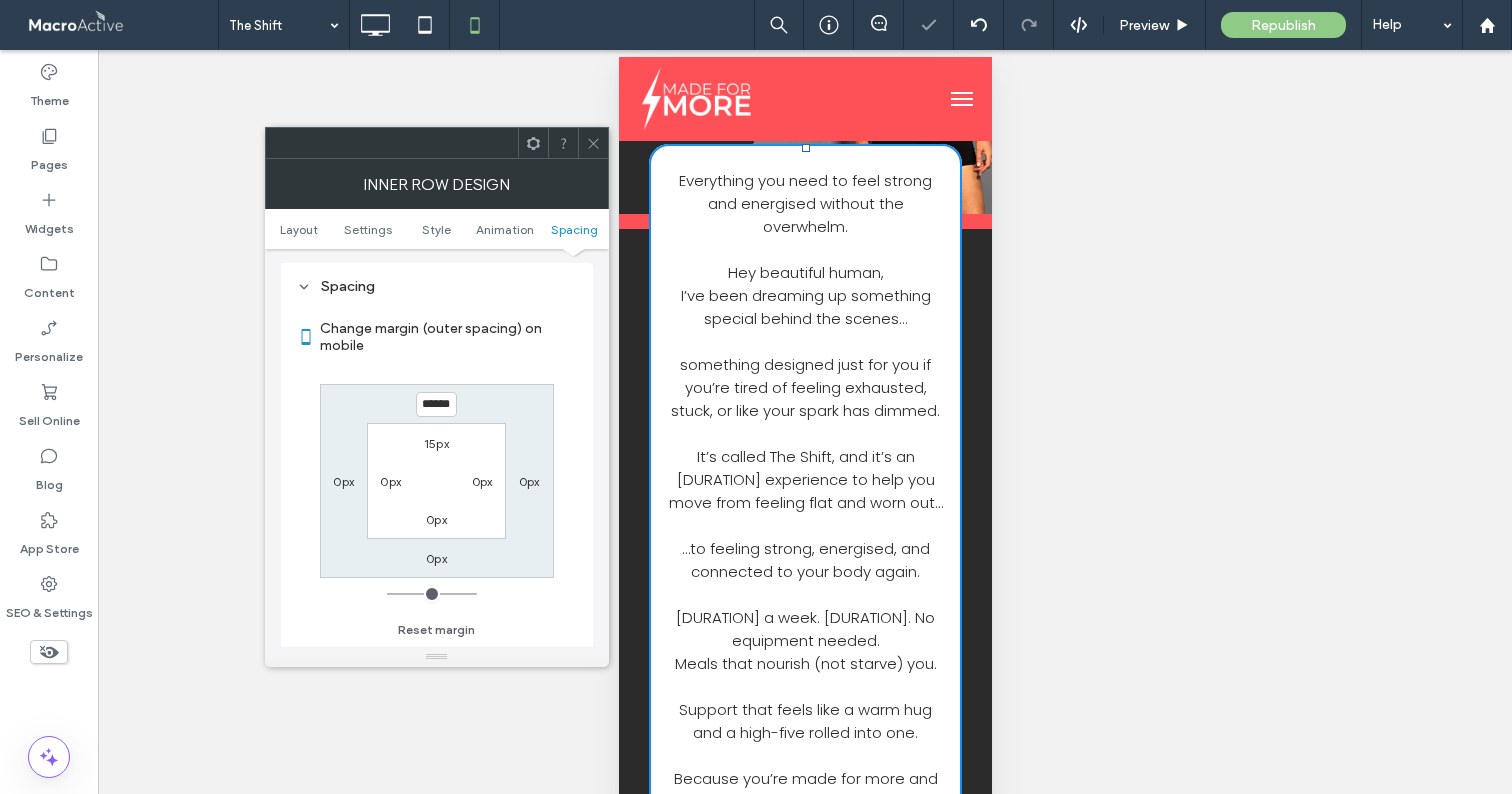 click on "******" at bounding box center (436, 404) 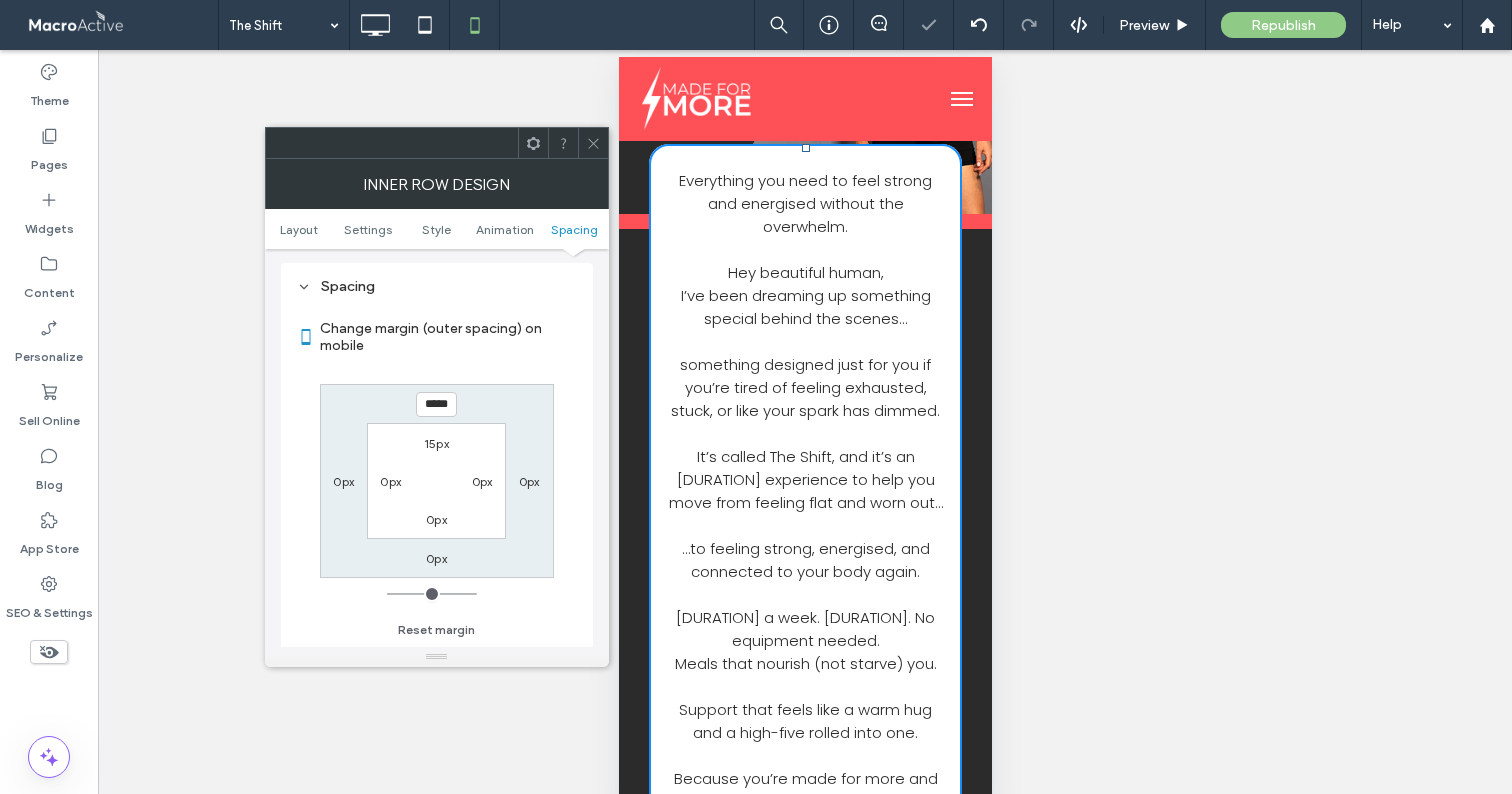 type on "*****" 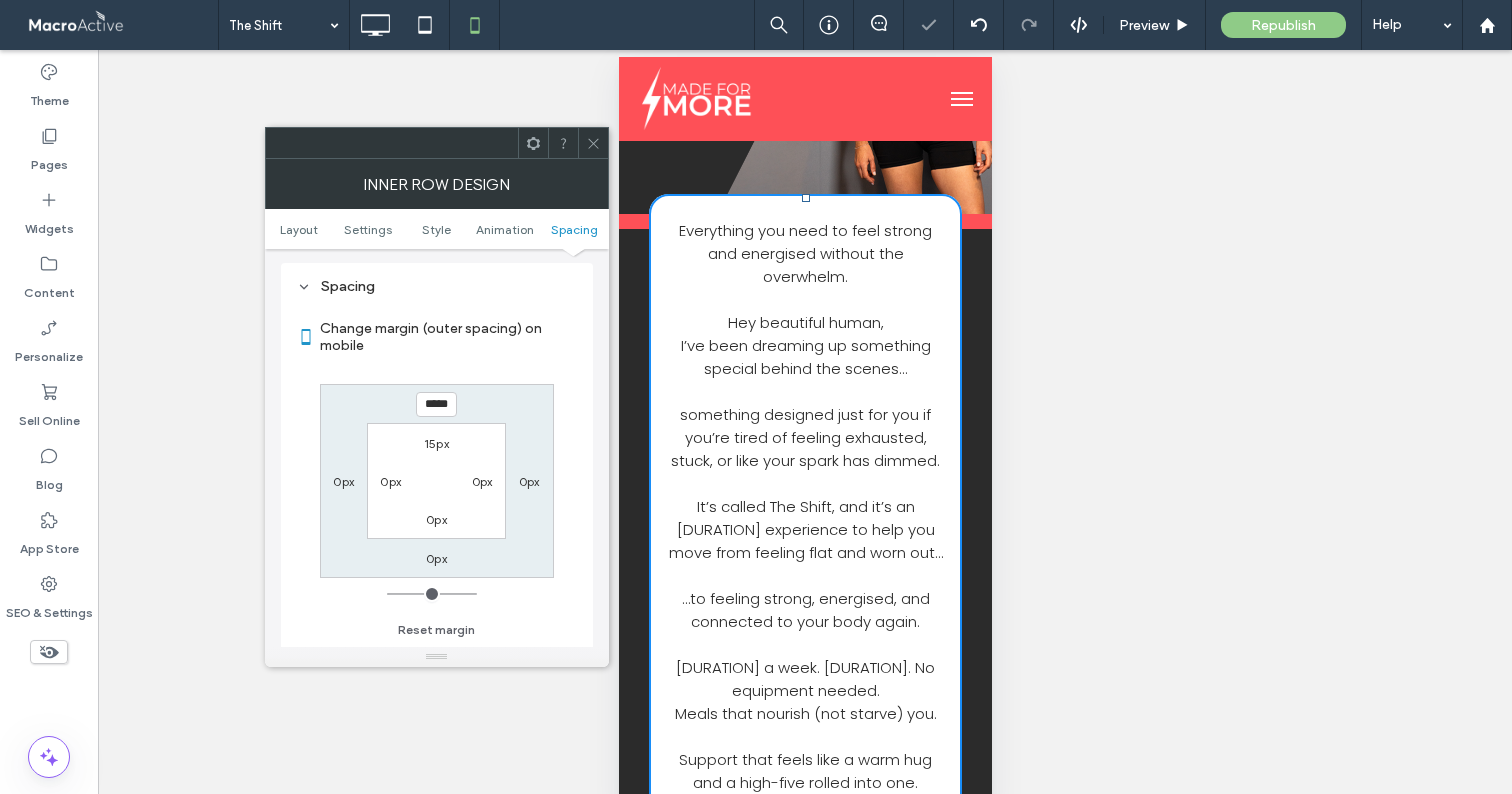 click on "*****" at bounding box center (436, 404) 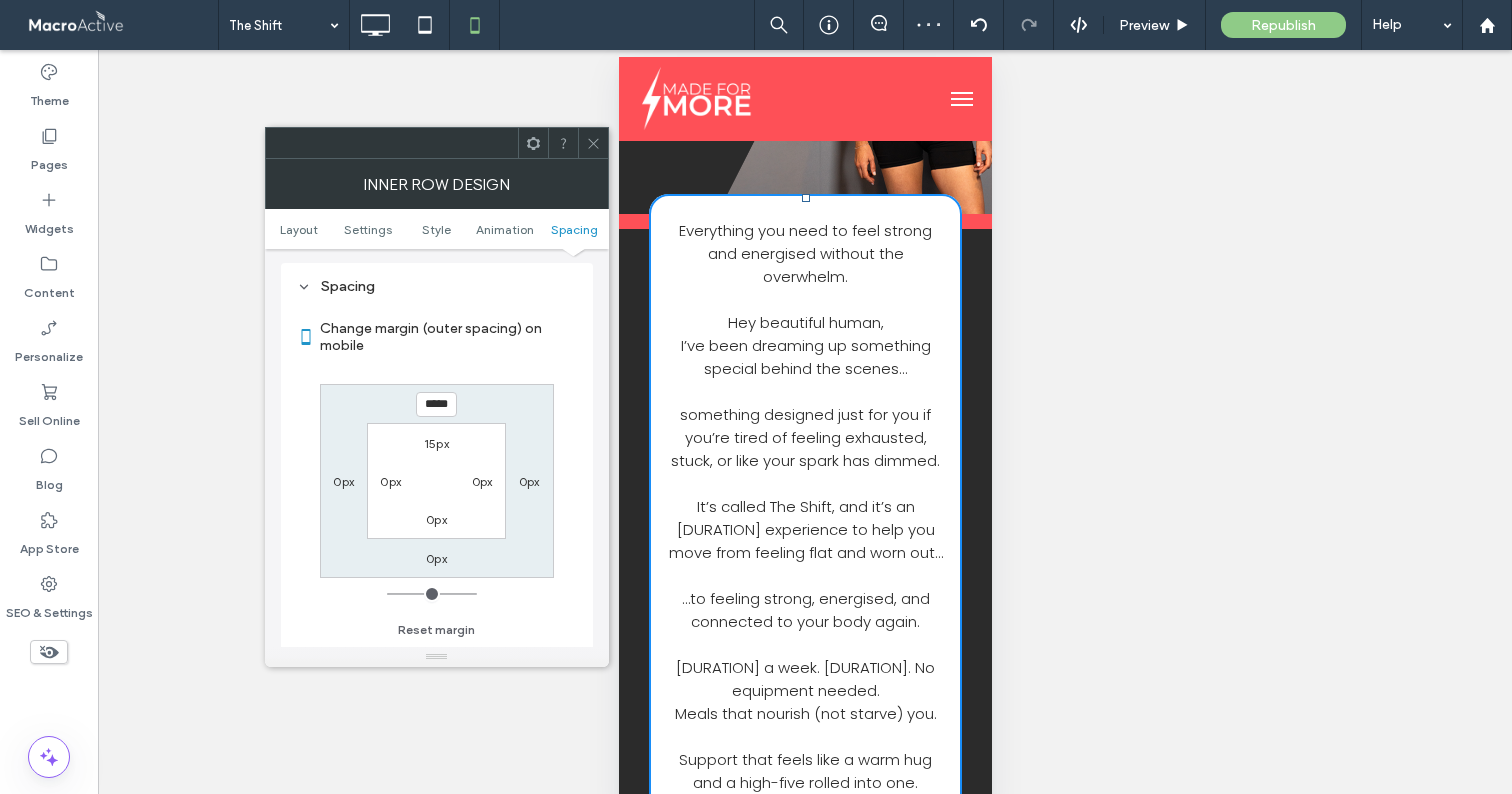 type on "*****" 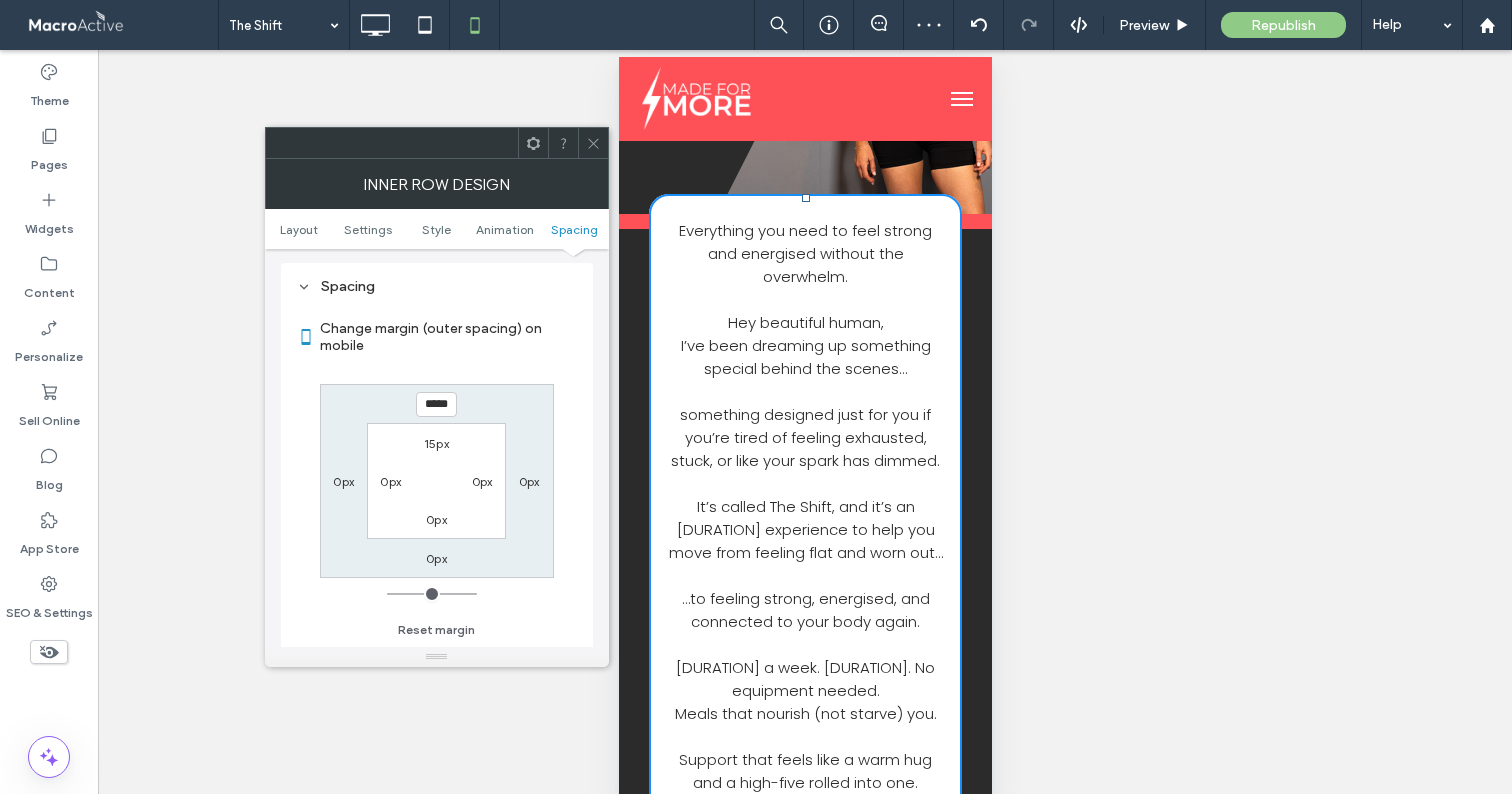 type on "*" 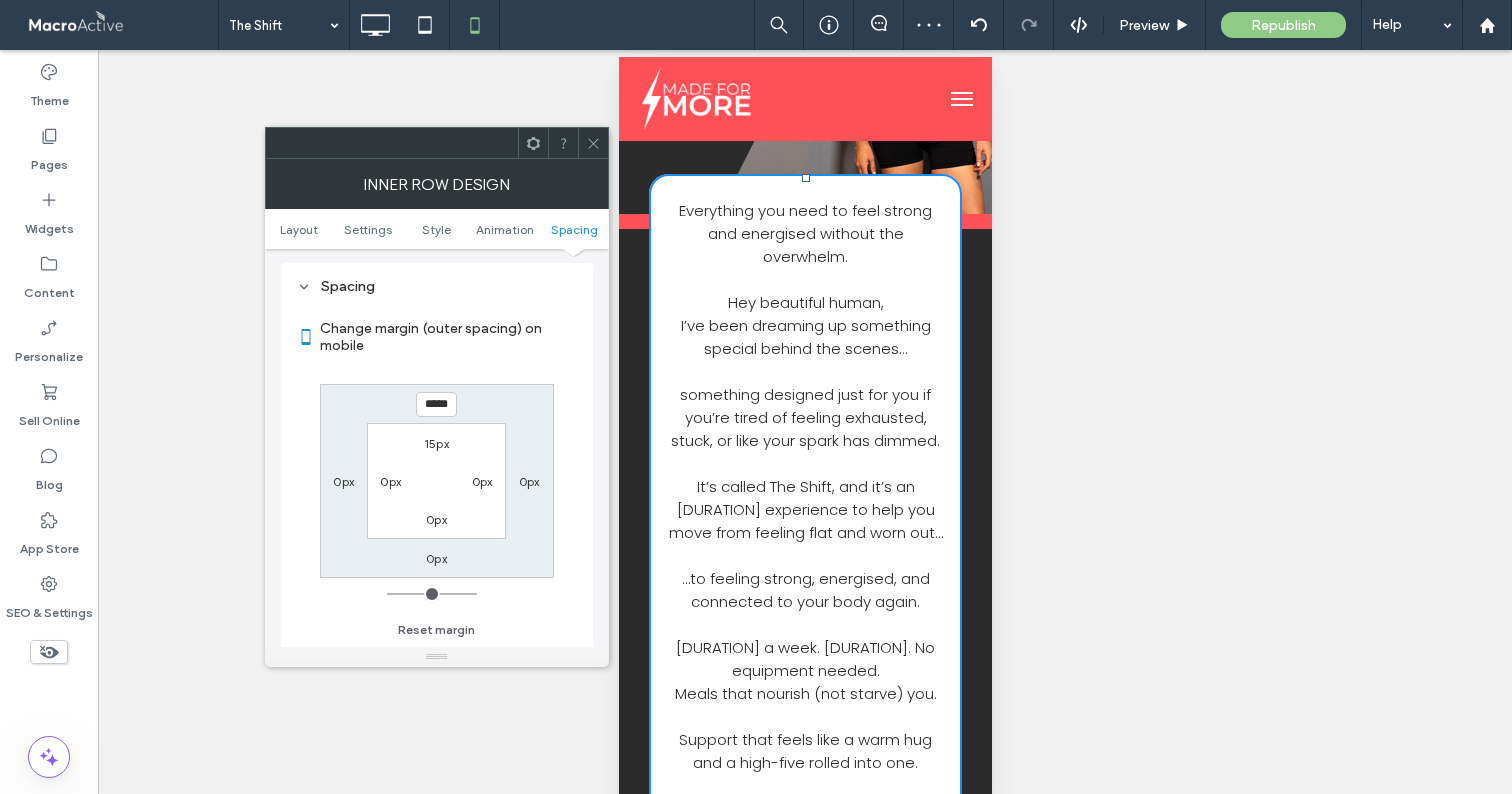 click at bounding box center (593, 143) 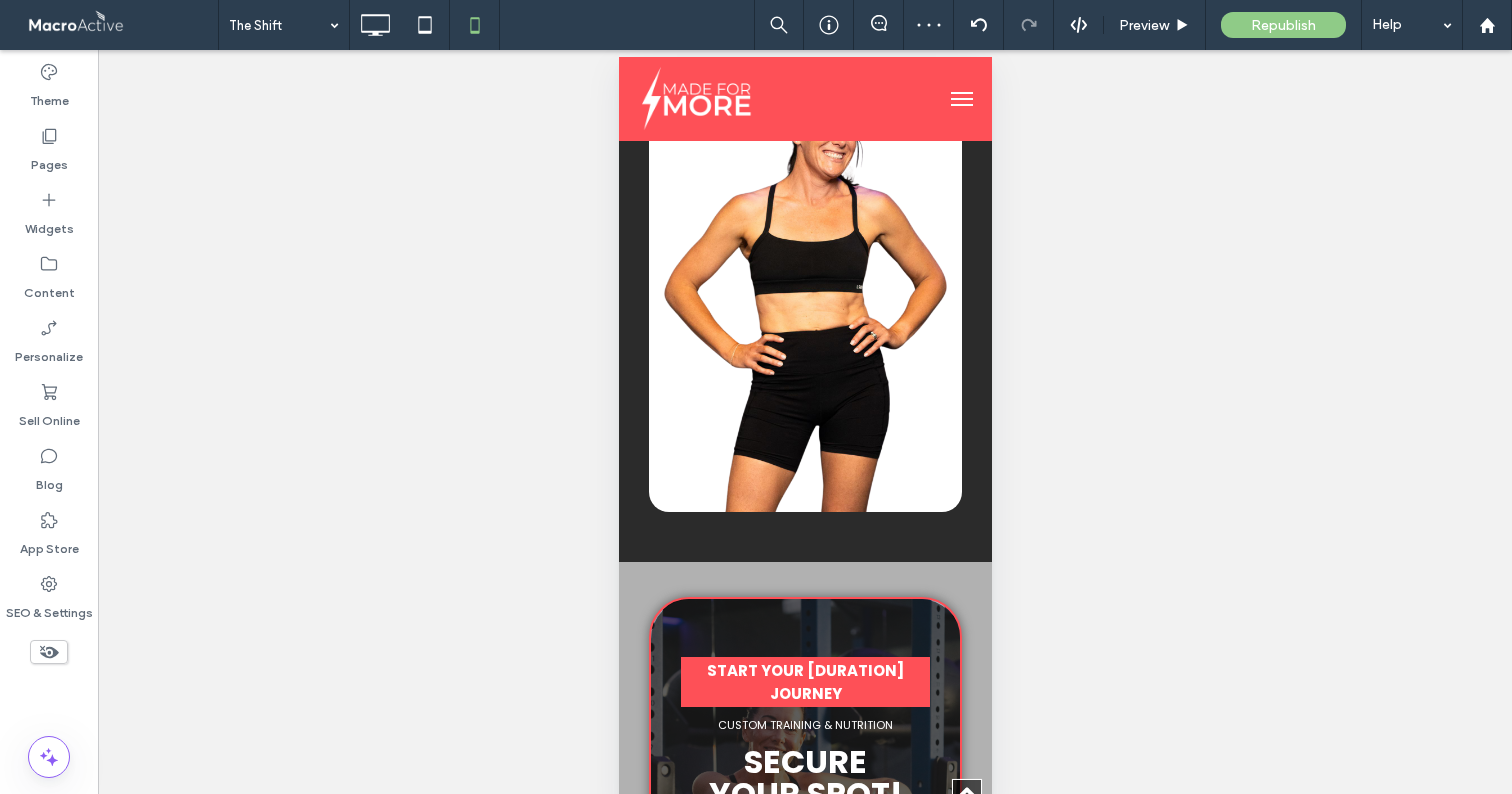 scroll, scrollTop: 1318, scrollLeft: 0, axis: vertical 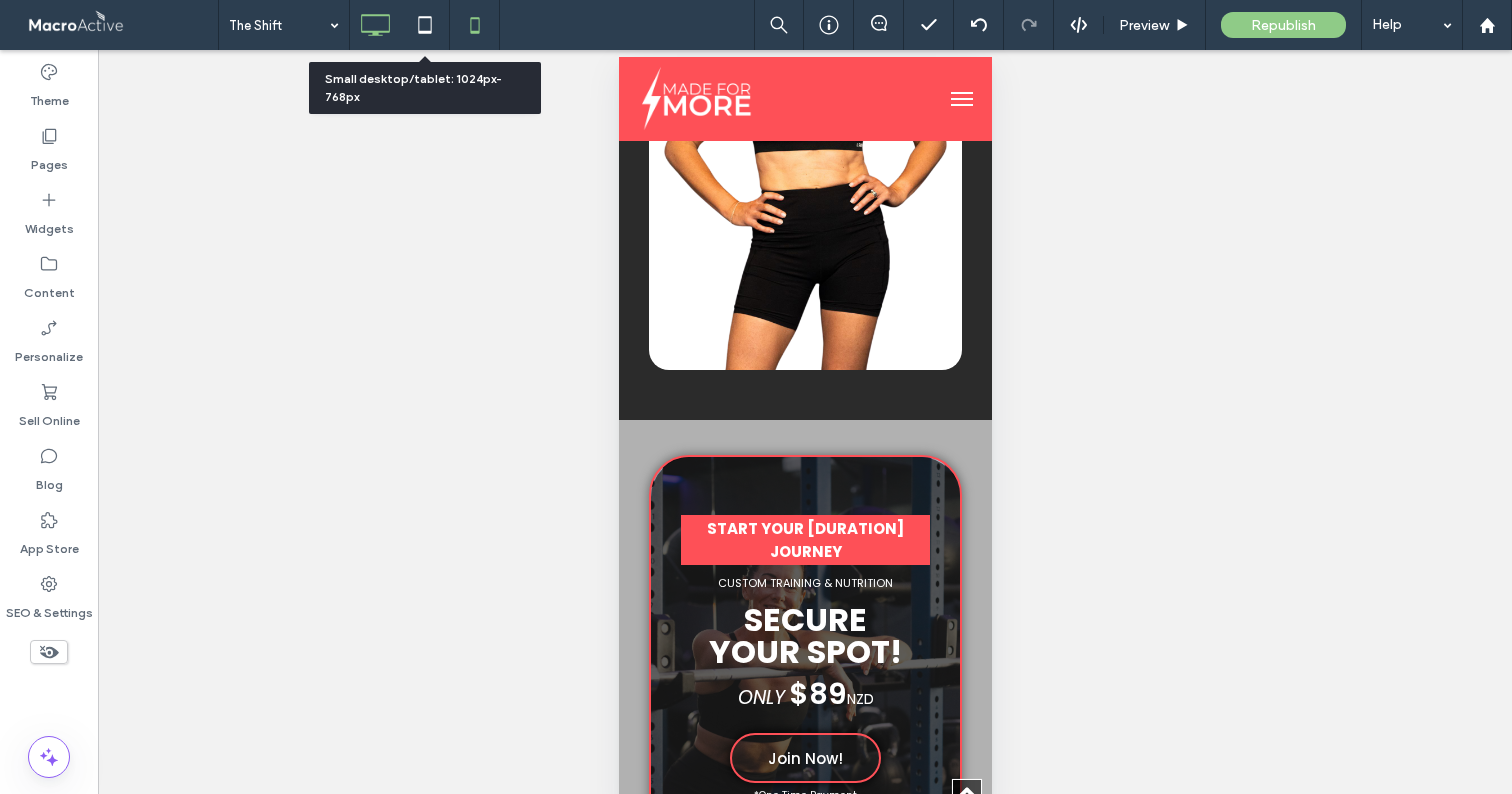 click 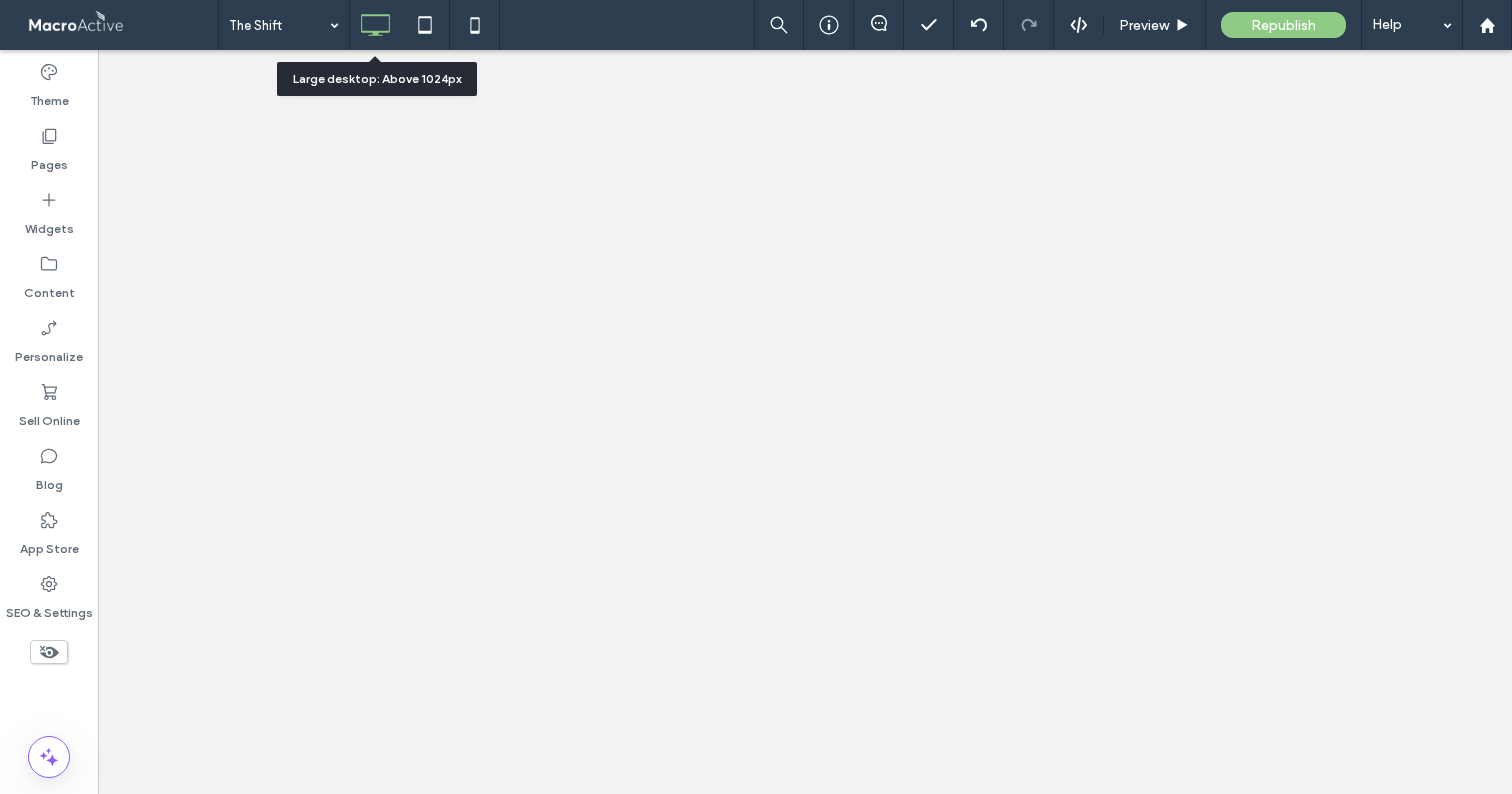 scroll, scrollTop: 0, scrollLeft: 0, axis: both 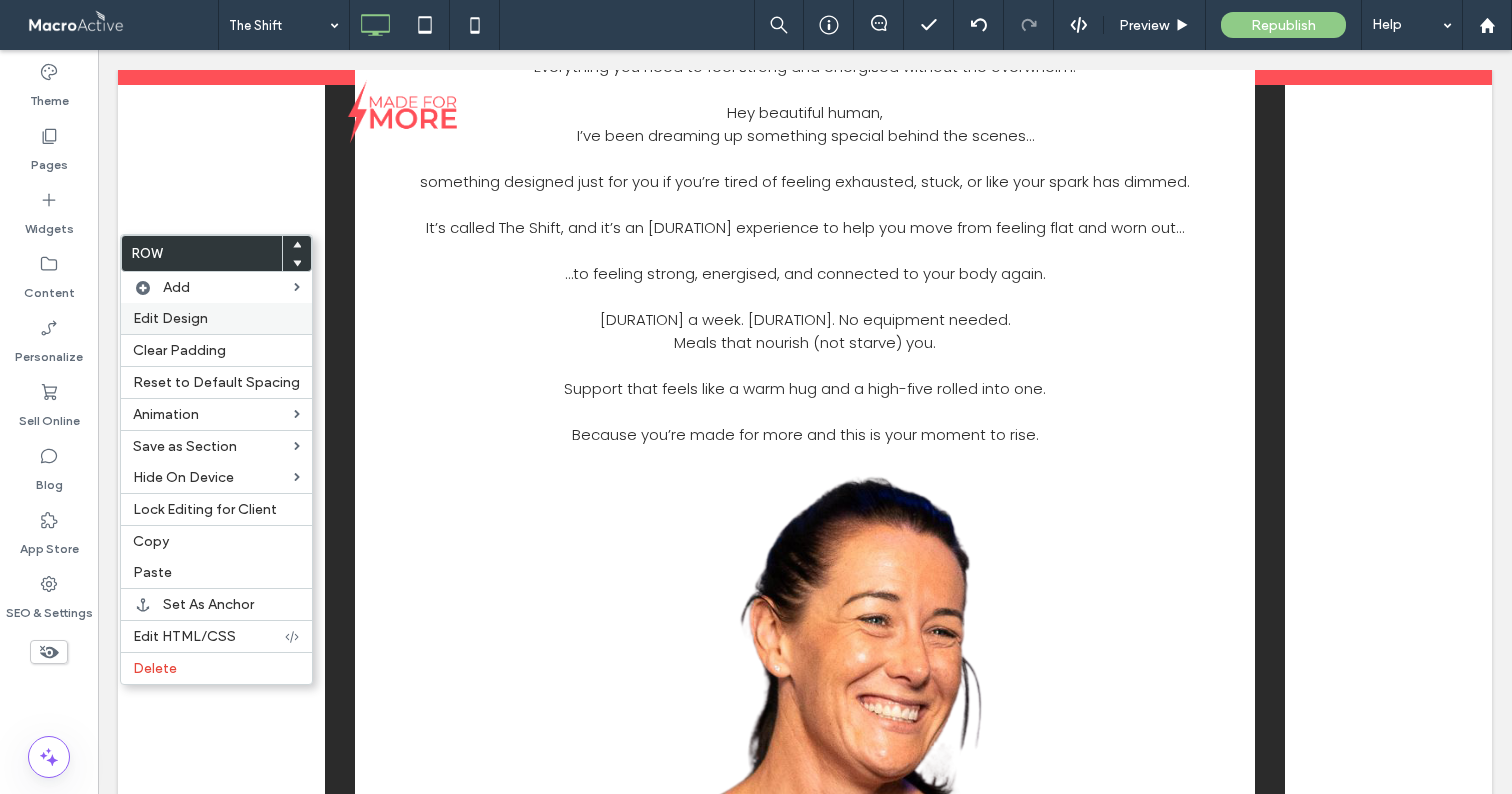 click on "Edit Design" at bounding box center [216, 318] 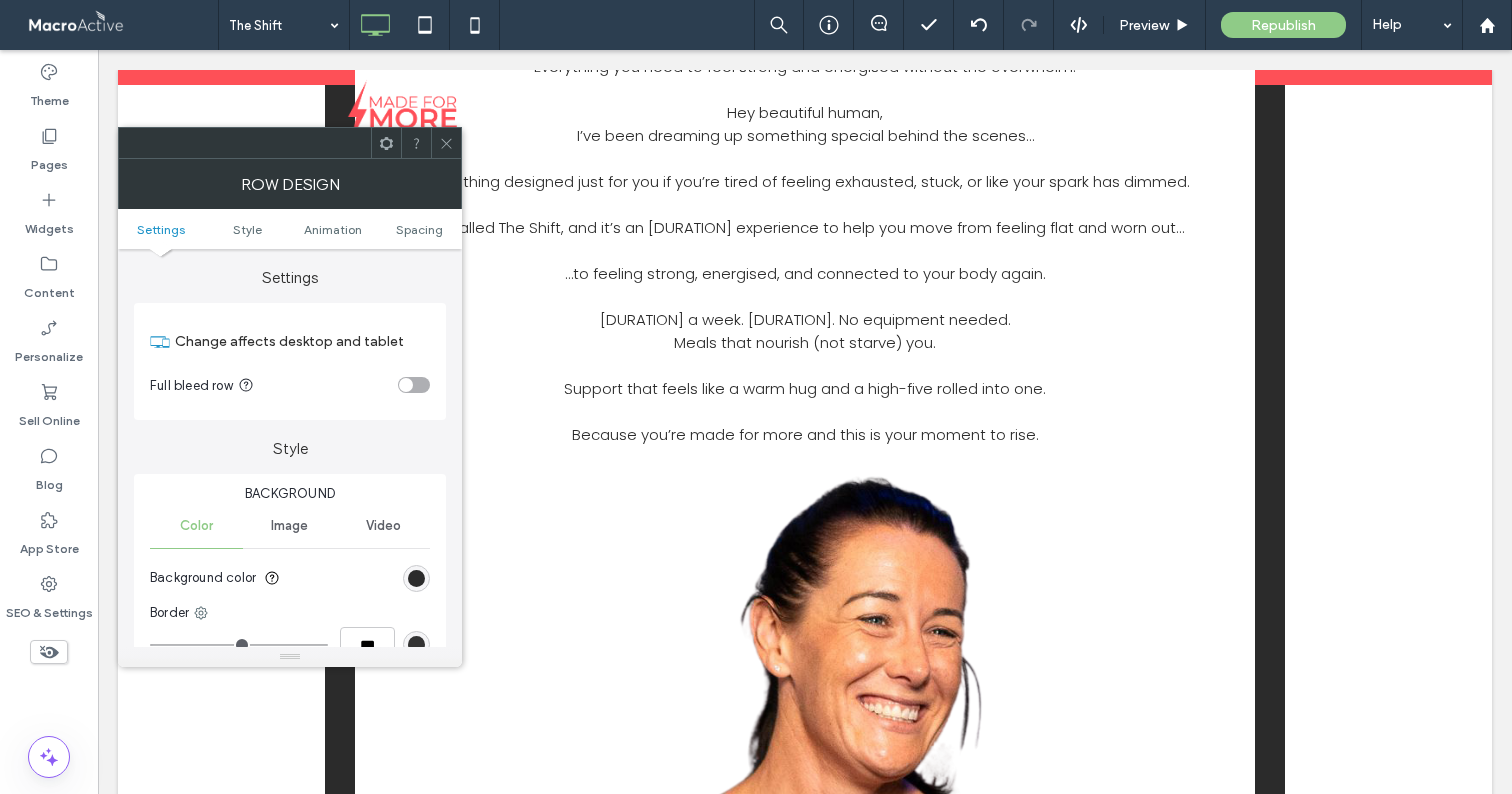 click 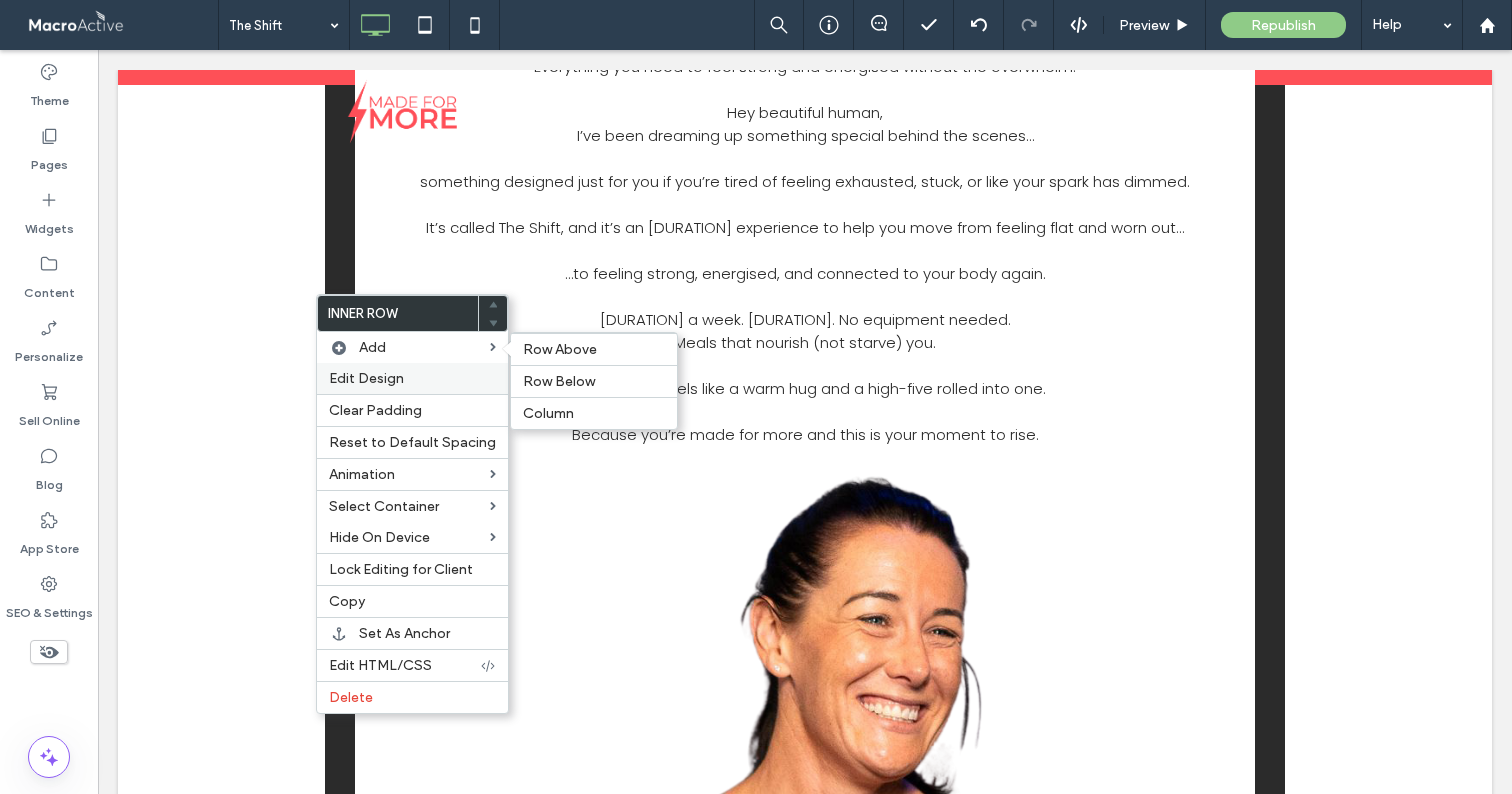 click on "Edit Design" at bounding box center (366, 378) 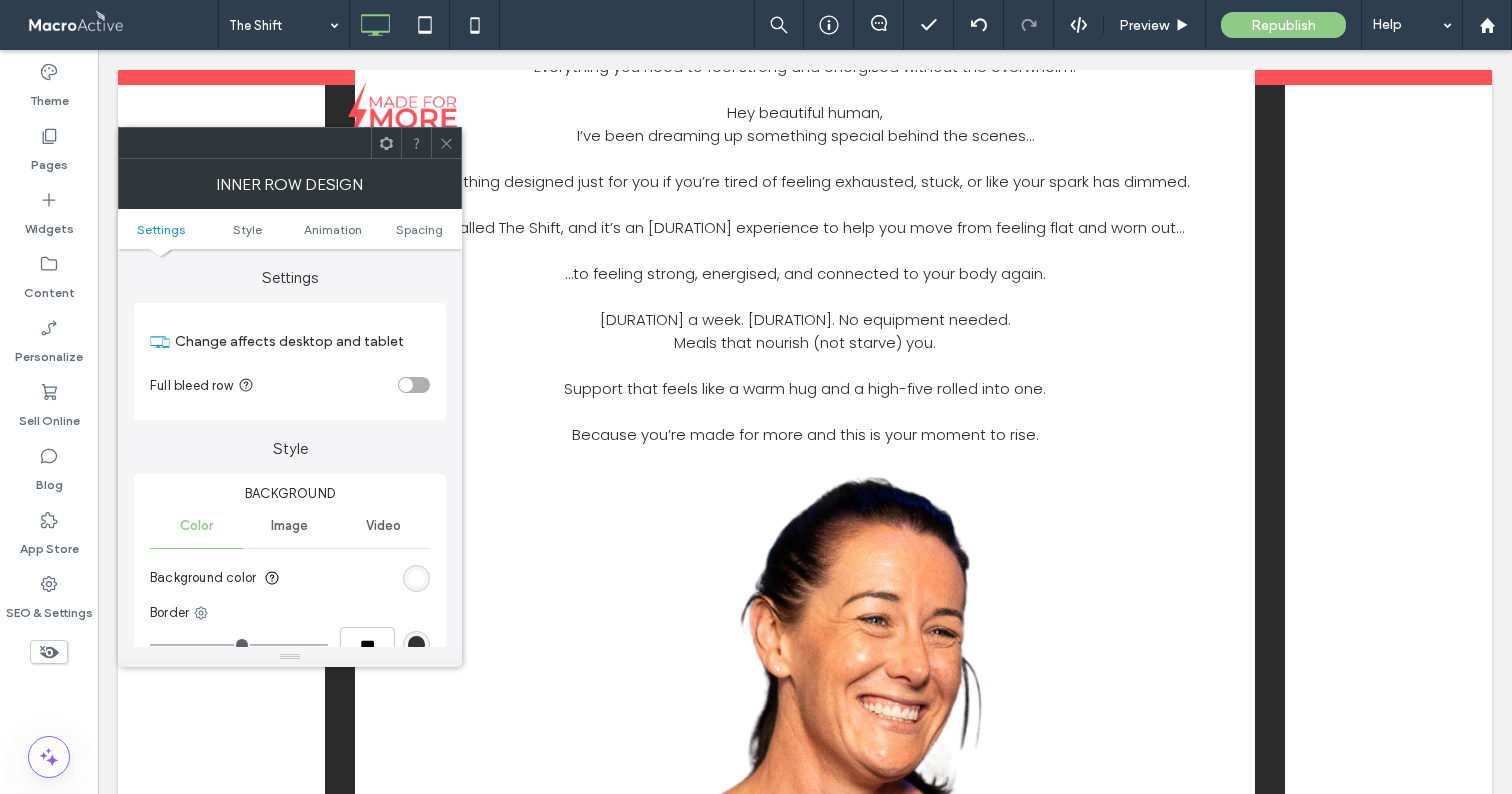 type on "**" 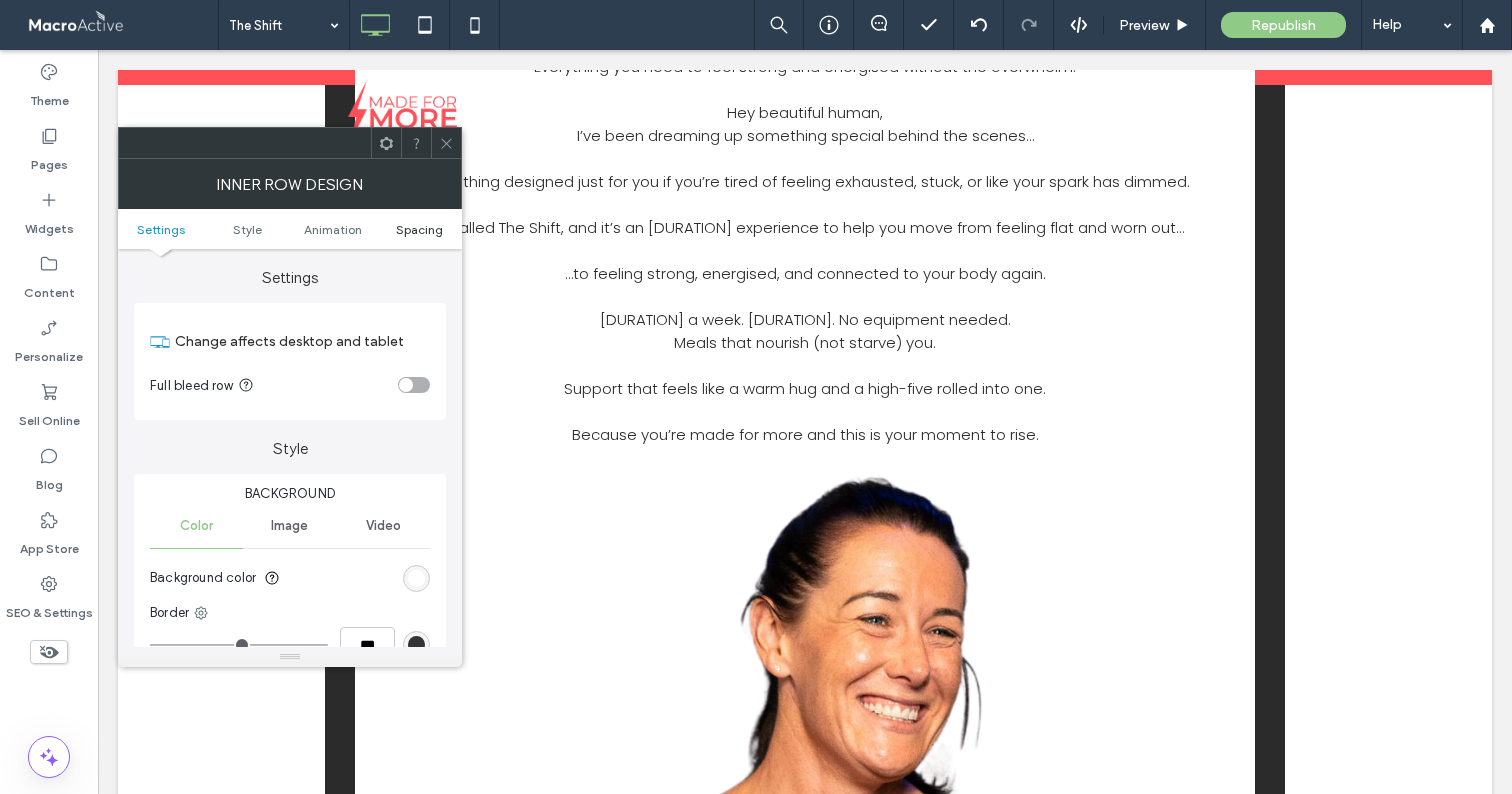click on "Spacing" at bounding box center (419, 229) 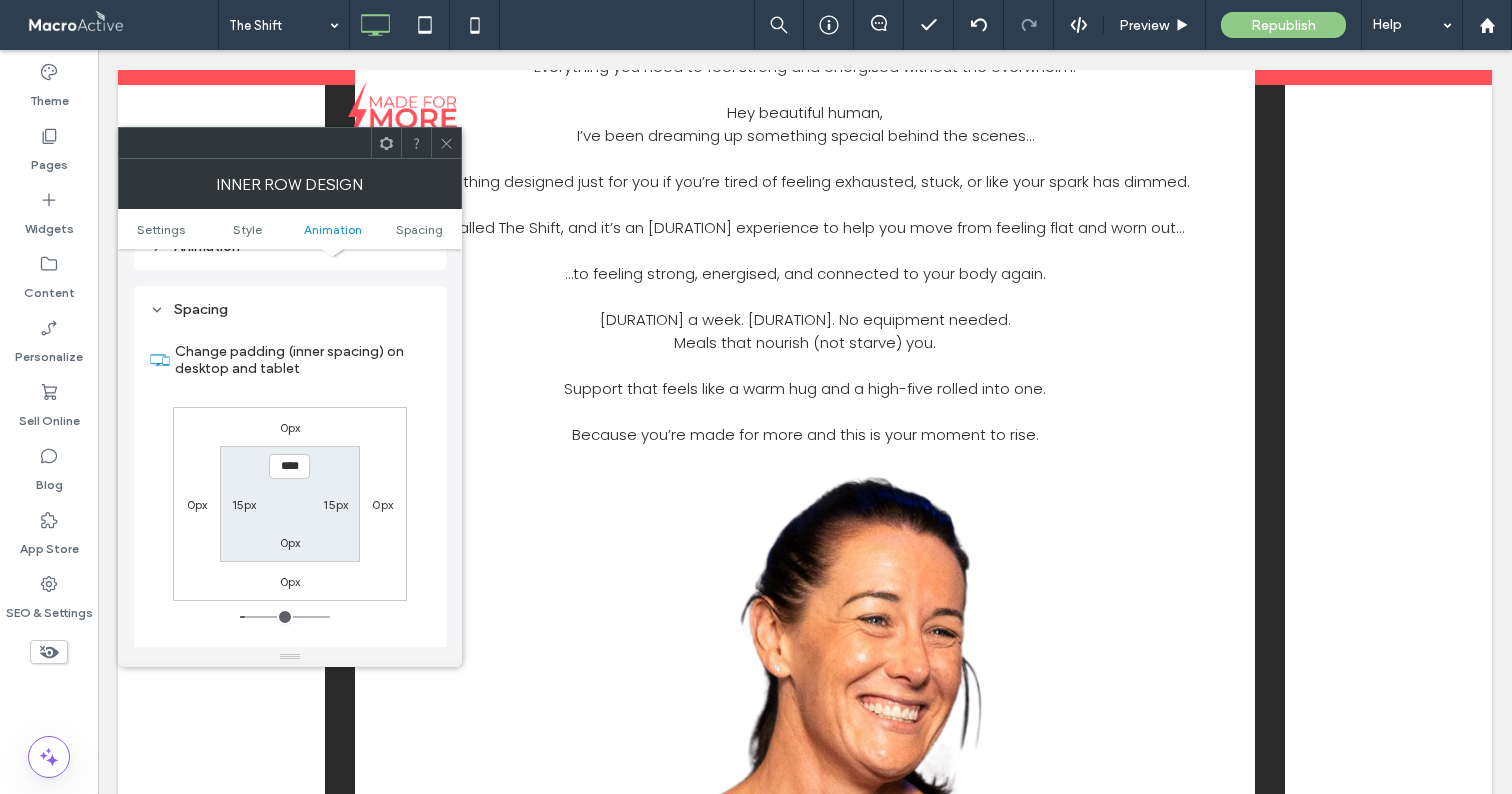 scroll, scrollTop: 641, scrollLeft: 0, axis: vertical 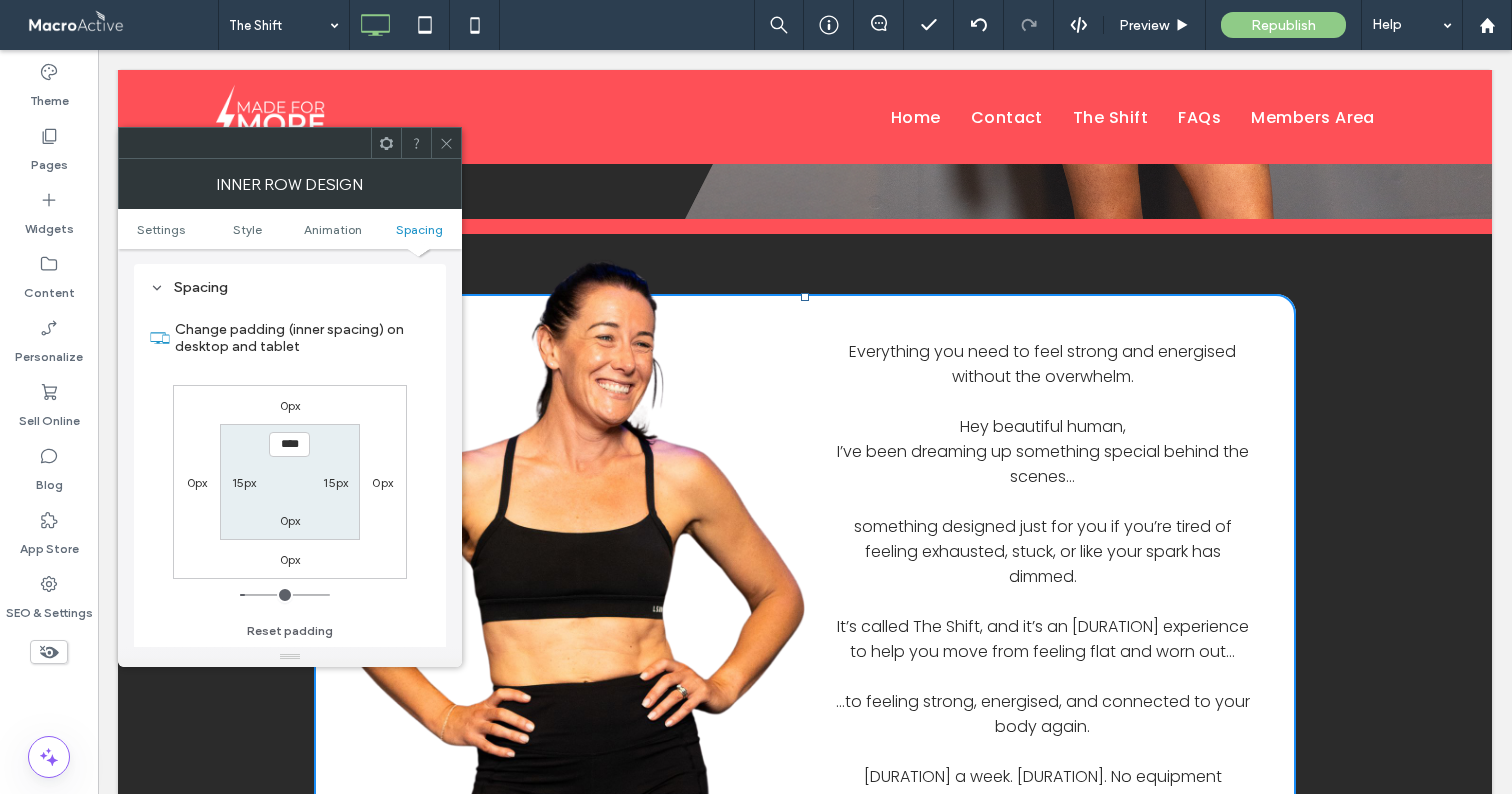click 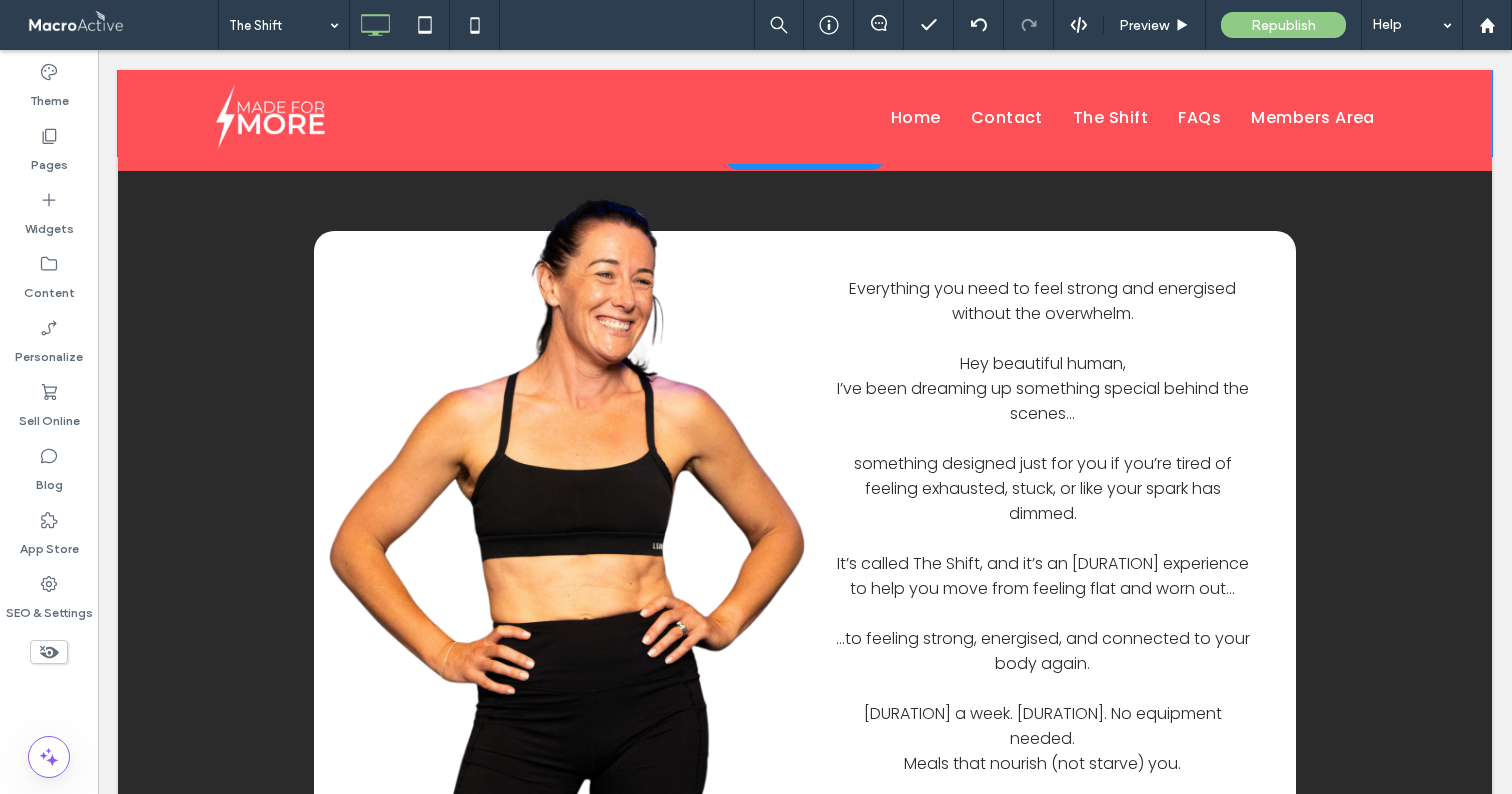 scroll, scrollTop: 674, scrollLeft: 0, axis: vertical 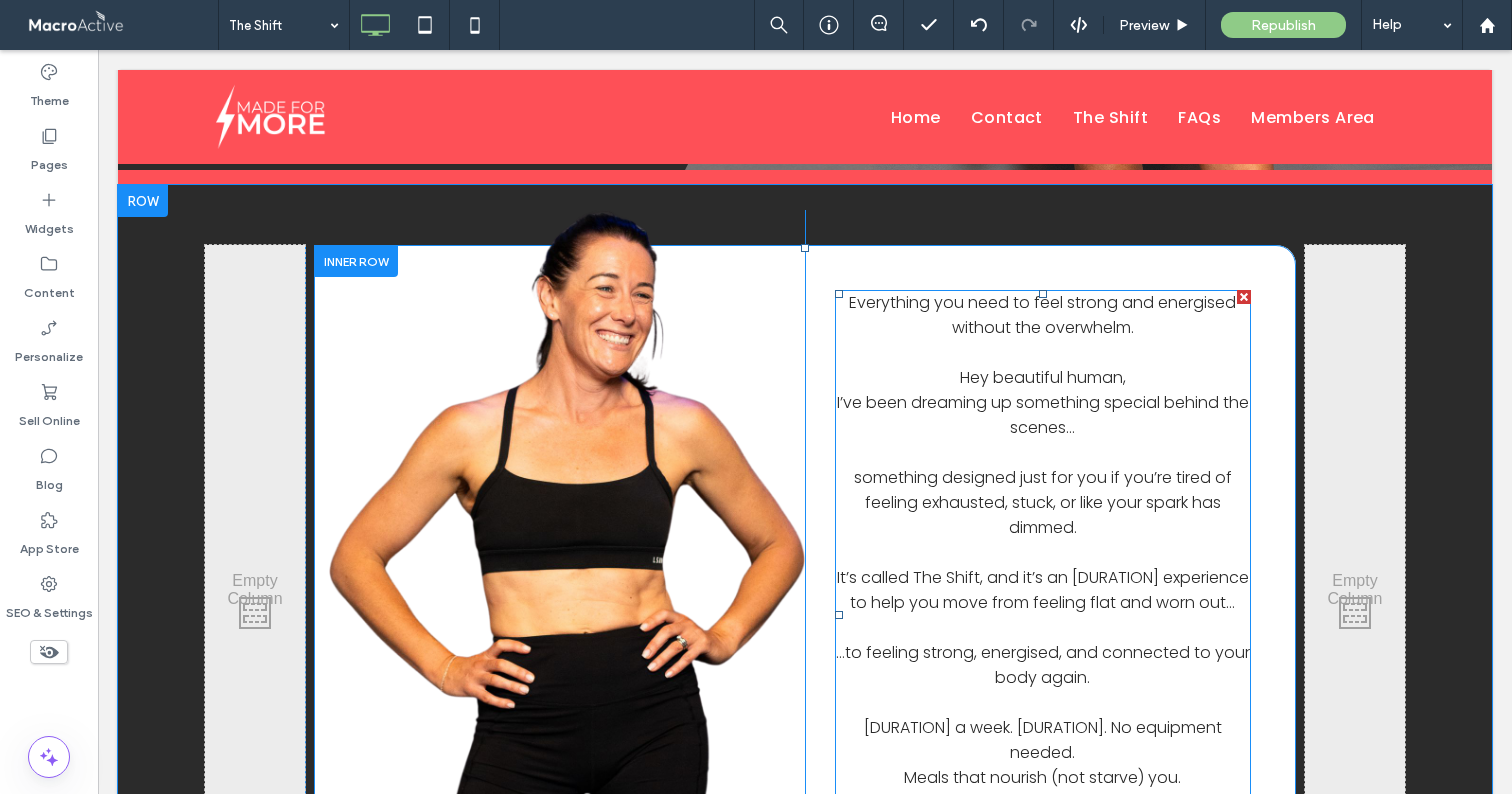 click on "Everything you need to feel strong and energised without the overwhelm." at bounding box center [1042, 315] 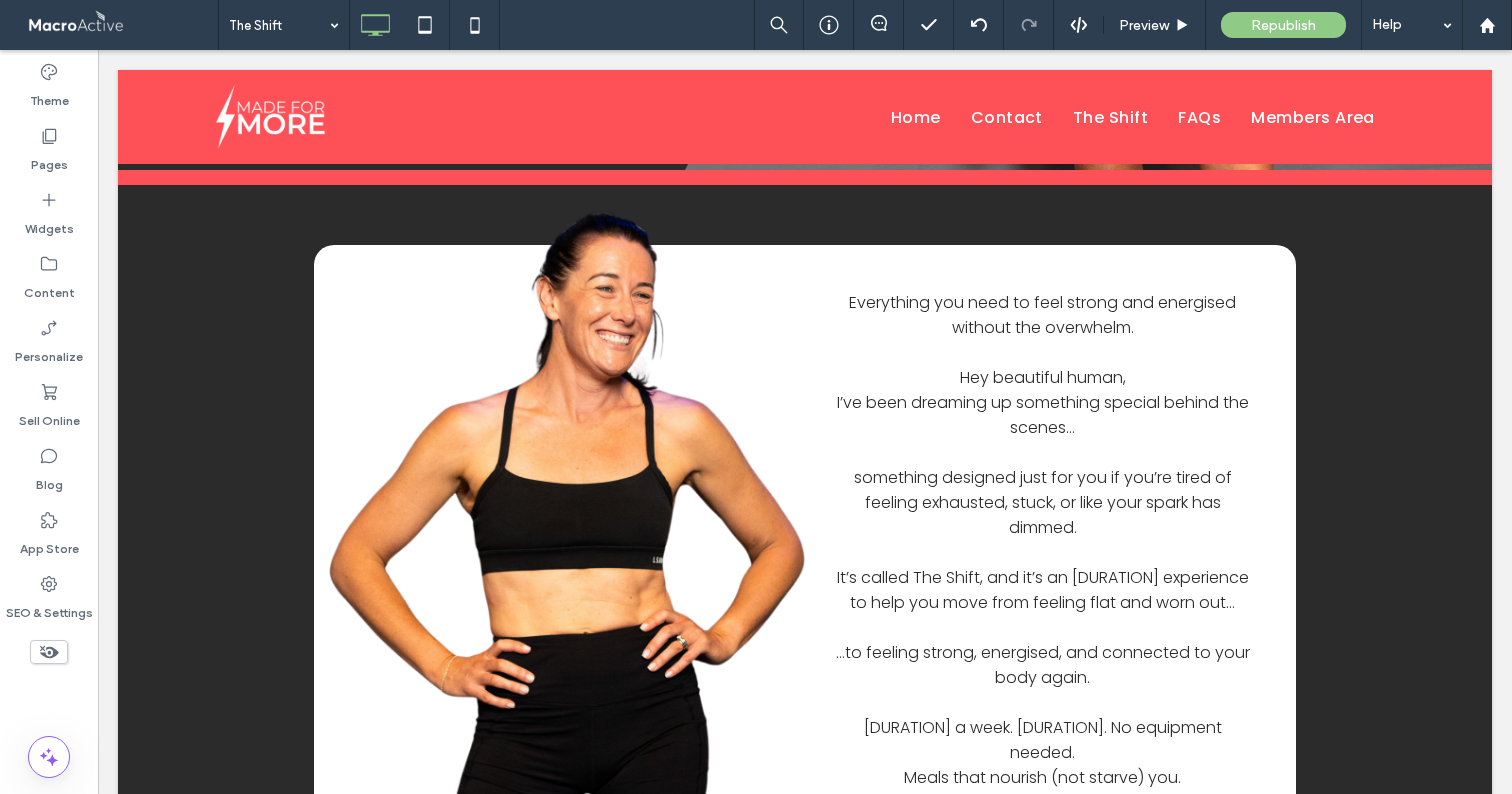 click on "Hey beautiful human," at bounding box center [1043, 377] 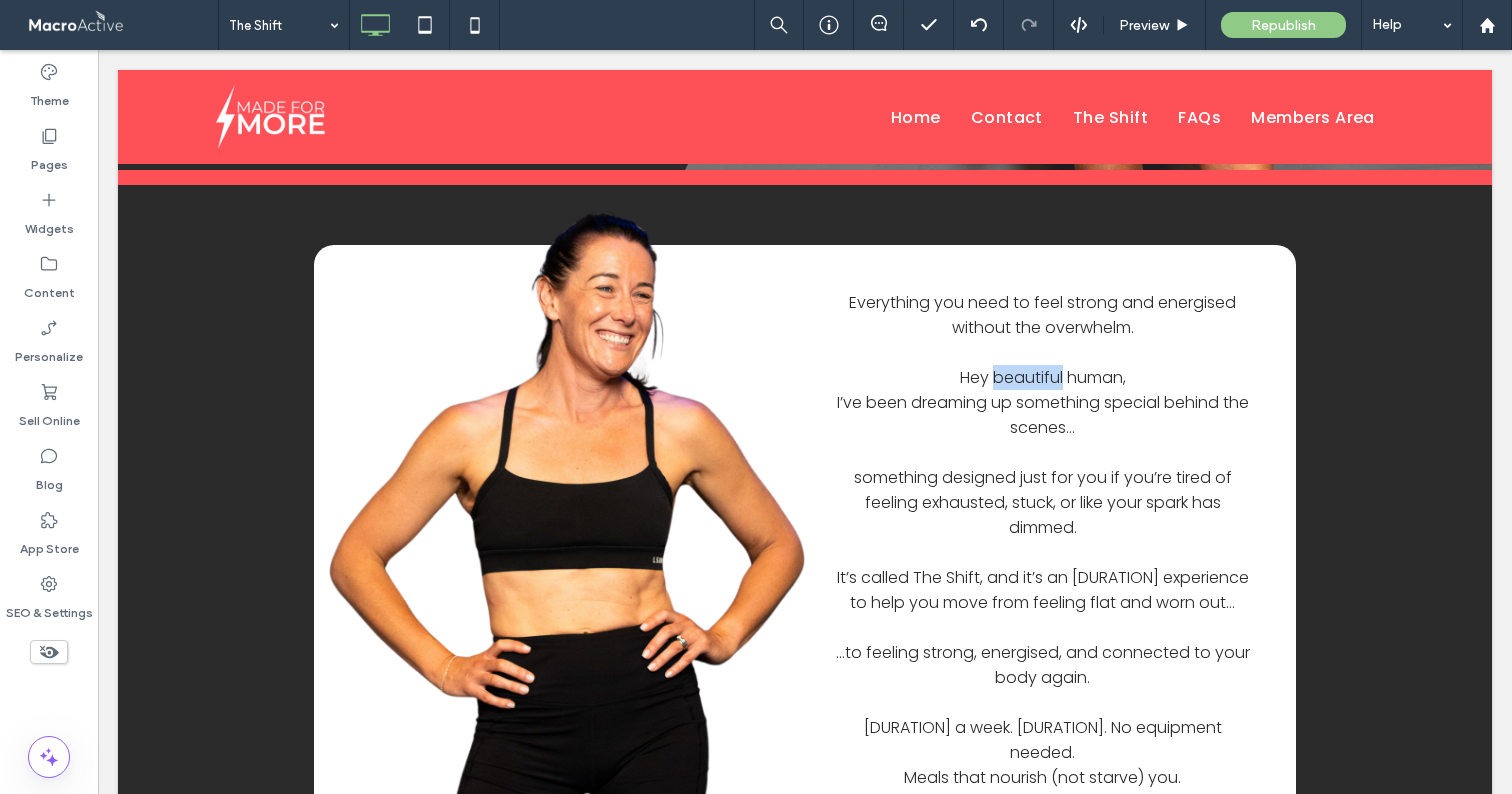 click on "Hey beautiful human," at bounding box center (1043, 377) 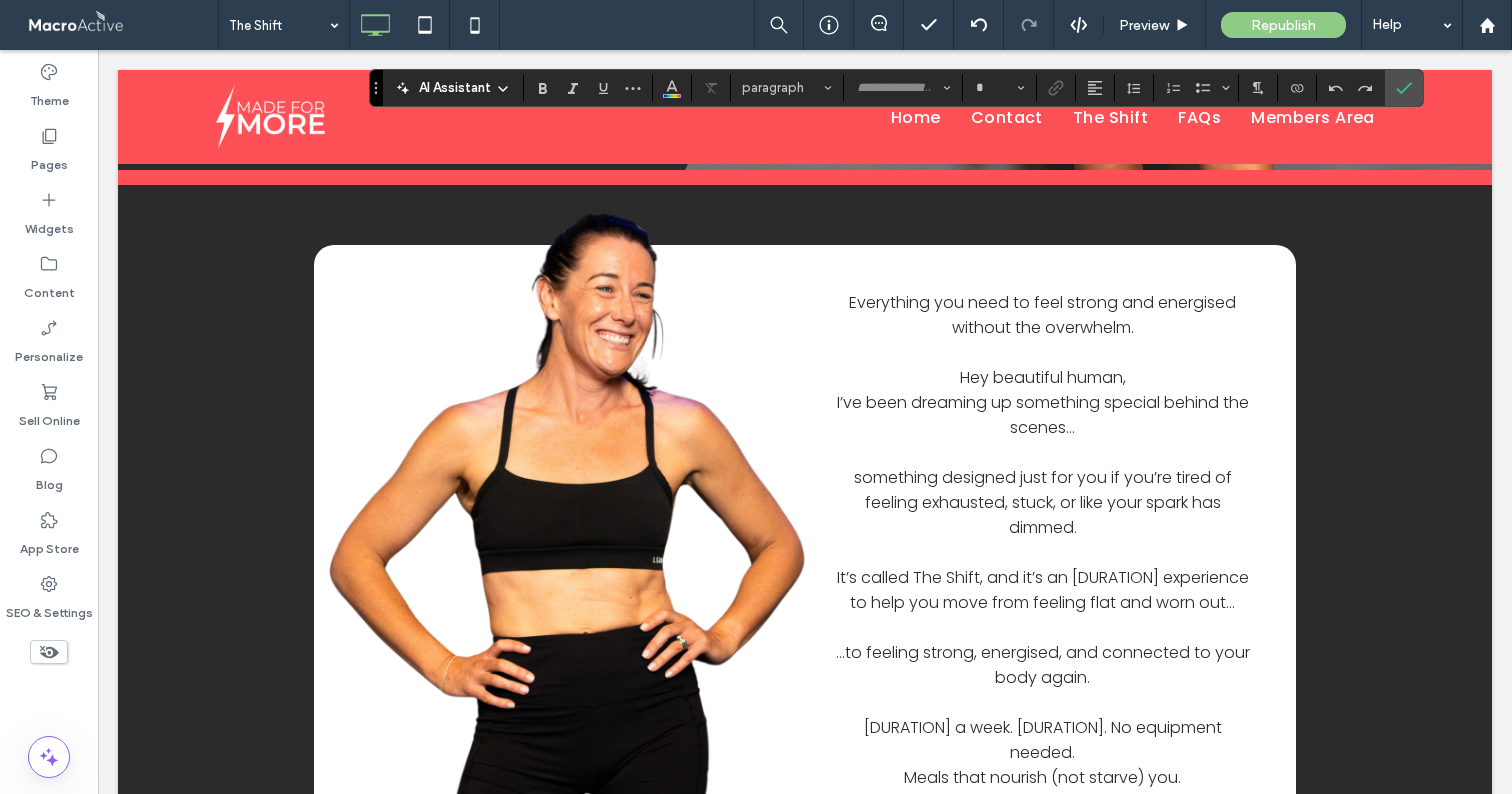 type on "*******" 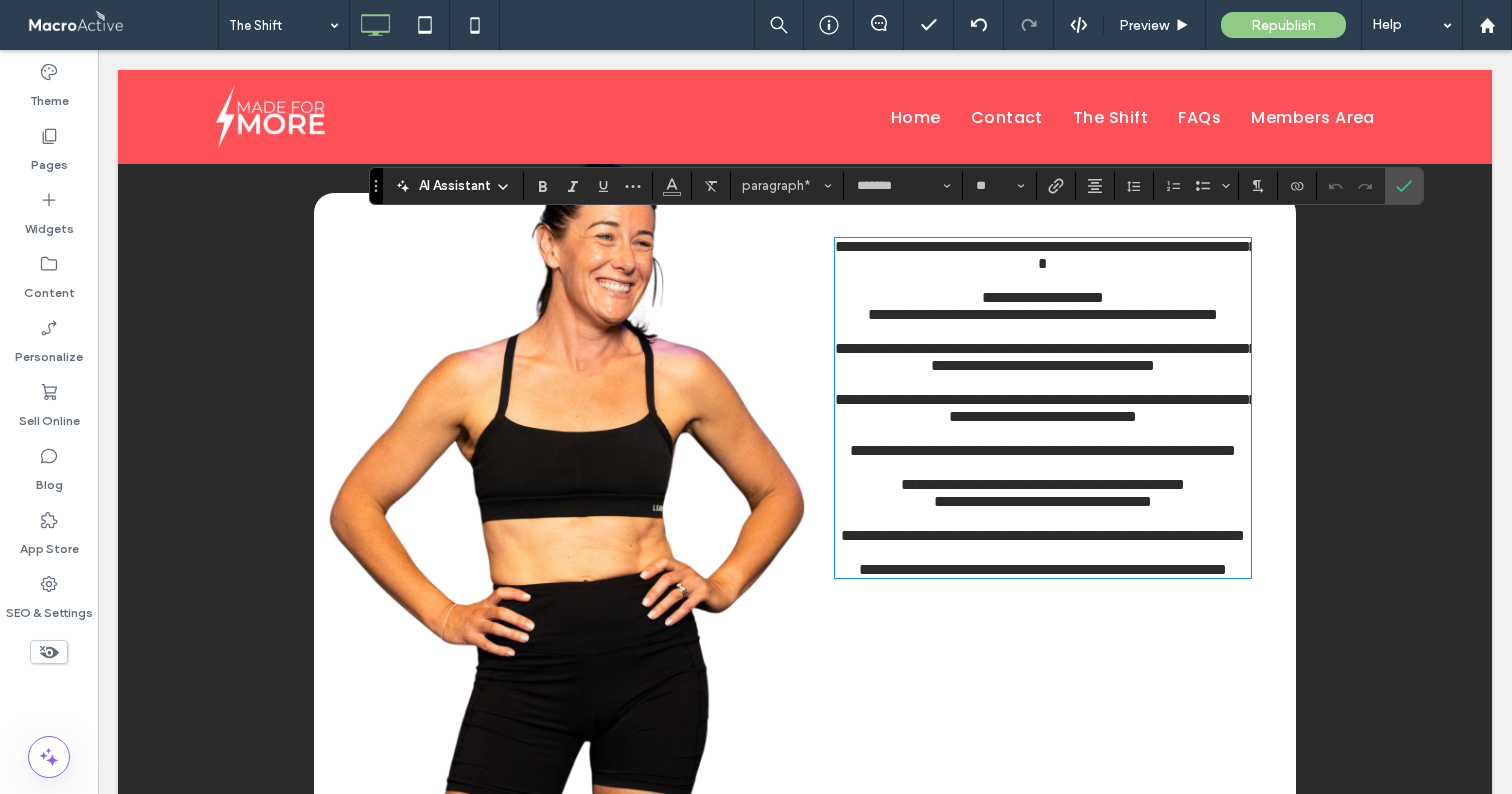 scroll, scrollTop: 714, scrollLeft: 0, axis: vertical 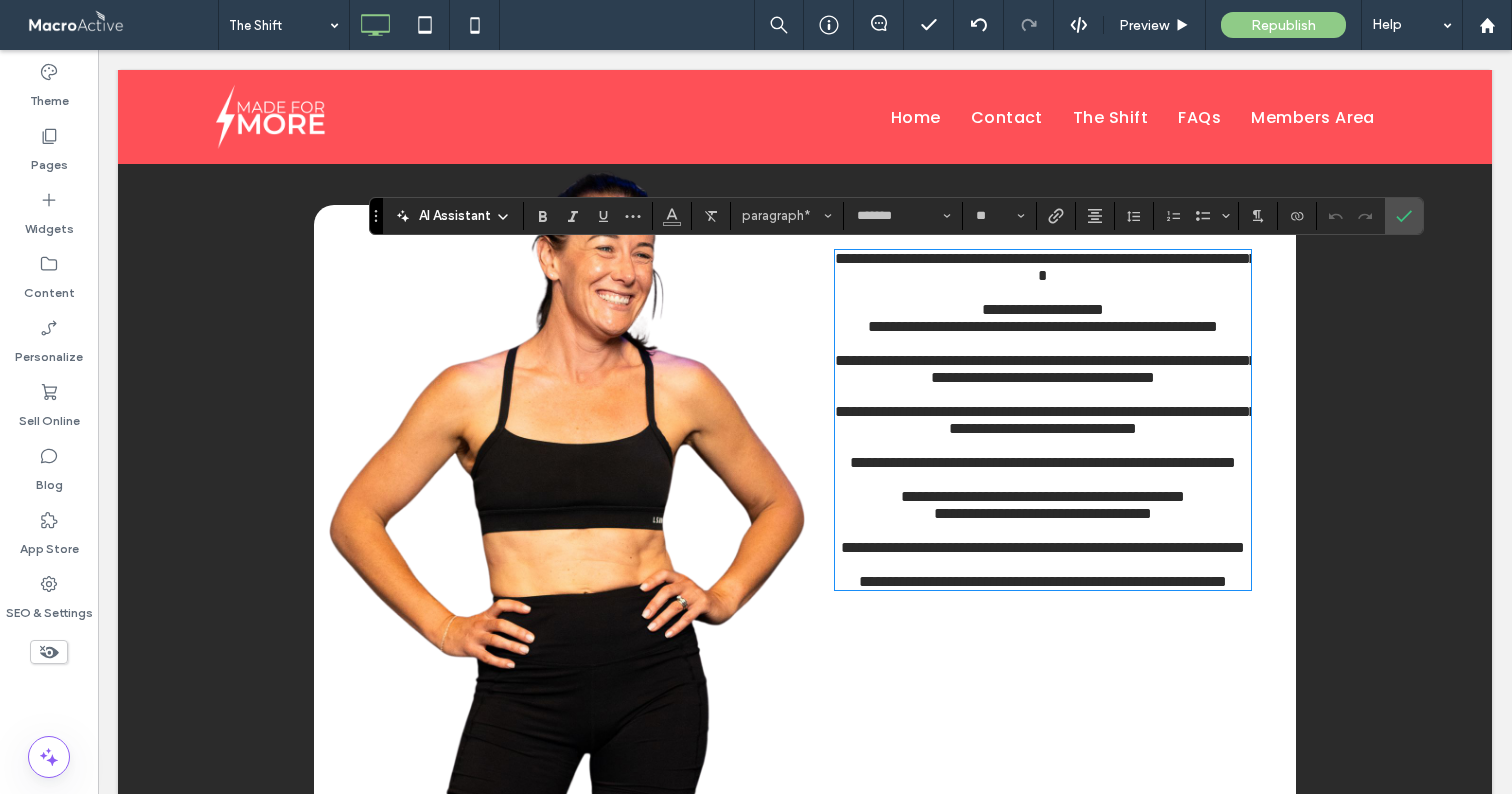 click at bounding box center (1043, 292) 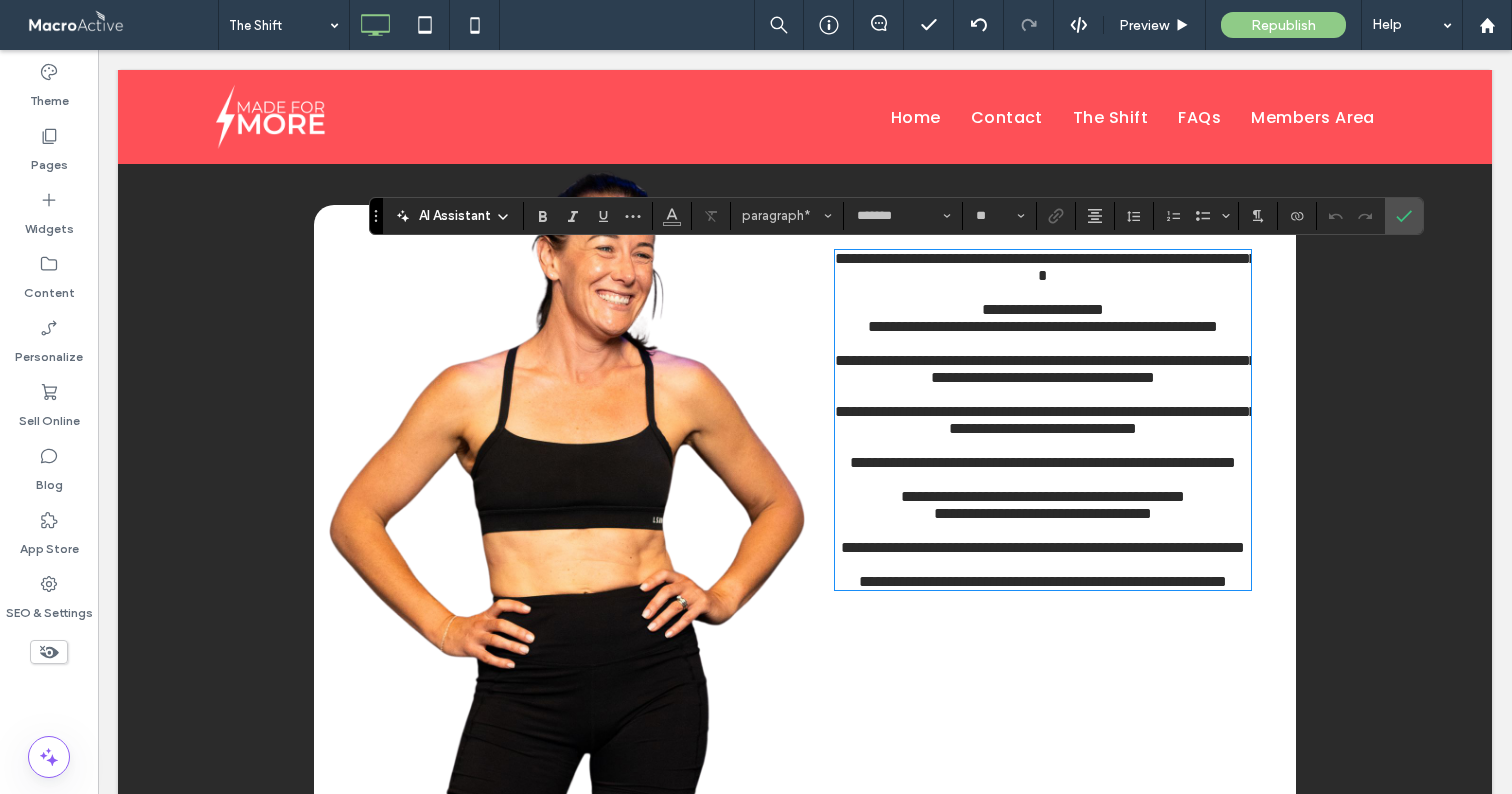 click on "**********" at bounding box center [1043, 309] 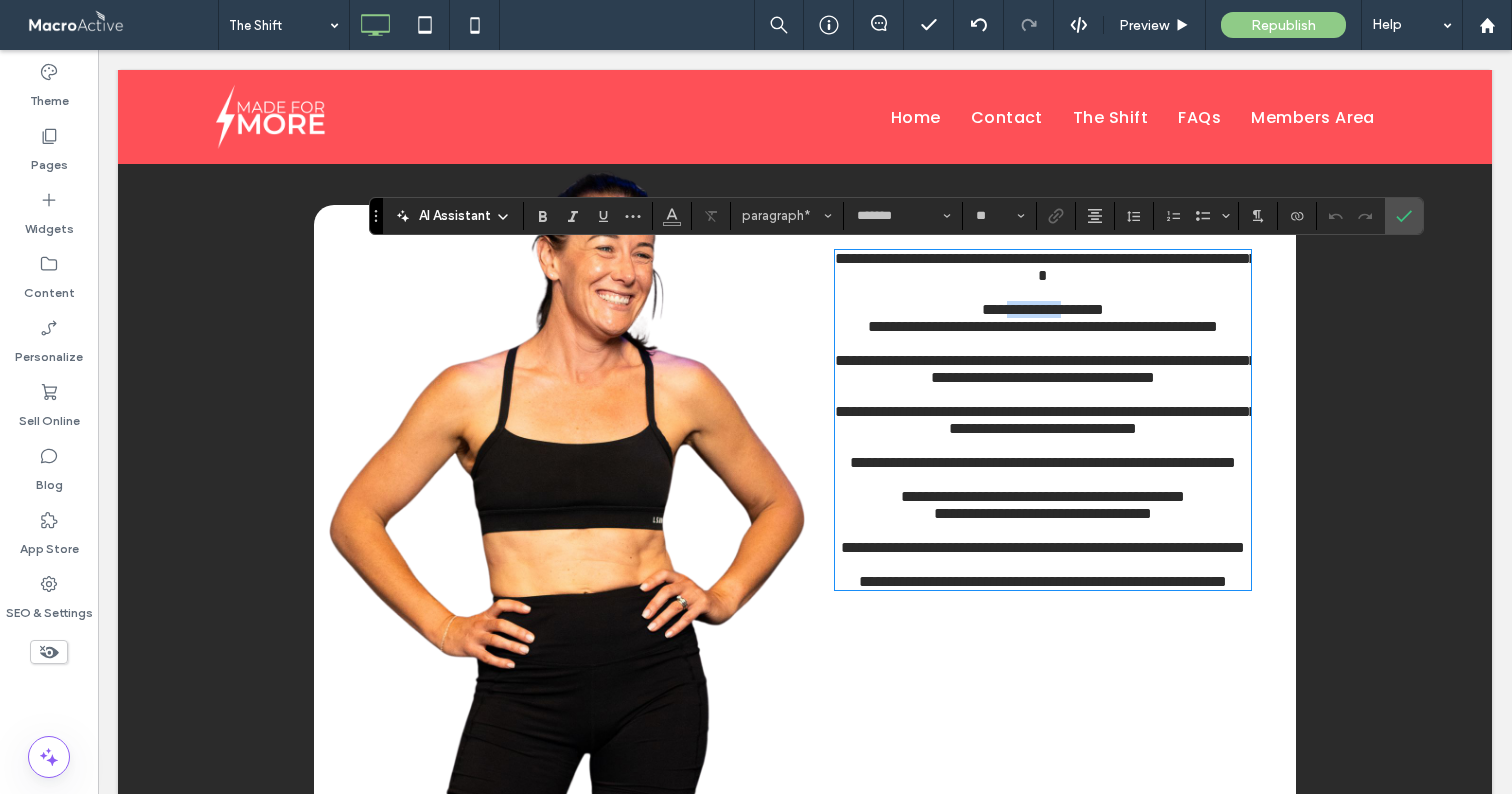 click on "**********" at bounding box center (1043, 309) 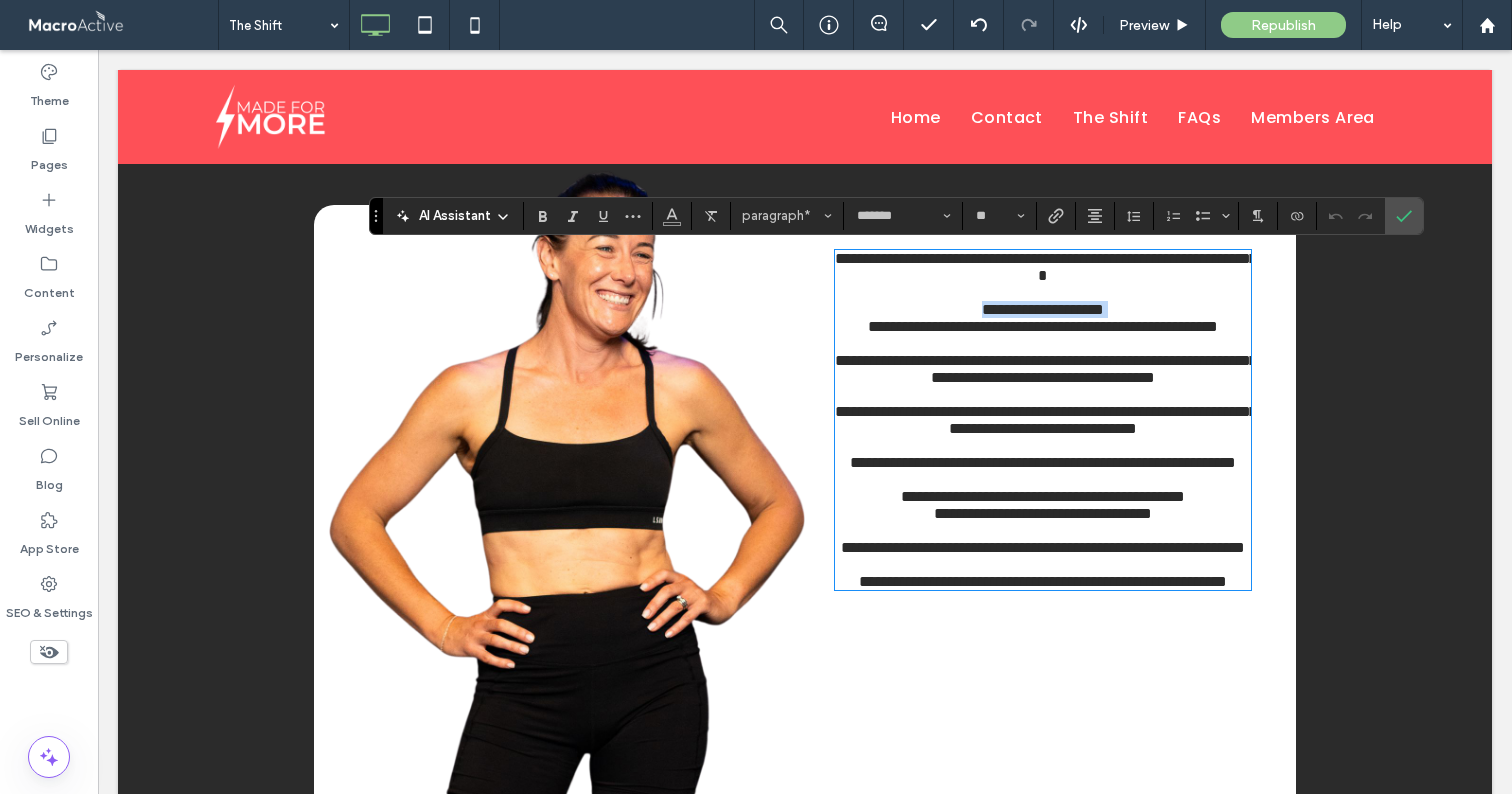 click on "**********" at bounding box center [1043, 309] 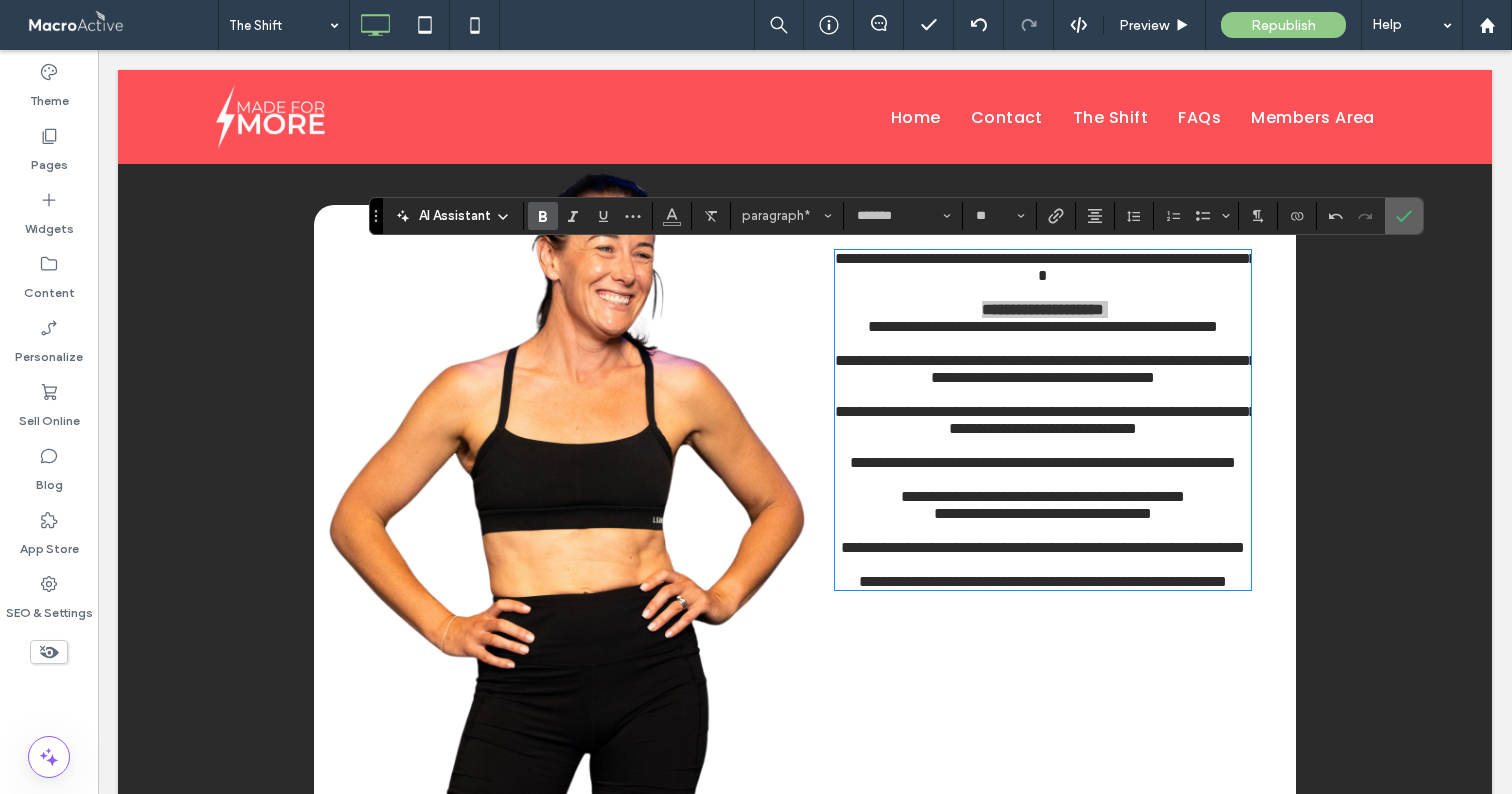 click at bounding box center [1404, 216] 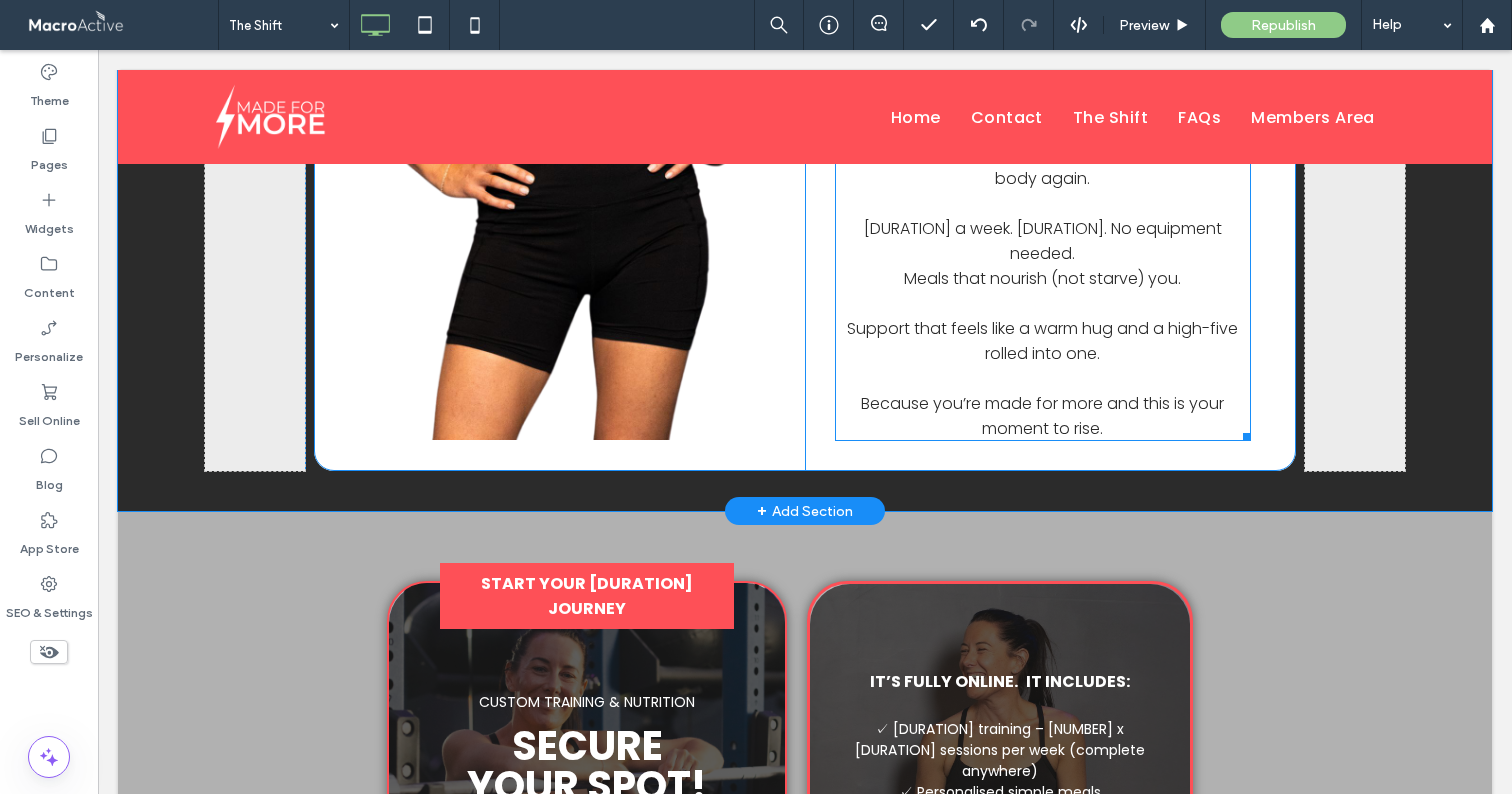 scroll, scrollTop: 1204, scrollLeft: 0, axis: vertical 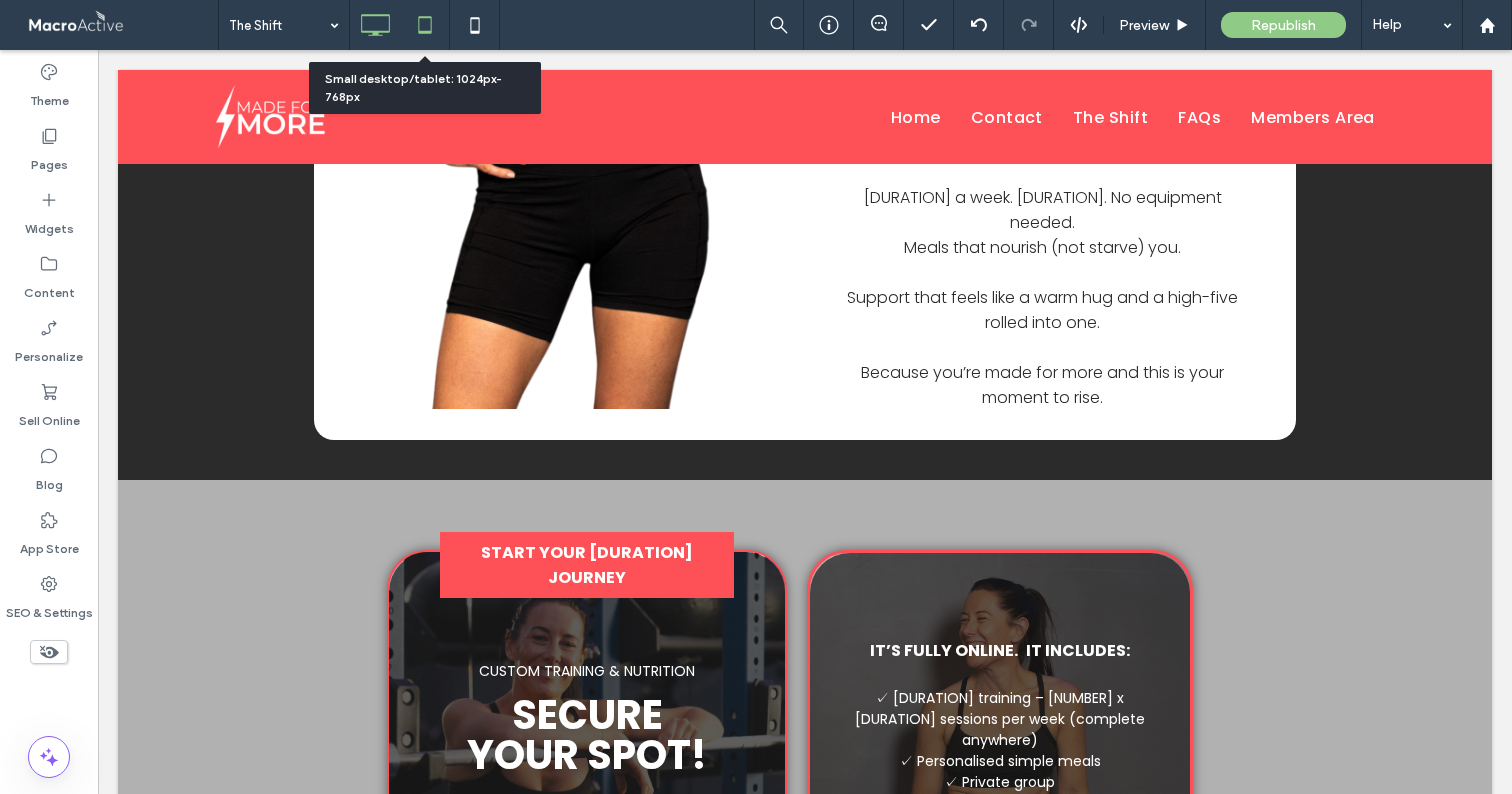 click 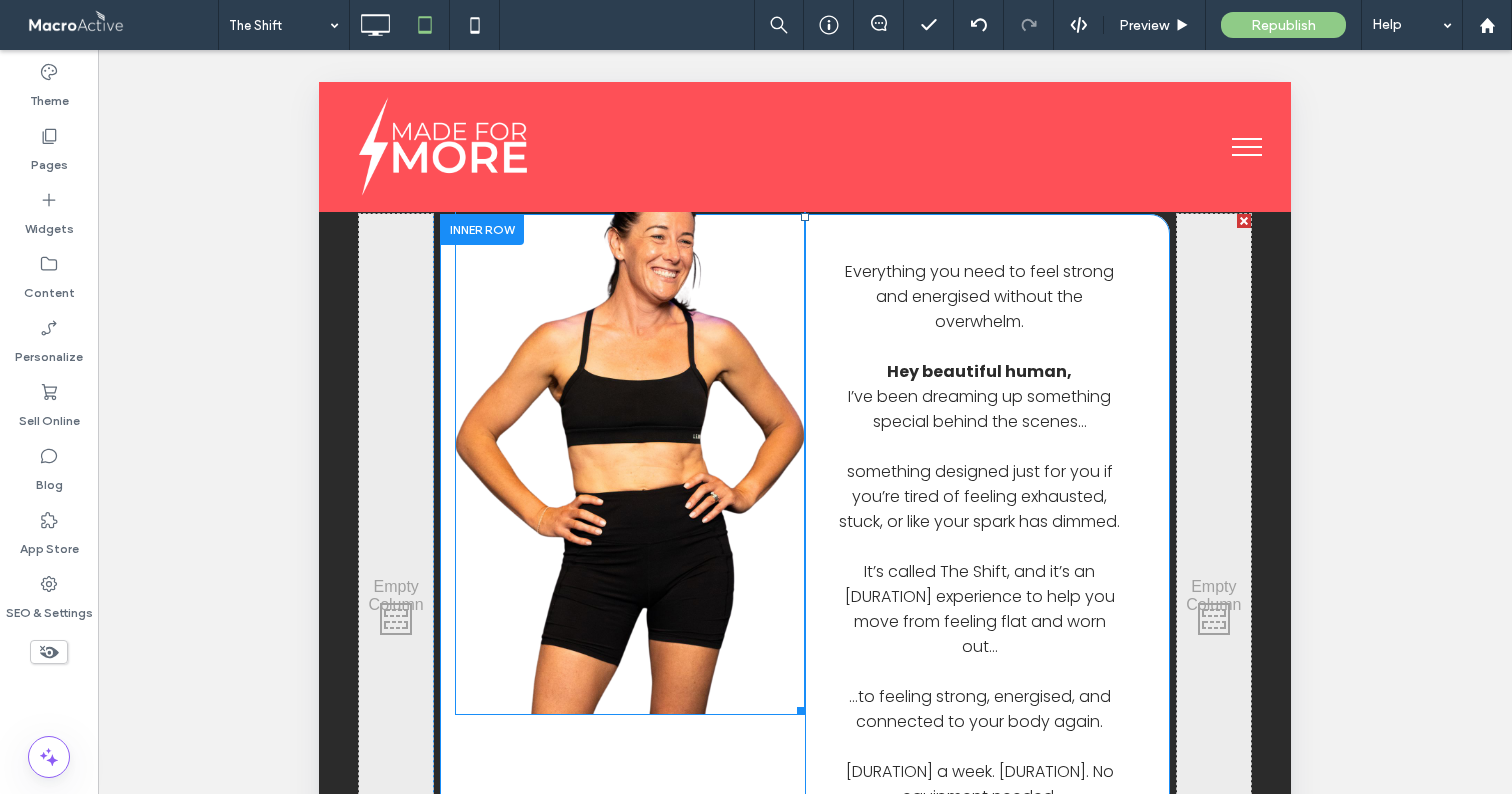 scroll, scrollTop: 951, scrollLeft: 0, axis: vertical 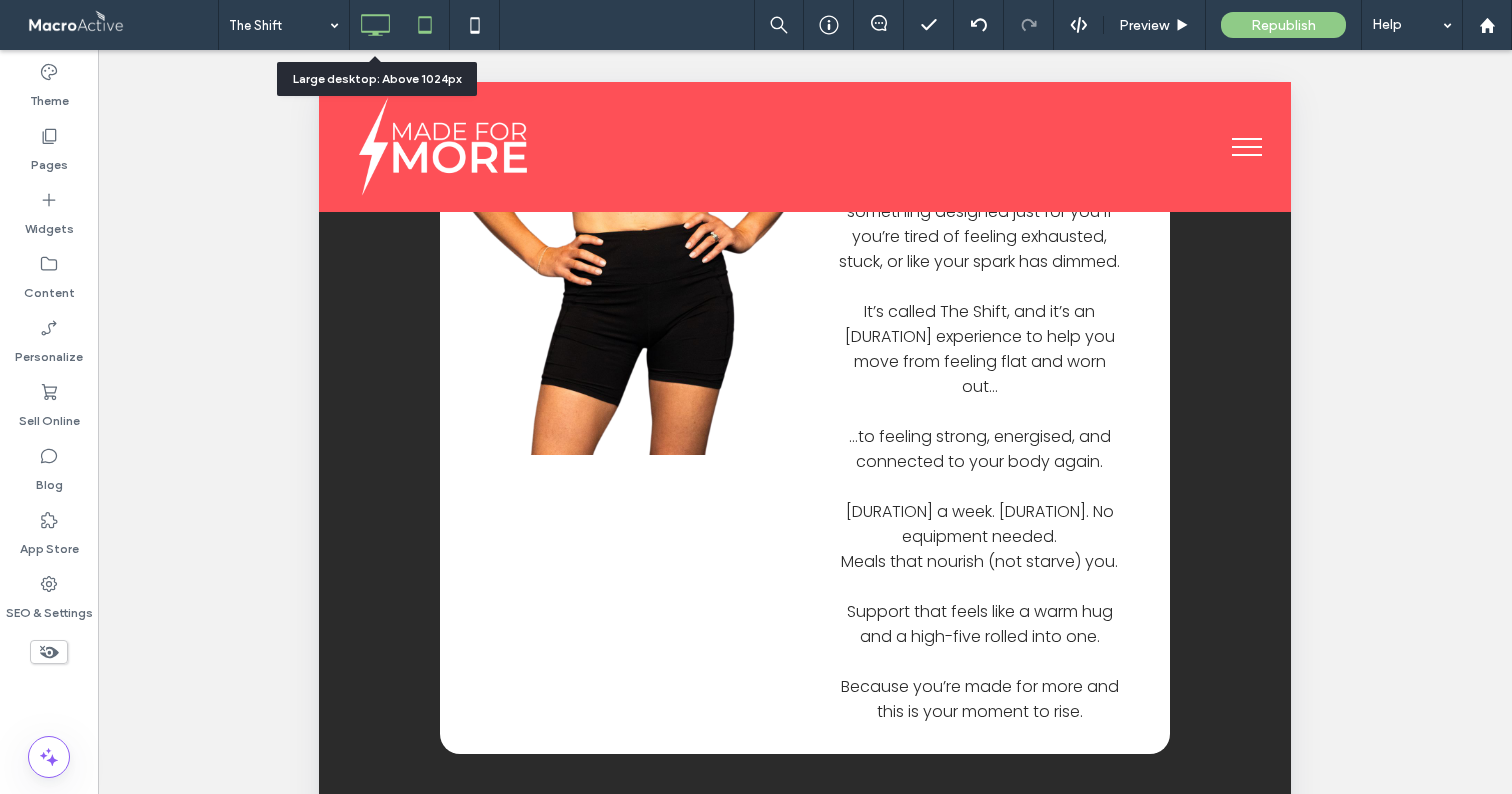 click 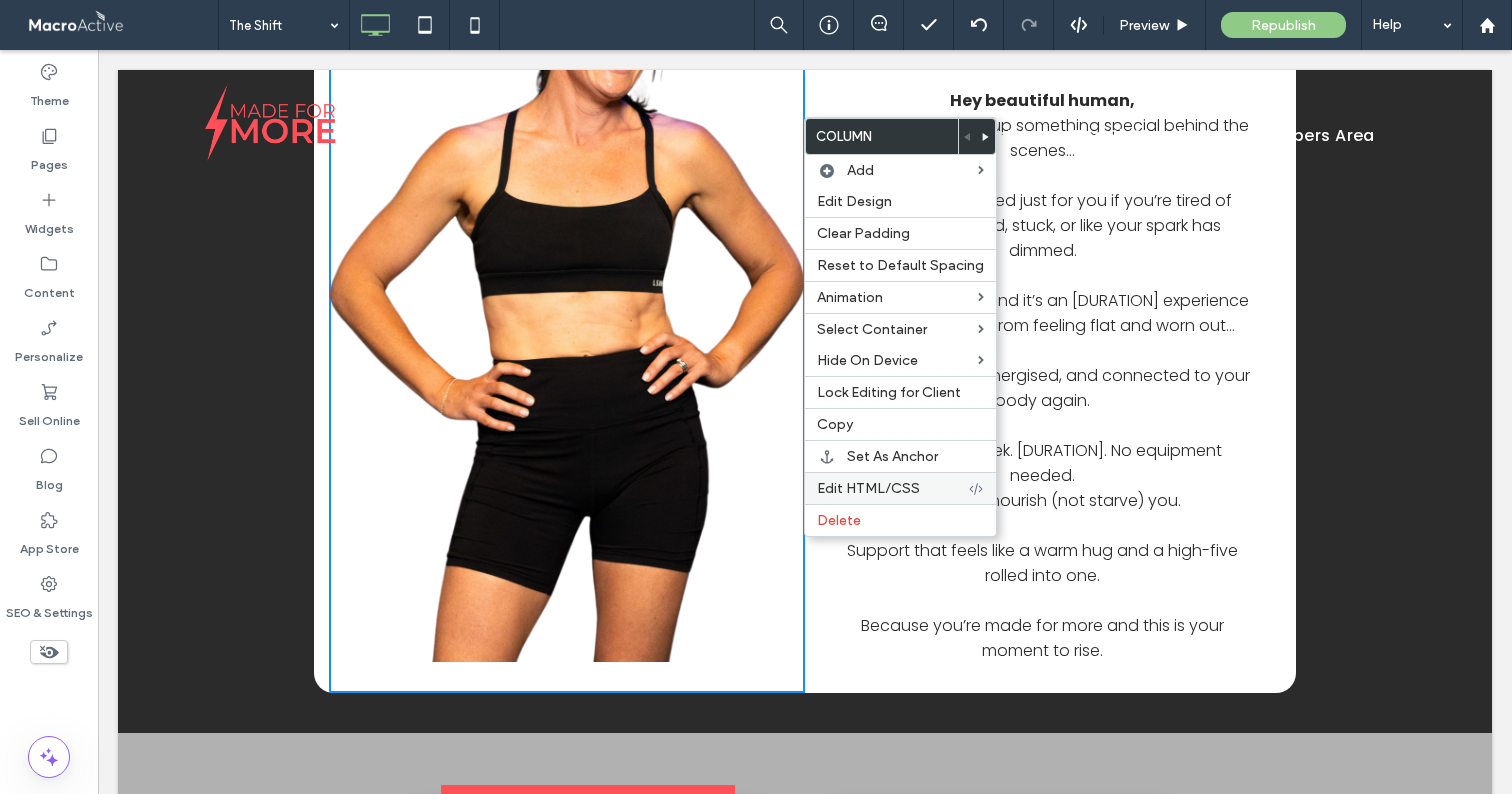 click on "Edit HTML/CSS" at bounding box center (868, 488) 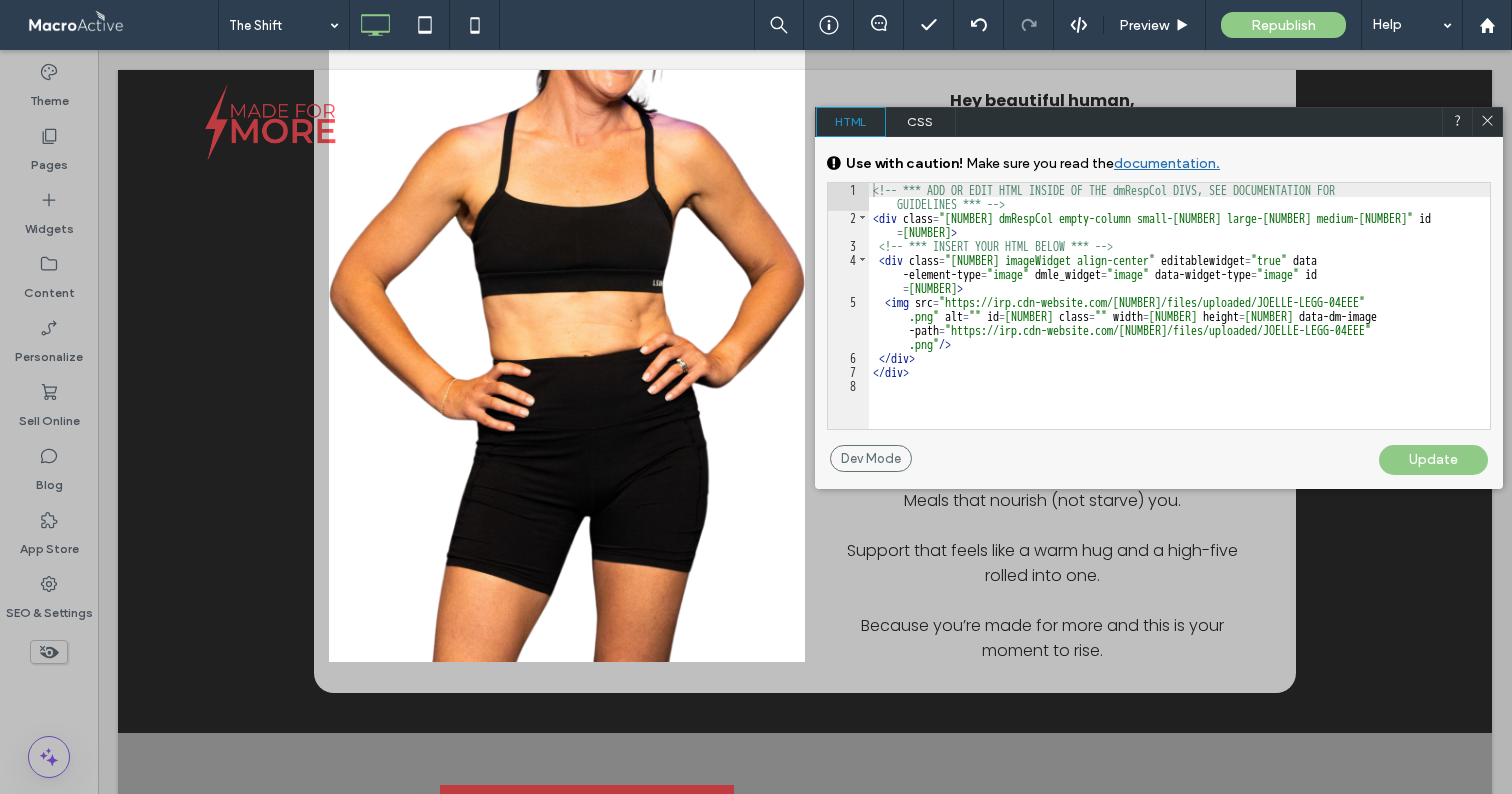 click on "CSS" at bounding box center (921, 122) 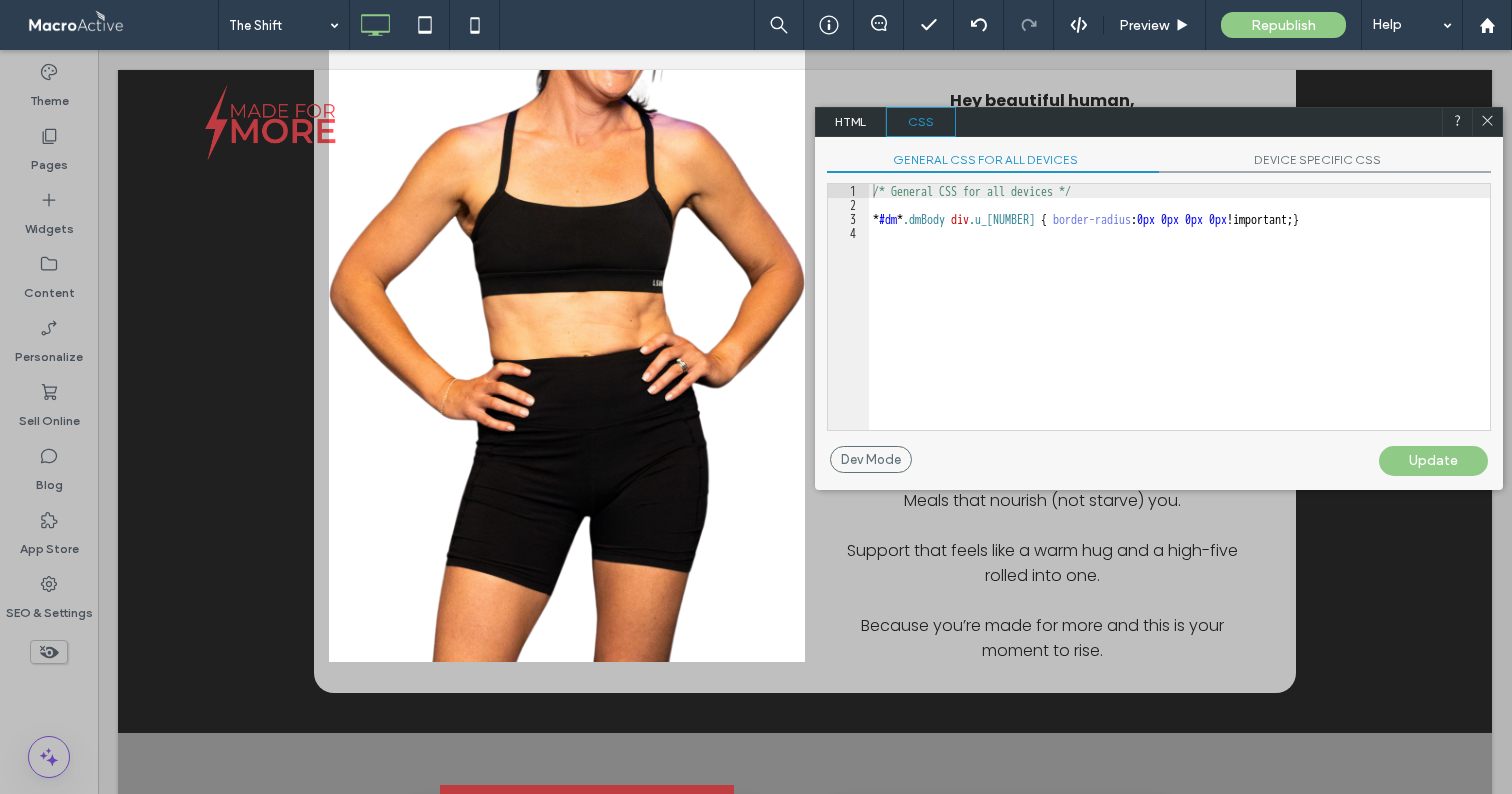 click on "DEVICE SPECIFIC CSS" at bounding box center [1325, 162] 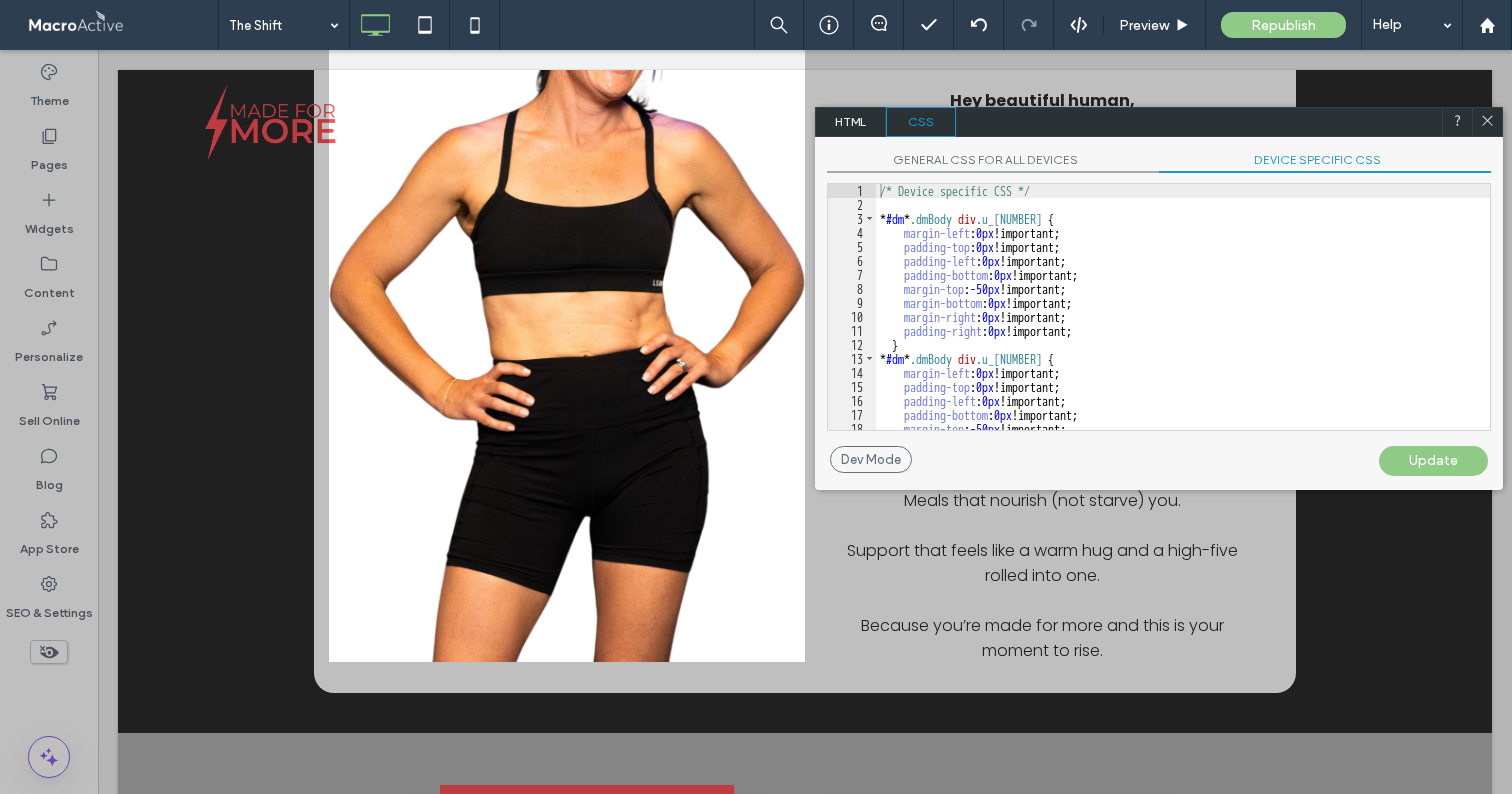 click on "/* Device specific CSS */ * #dm  * .dmBody   div .u_[NUMBER]   {      margin-left : 0 px  !important;      padding-top : 0 px  !important;      padding-left : 0 px  !important;      padding-bottom : 0 px  !important;      margin-top : -50 px  !important;      margin-bottom : 0 px  !important;      margin-right : 0 px  !important;      padding-right : 0 px  !important;    } * #dm  * .dmBody   div .u_[NUMBER]   {      margin-left : 0 px  !important;      padding-top : 0 px  !important;      padding-left : 0 px  !important;      padding-bottom : 0 px  !important;      margin-top : -50 px  !important;      margin-bottom : 0 px  !important;" at bounding box center (1183, 321) 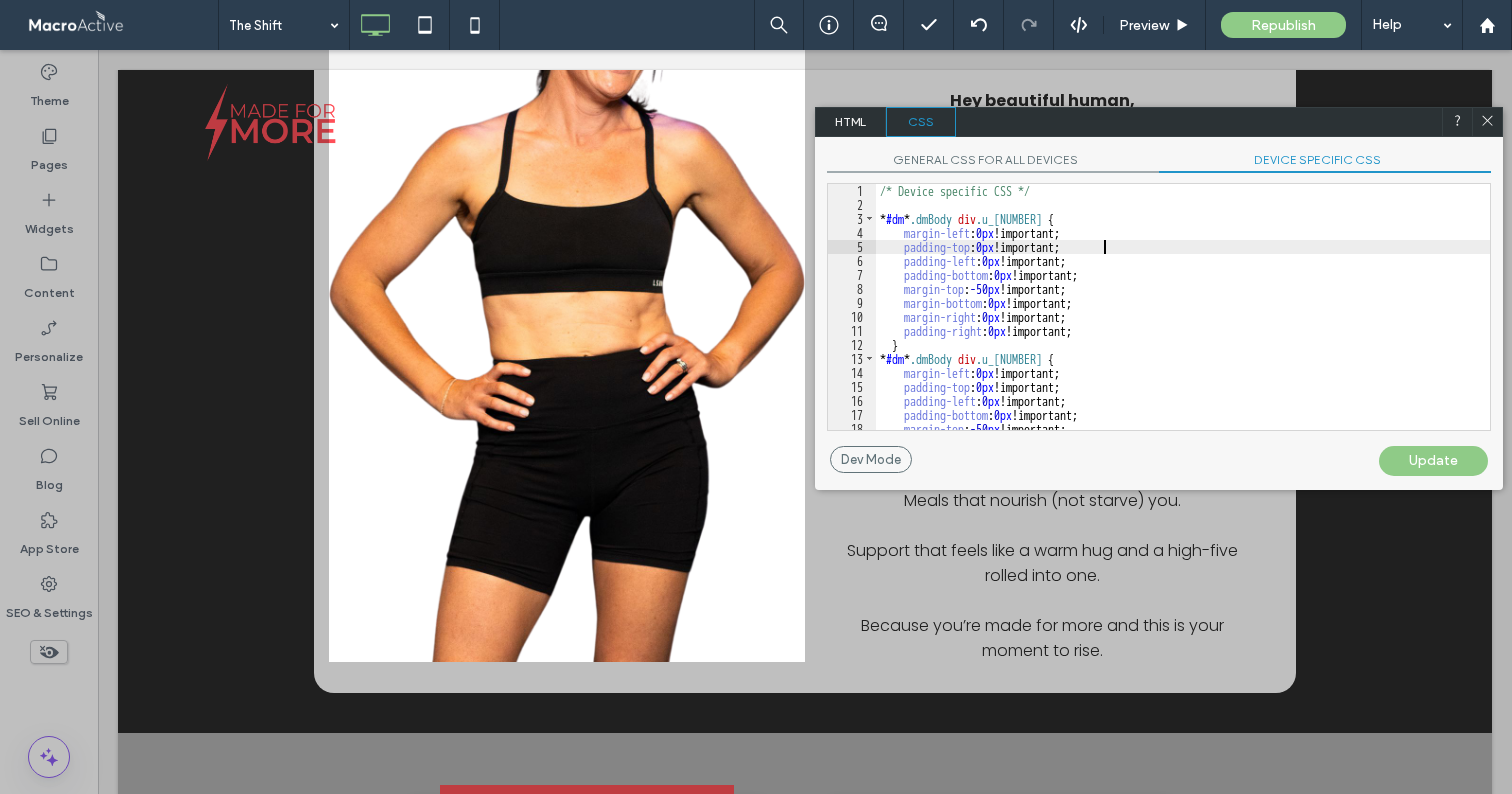 scroll, scrollTop: 2, scrollLeft: 0, axis: vertical 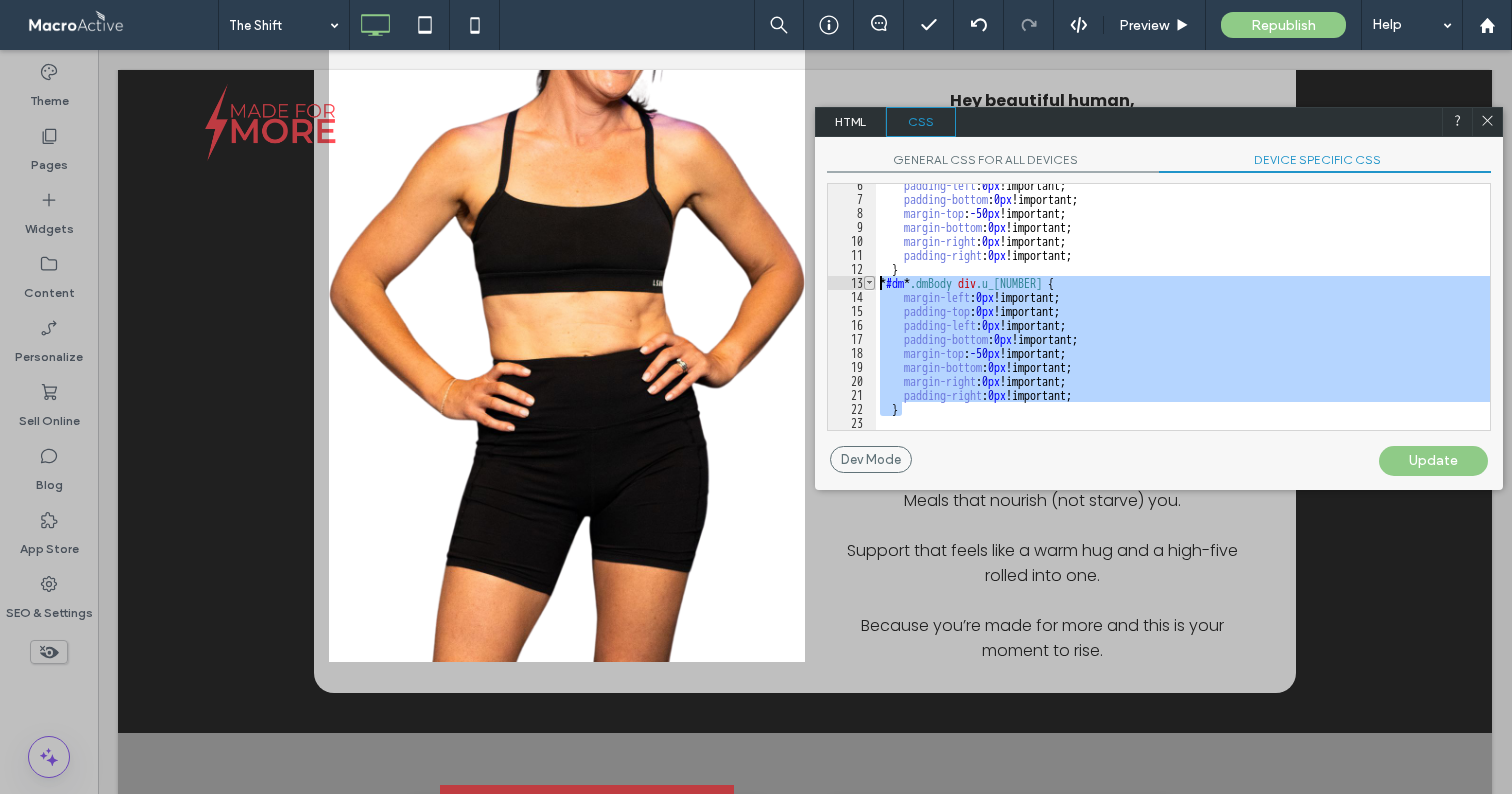 drag, startPoint x: 923, startPoint y: 414, endPoint x: 865, endPoint y: 287, distance: 139.61734 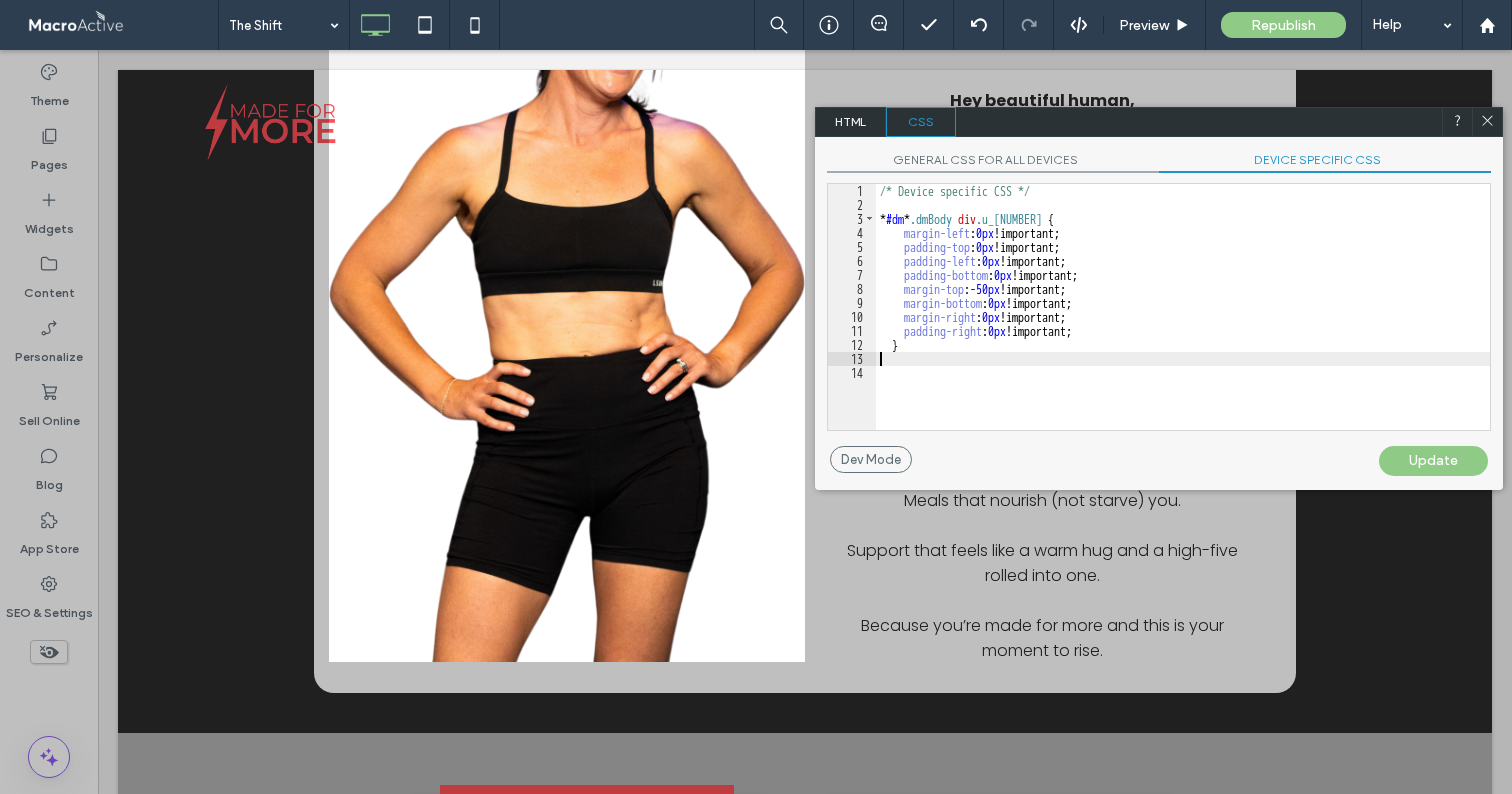 click on "/* Device specific CSS */ * #dm  * .dmBody   div .u_[NUMBER]   {      margin-left : 0 px  !important;      padding-top : 0 px  !important;      padding-left : 0 px  !important;      padding-bottom : 0 px  !important;      margin-top : -50 px  !important;      margin-bottom : 0 px  !important;      margin-right : 0 px  !important;      padding-right : 0 px  !important;    }" at bounding box center (1183, 321) 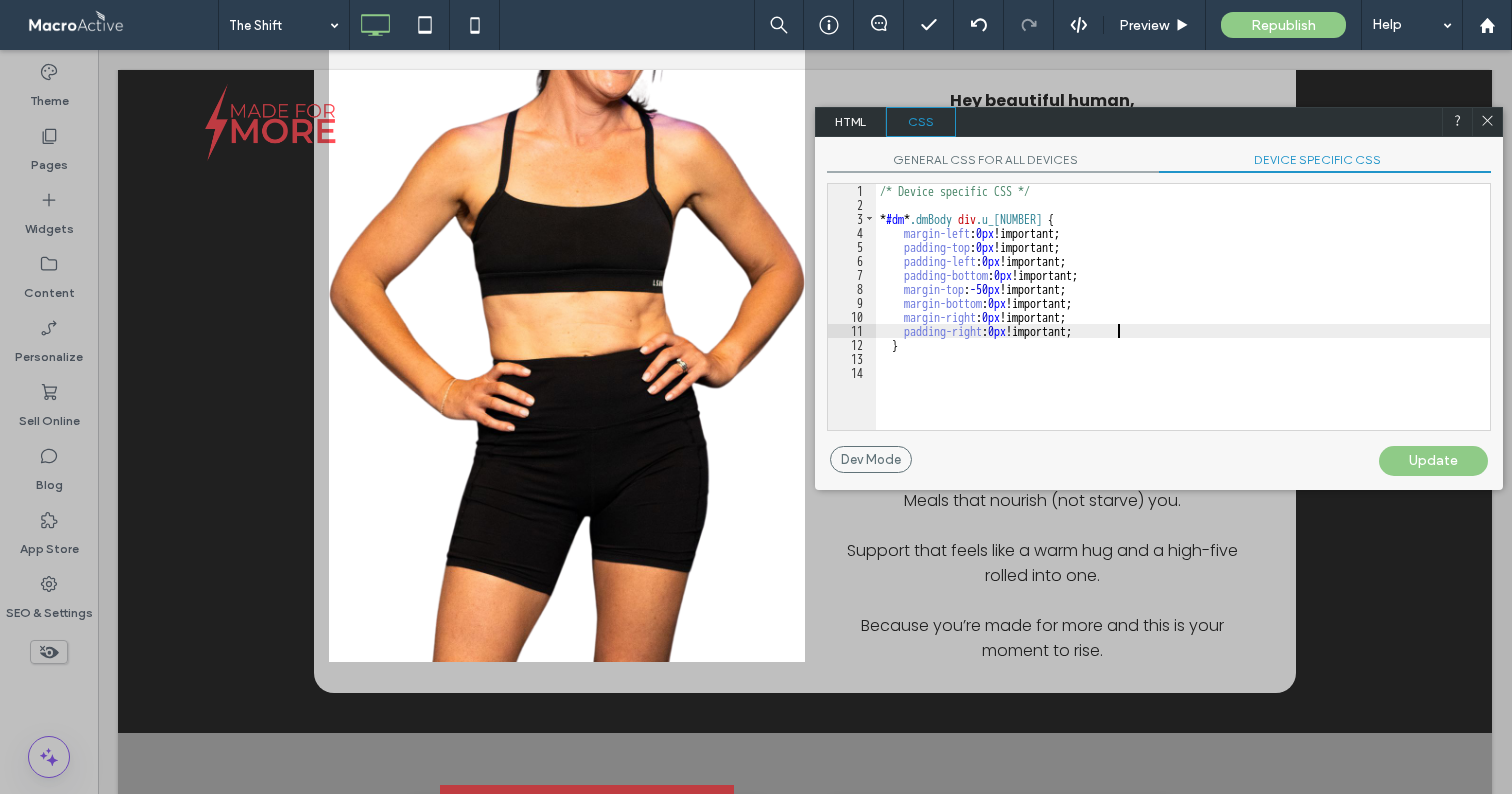 click on "/* Device specific CSS */ * #dm  * .dmBody   div .u_[NUMBER]   {      margin-left : 0 px  !important;      padding-top : 0 px  !important;      padding-left : 0 px  !important;      padding-bottom : 0 px  !important;      margin-top : -50 px  !important;      margin-bottom : 0 px  !important;      margin-right : 0 px  !important;      padding-right : 0 px  !important;    }" at bounding box center [1183, 321] 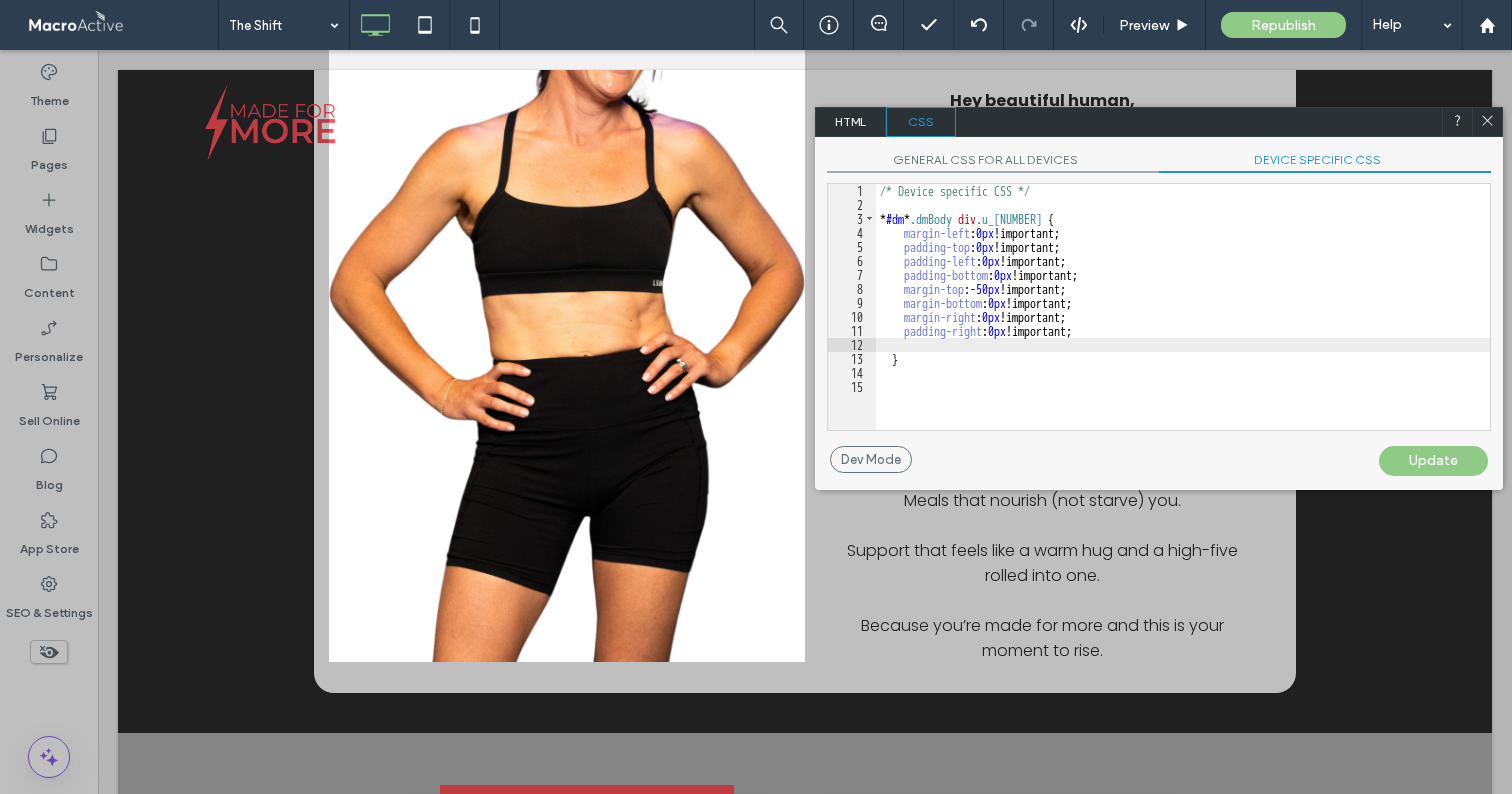 paste 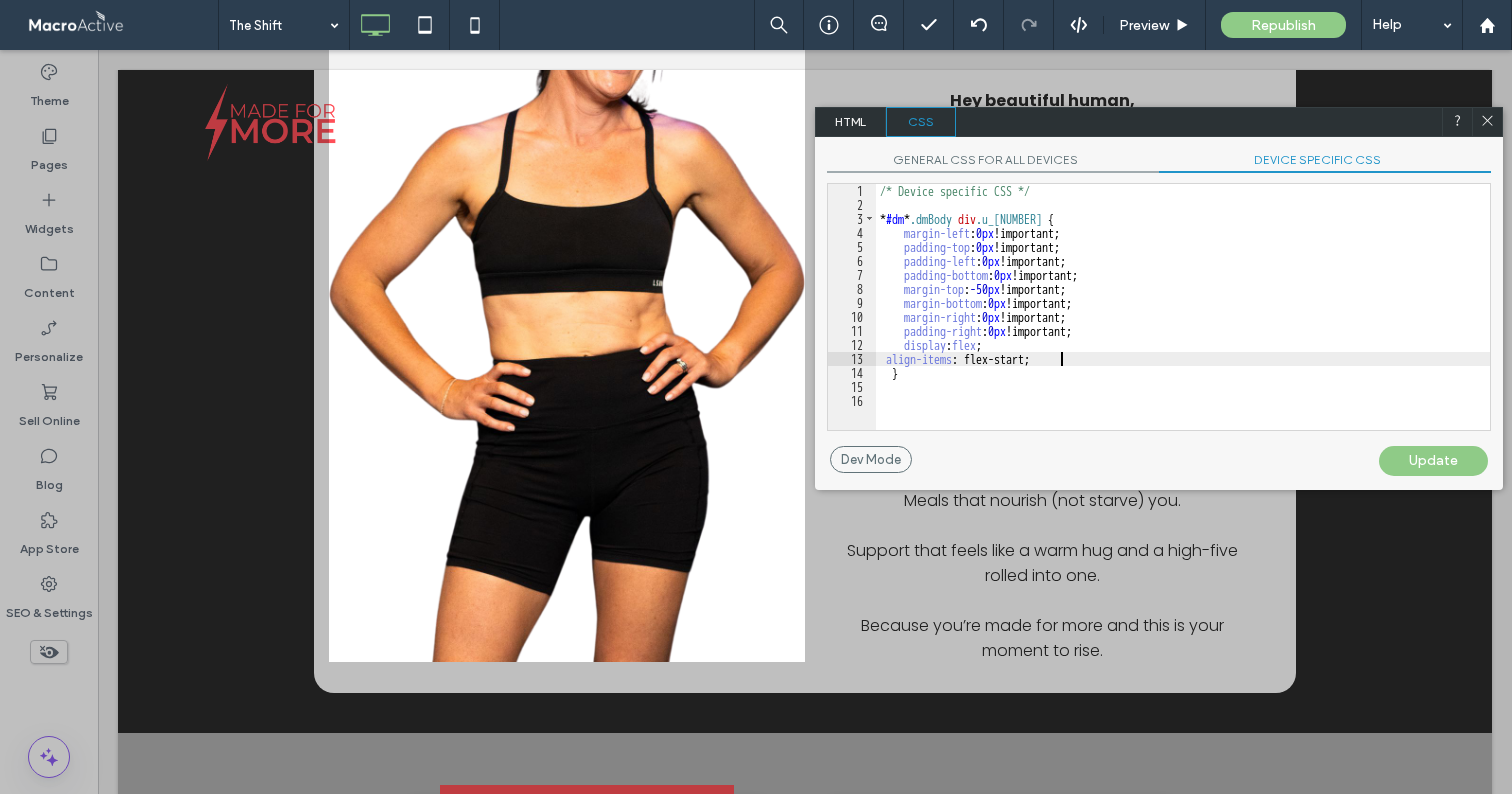 click on "/* Device specific CSS */ * #dm  * .dmBody   div .u_[NUMBER]   {      margin-left : 0 px  !important;      padding-top : 0 px  !important;      padding-left : 0 px  !important;      padding-bottom : 0 px  !important;      margin-top : -50 px  !important;      margin-bottom : 0 px  !important;      margin-right : 0 px  !important;      padding-right : 0 px  !important;      display :  flex ;   align-items : flex-start;    }" at bounding box center (1183, 321) 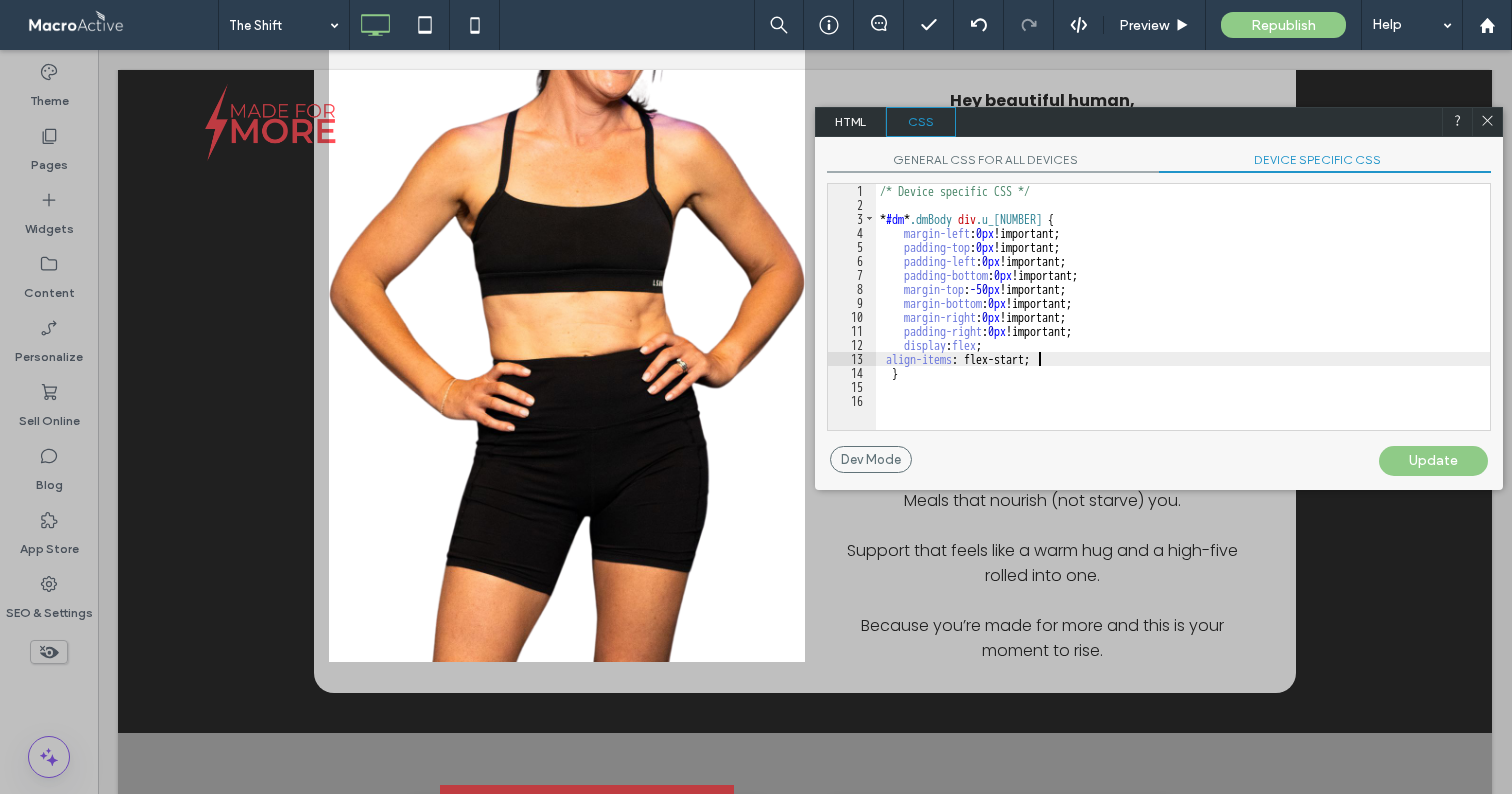 click on "/* Device specific CSS */ * #dm  * .dmBody   div .u_[NUMBER]   {      margin-left : 0 px  !important;      padding-top : 0 px  !important;      padding-left : 0 px  !important;      padding-bottom : 0 px  !important;      margin-top : -50 px  !important;      margin-bottom : 0 px  !important;      margin-right : 0 px  !important;      padding-right : 0 px  !important;      display :  flex ;   align-items : flex-start;    }" at bounding box center [1183, 321] 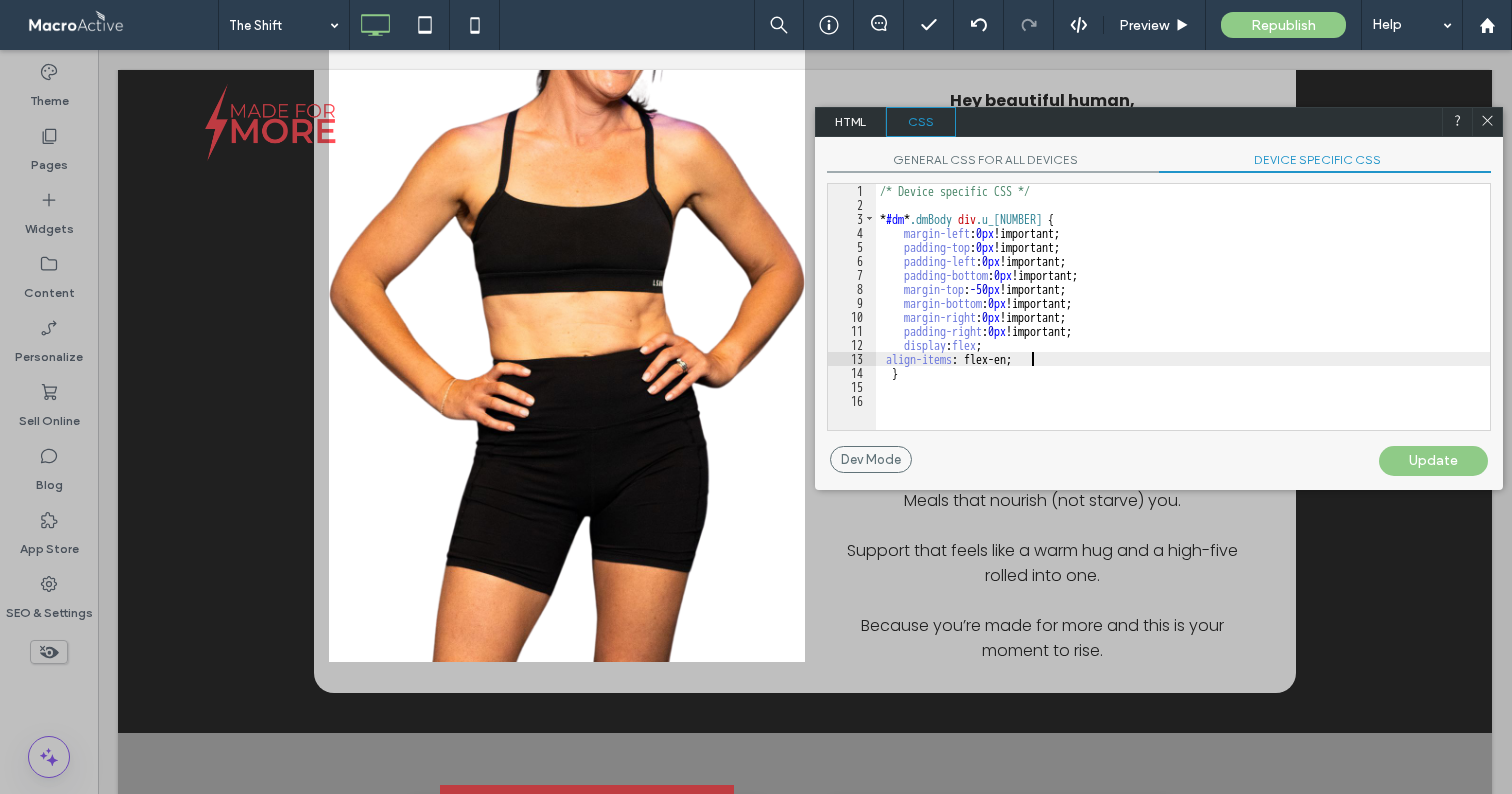 type on "**" 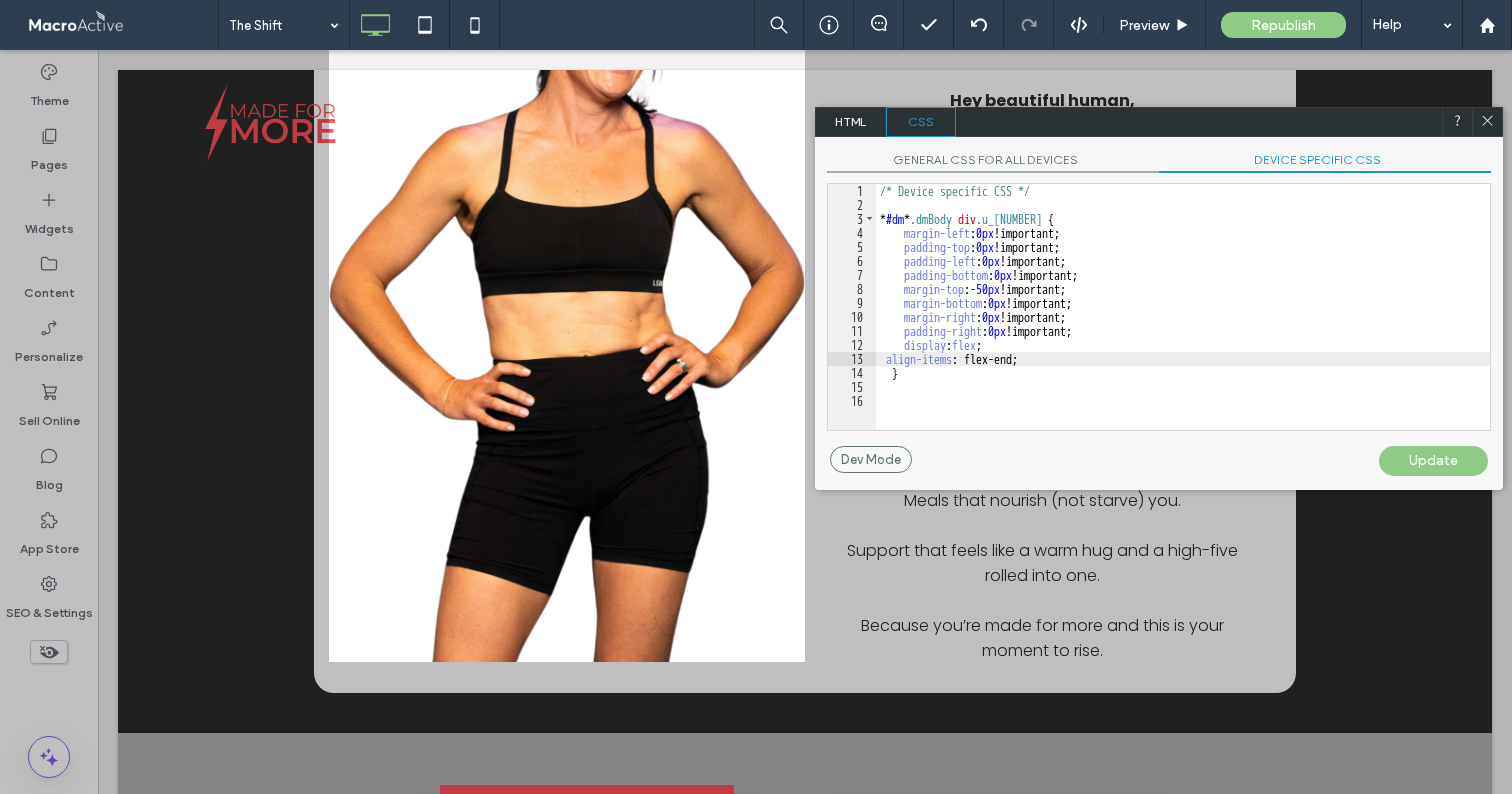 click on "Update" at bounding box center (1433, 461) 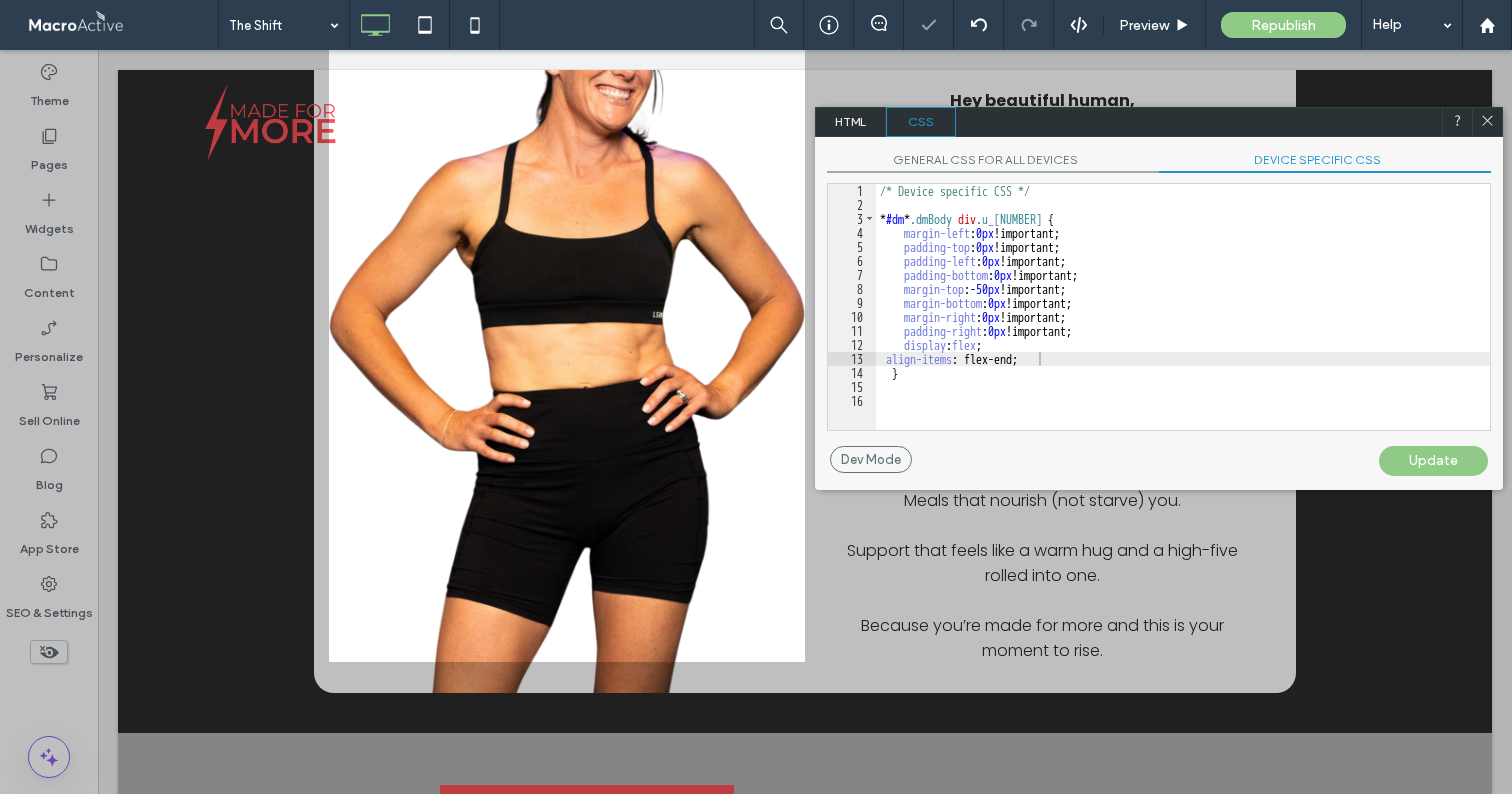 click 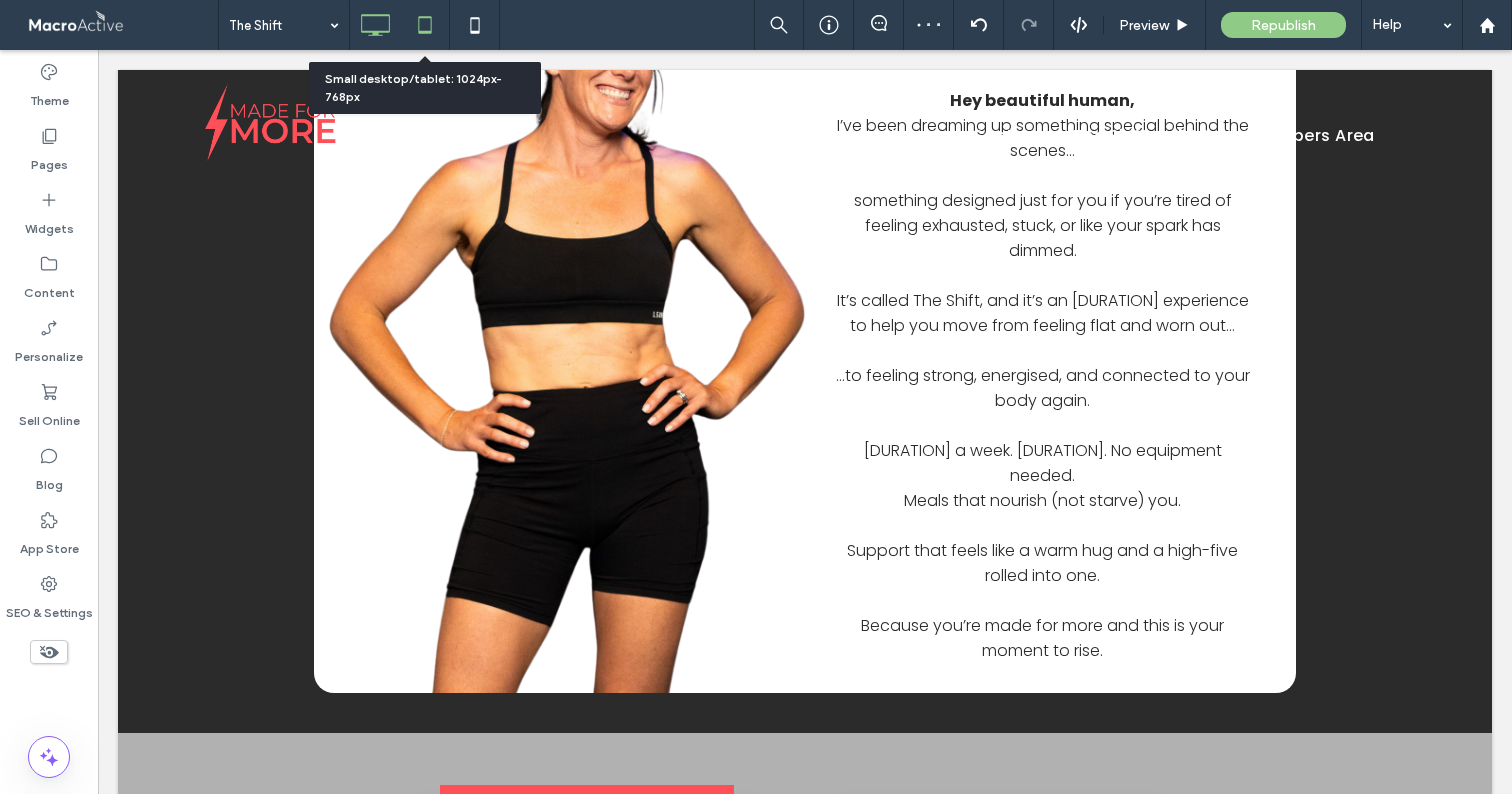 click 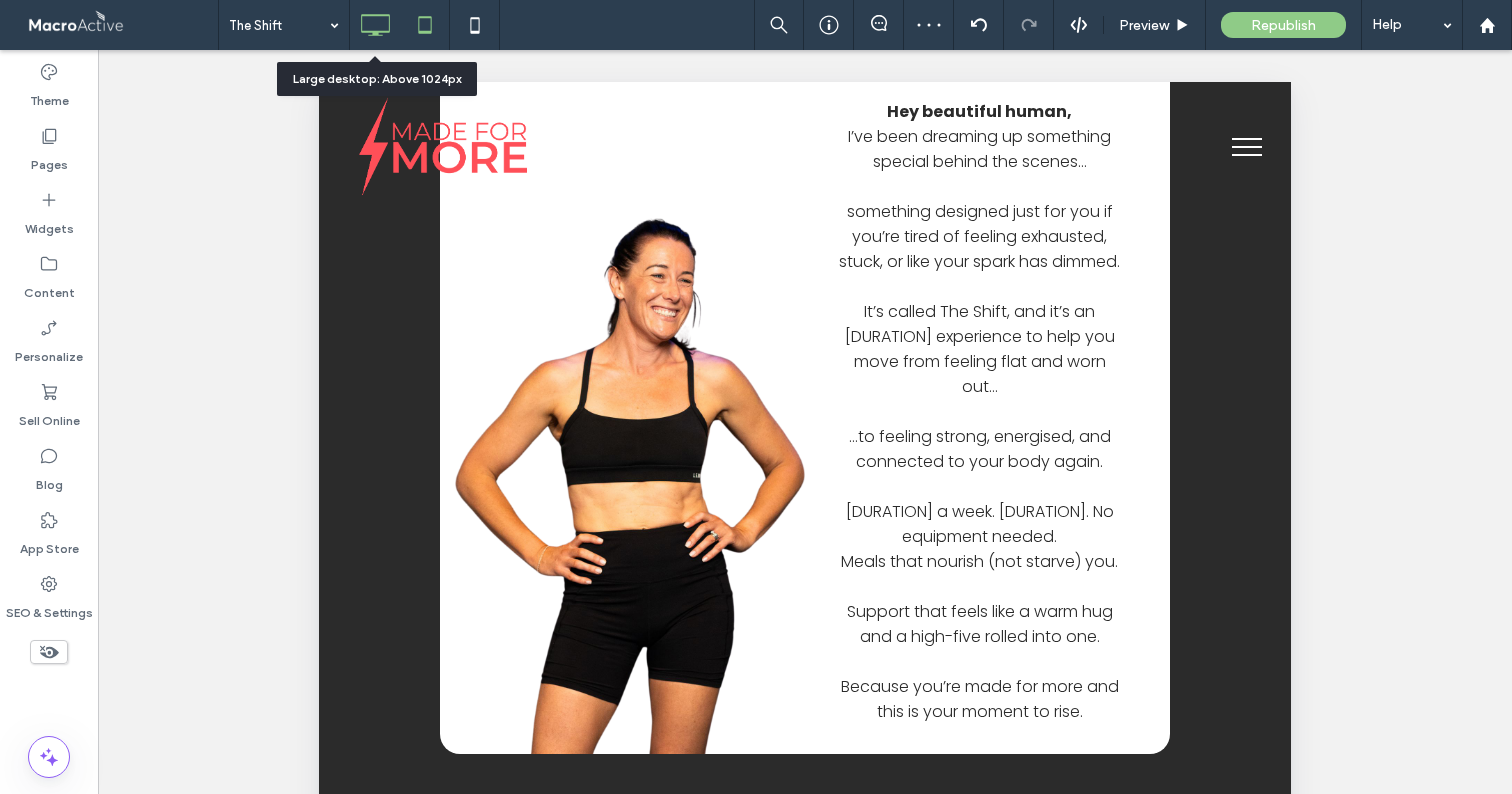 click 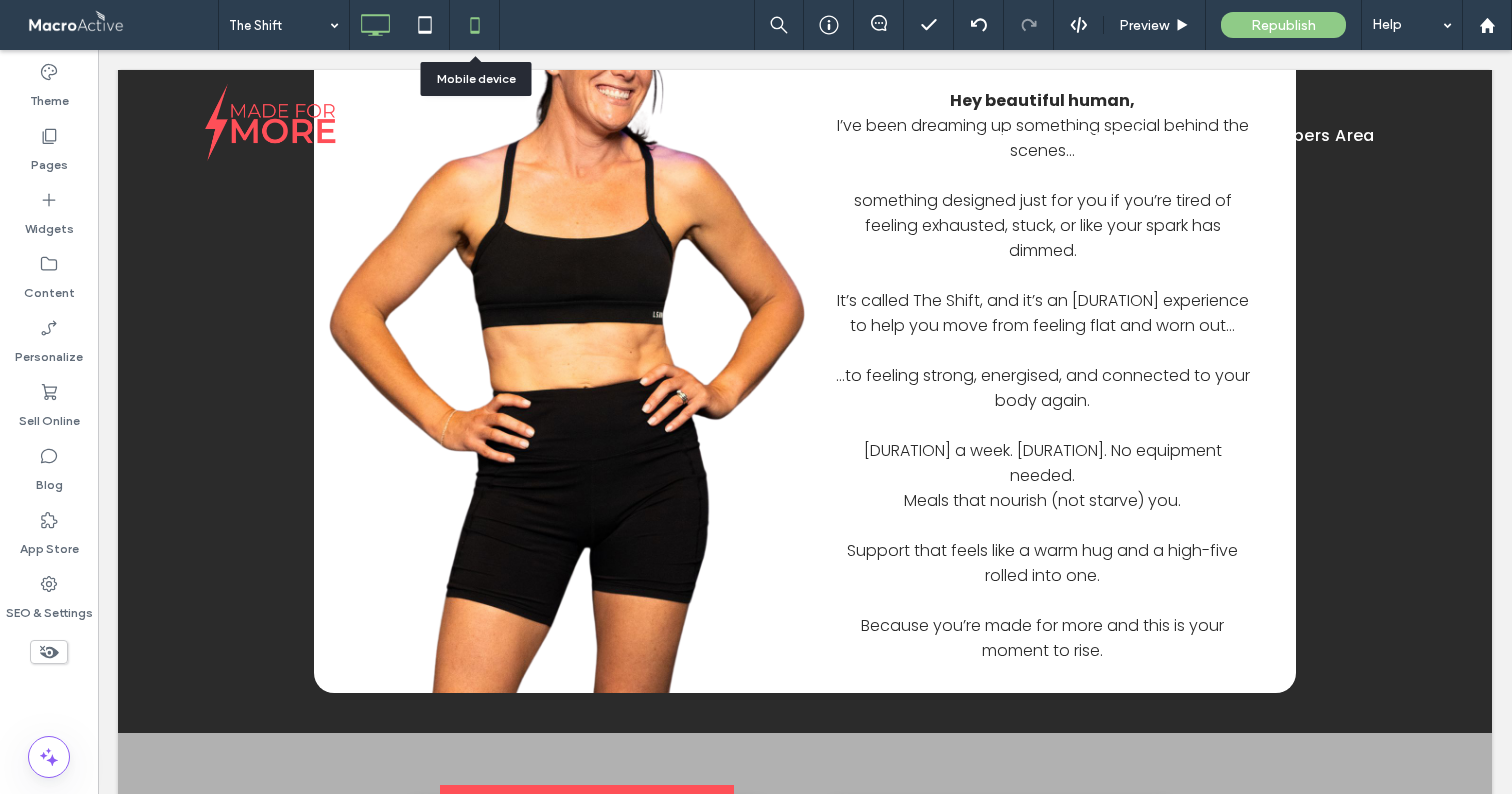 click 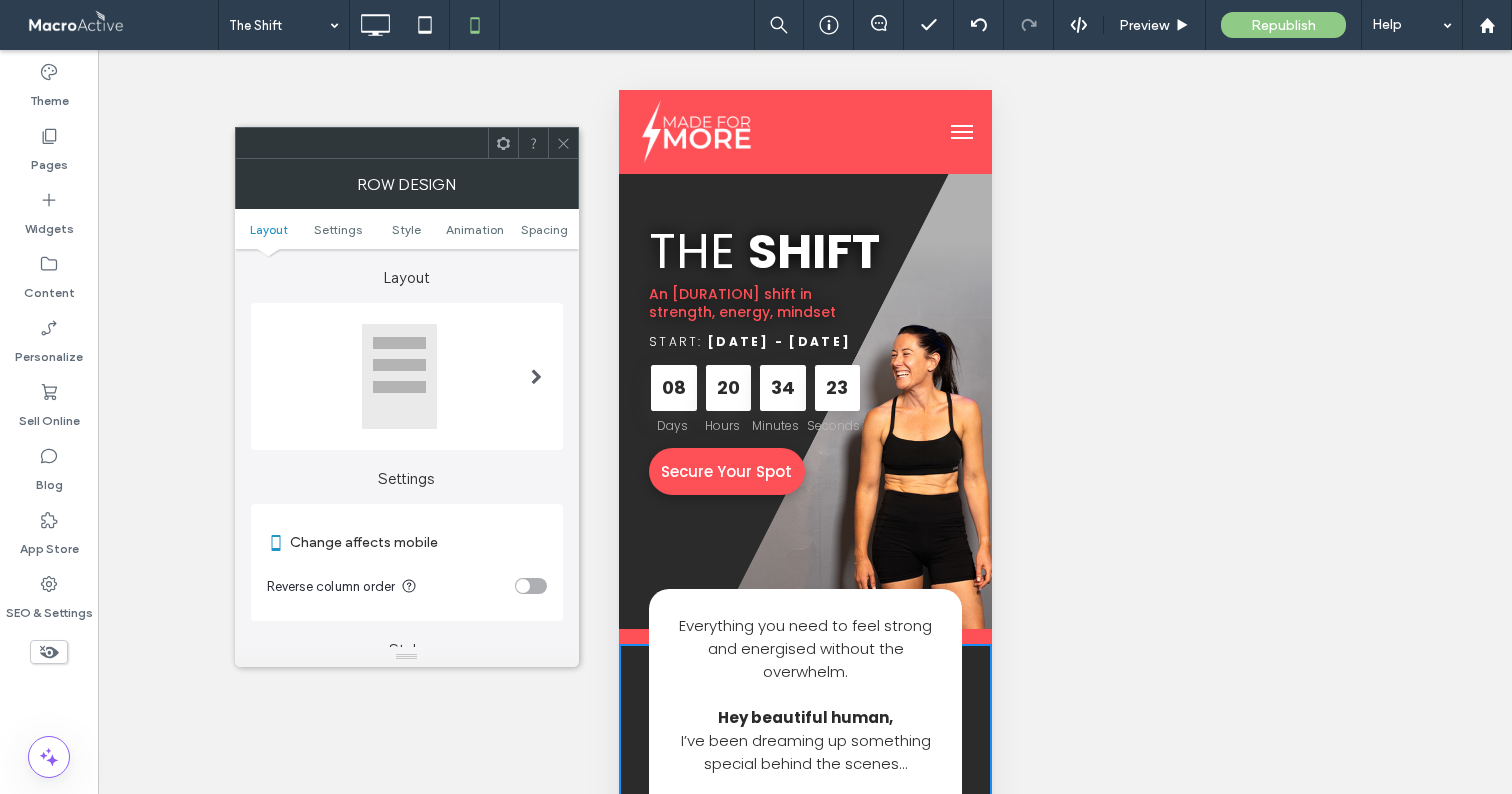 scroll, scrollTop: 2501, scrollLeft: 0, axis: vertical 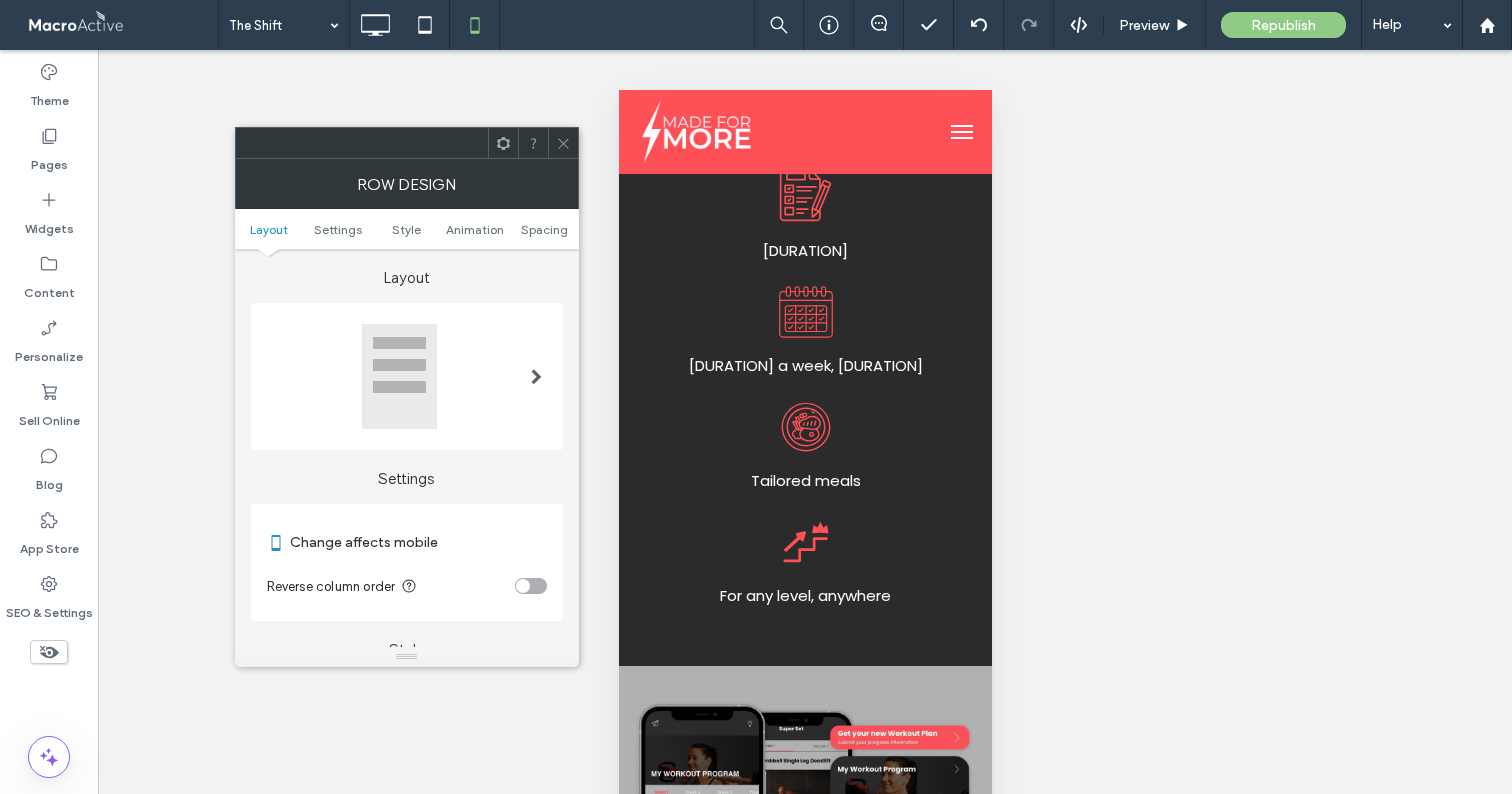 click at bounding box center [563, 143] 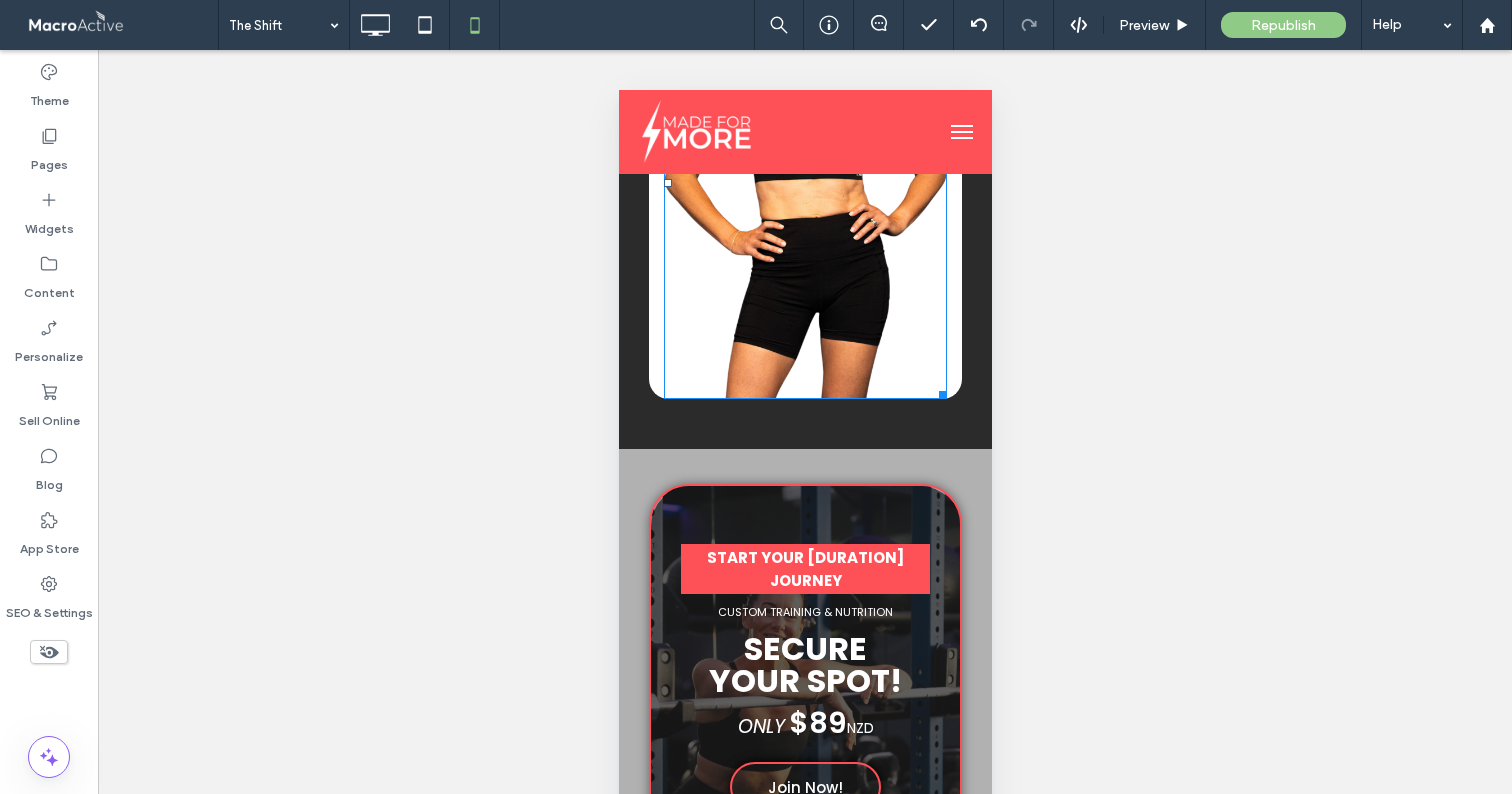 scroll, scrollTop: 0, scrollLeft: 0, axis: both 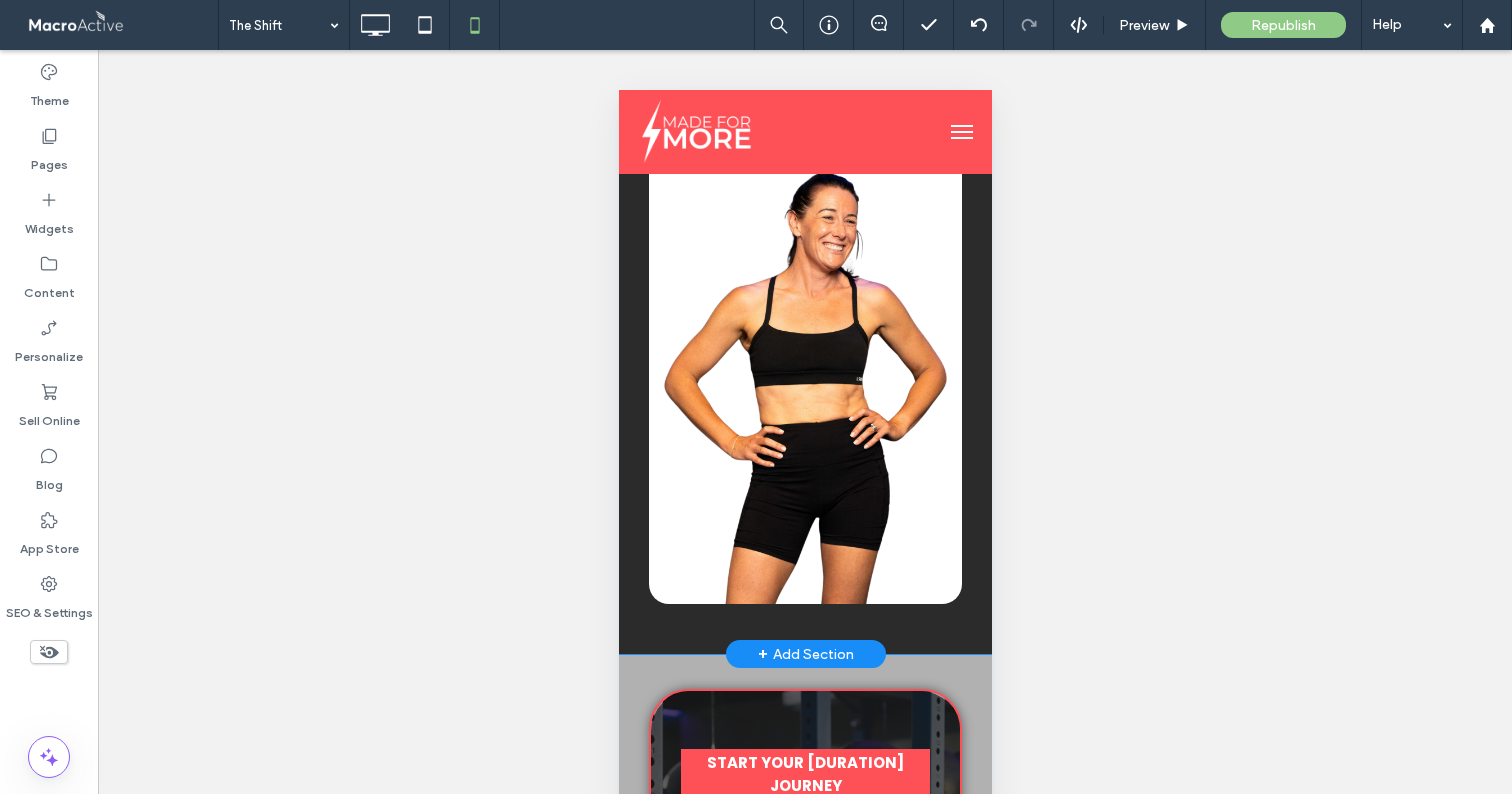 click on "Click To Paste
Click To Paste
Everything you need to feel strong and energised without the overwhelm. Hey beautiful human, I’ve been dreaming up something special behind the scenes… something designed just for you if you’re tired of feeling exhausted, stuck, or like your spark has dimmed. It’s called The Shift, and it’s an [DURATION] experience to help you move from feeling flat and worn out… …to feeling strong, energised, and connected to your body again. [DURATION] a week. [DURATION]. No equipment needed. Meals that nourish (not starve) you. Support that feels like a warm hug and a high-five rolled into one. Because you’re made for more and this is your moment to rise.
Click To Paste
Click To Paste
Click To Paste
Row + Add Section" at bounding box center (804, 90) 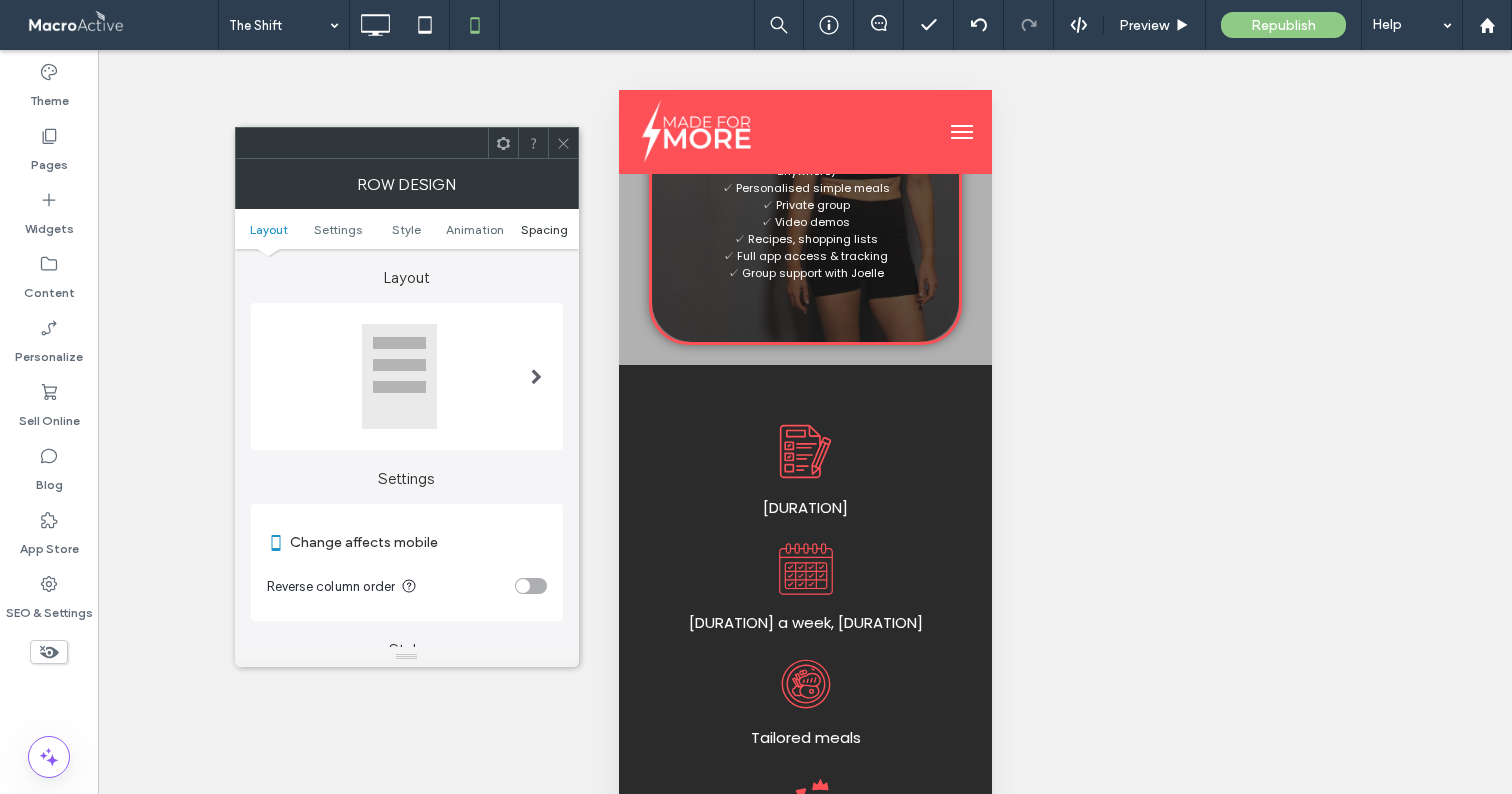 click on "Spacing" at bounding box center (544, 229) 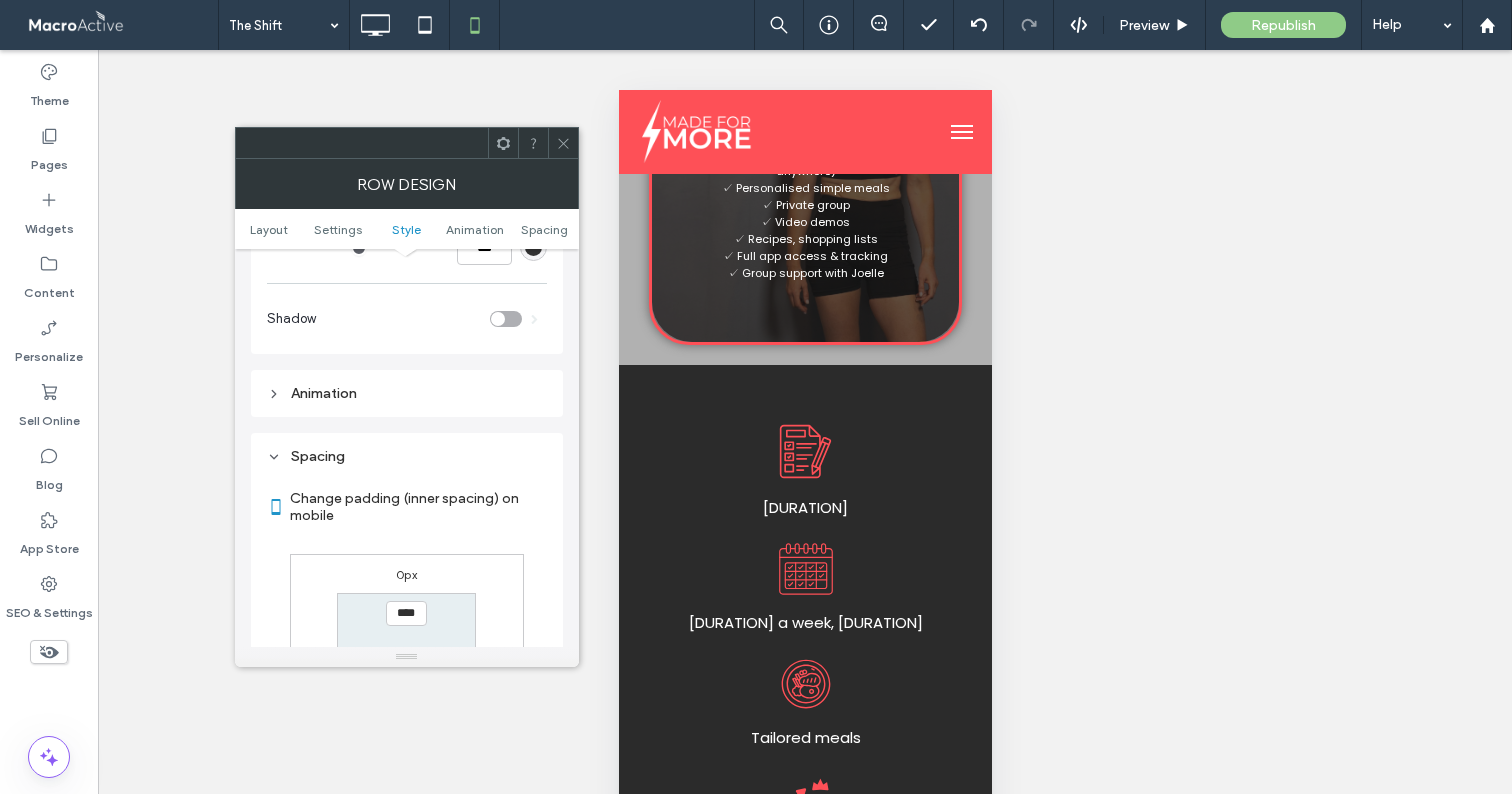 scroll, scrollTop: 768, scrollLeft: 0, axis: vertical 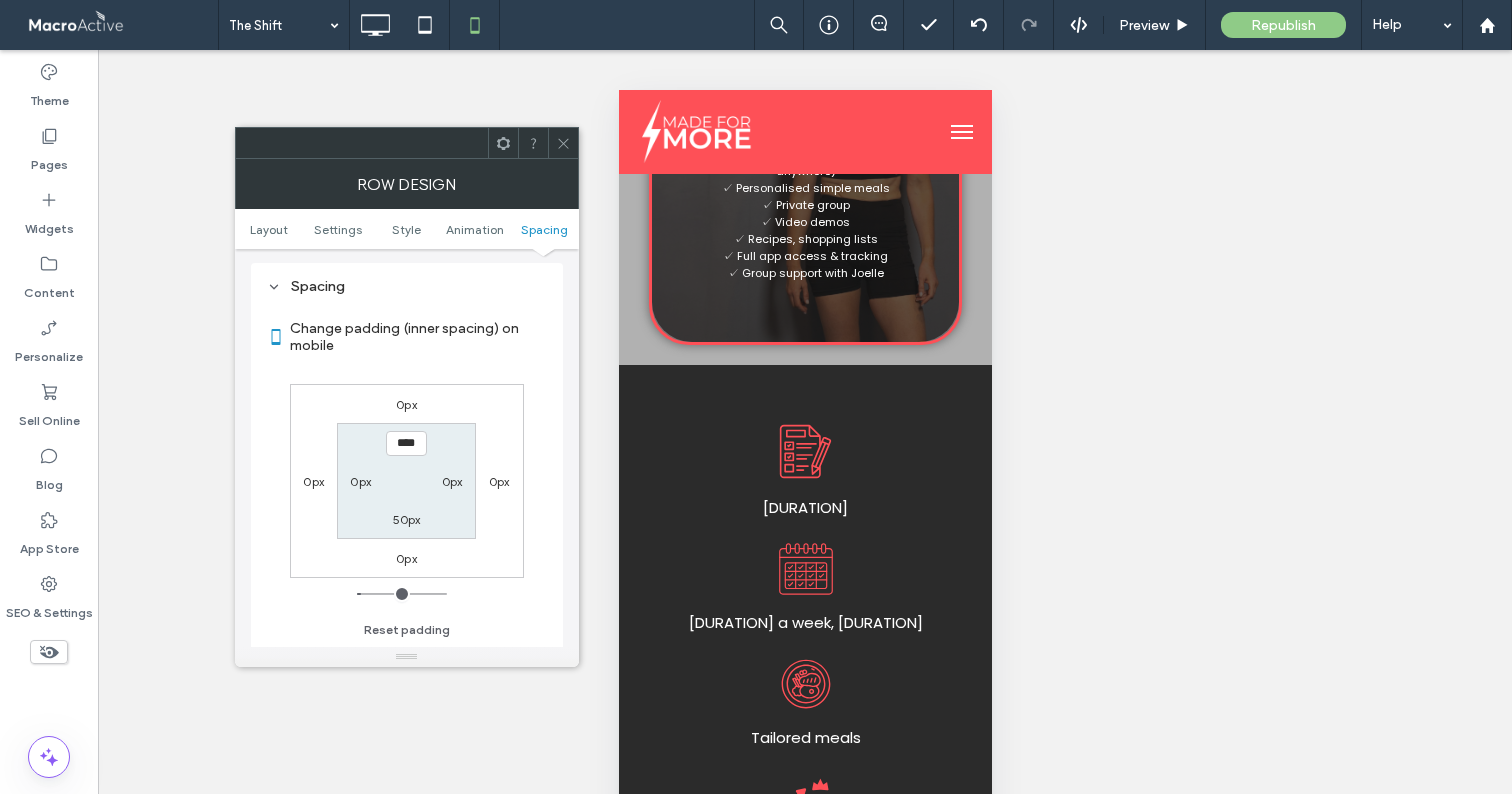 click on "50px" at bounding box center [407, 519] 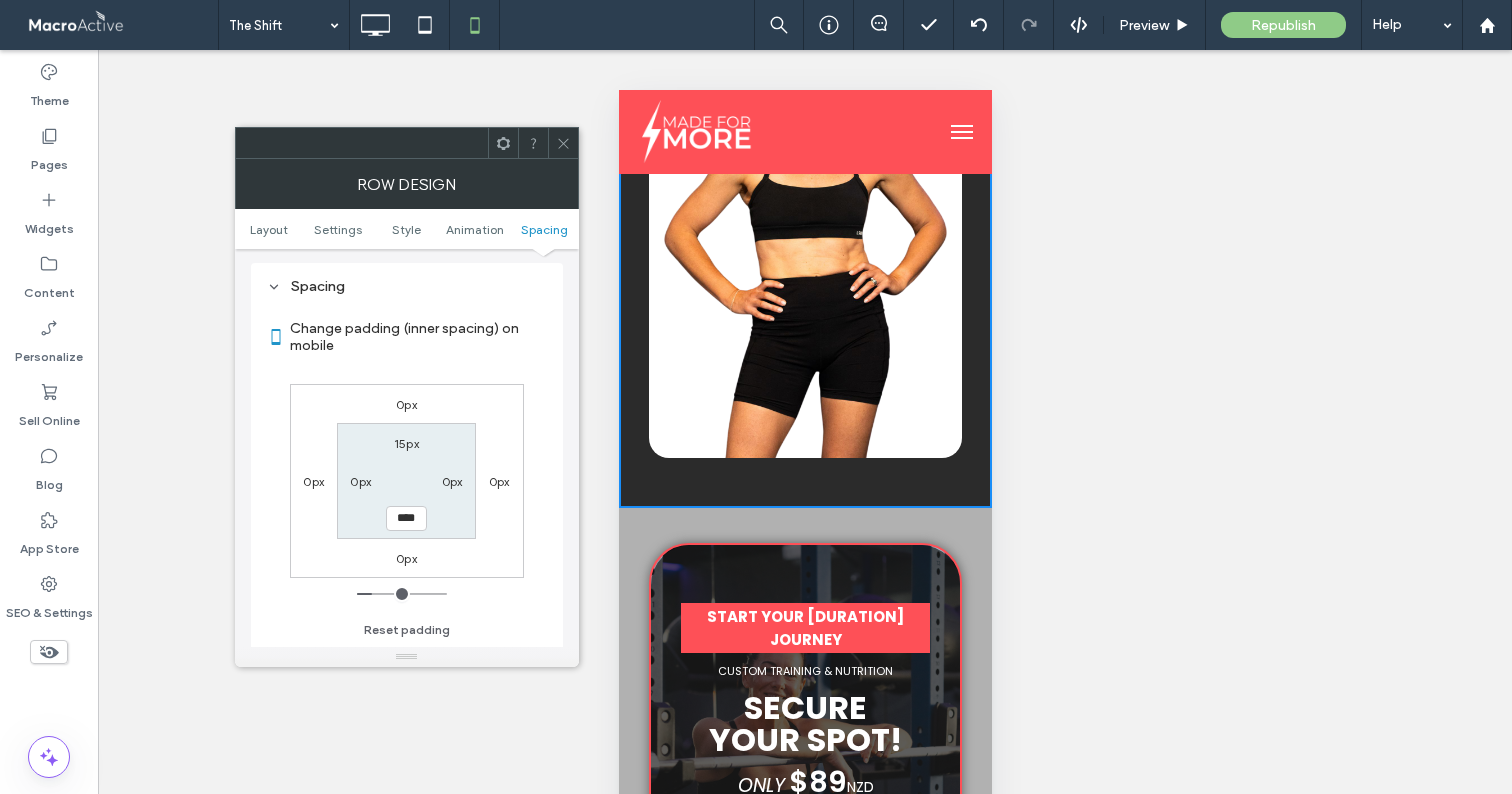 scroll, scrollTop: 1272, scrollLeft: 0, axis: vertical 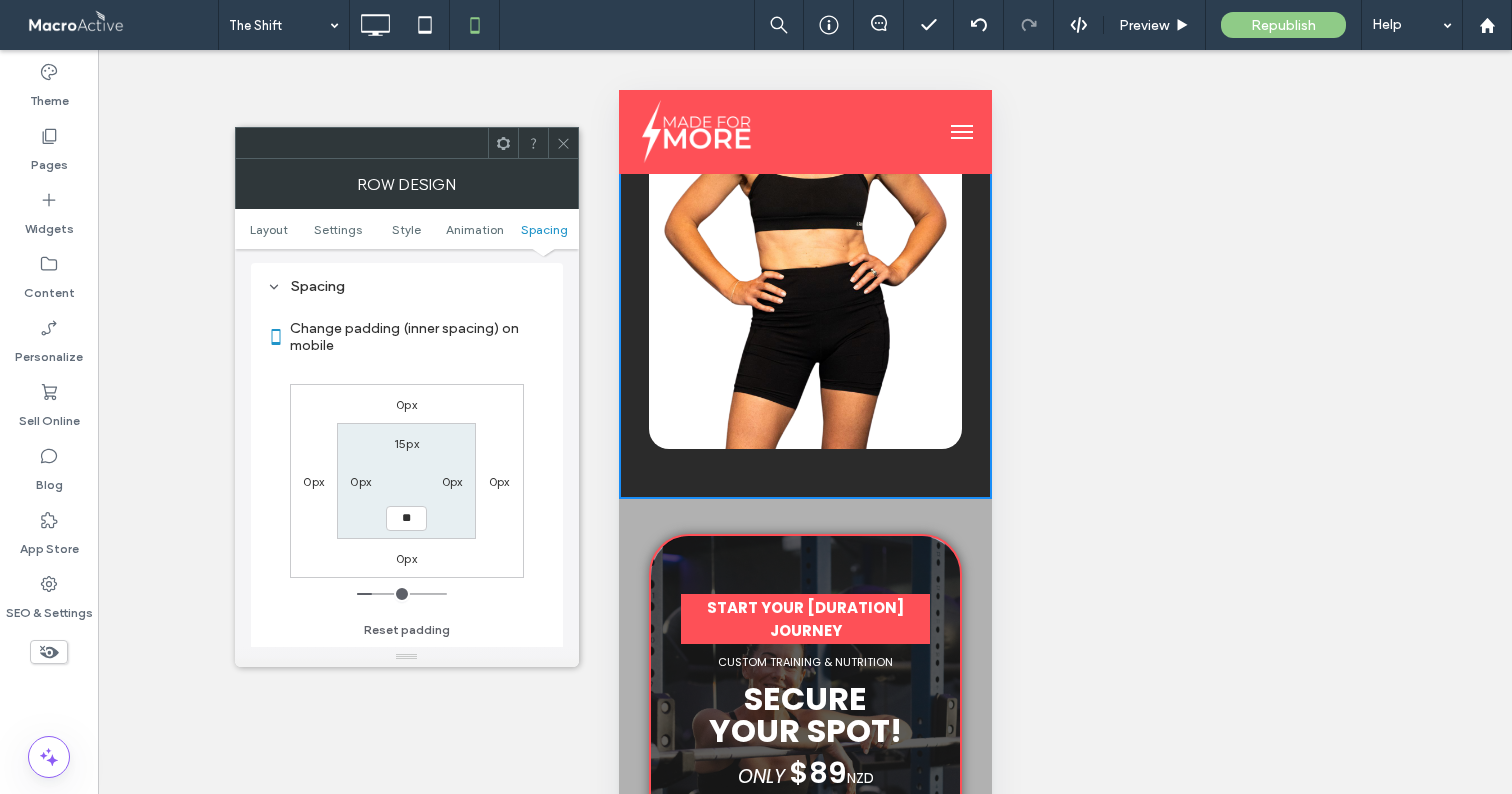 type on "**" 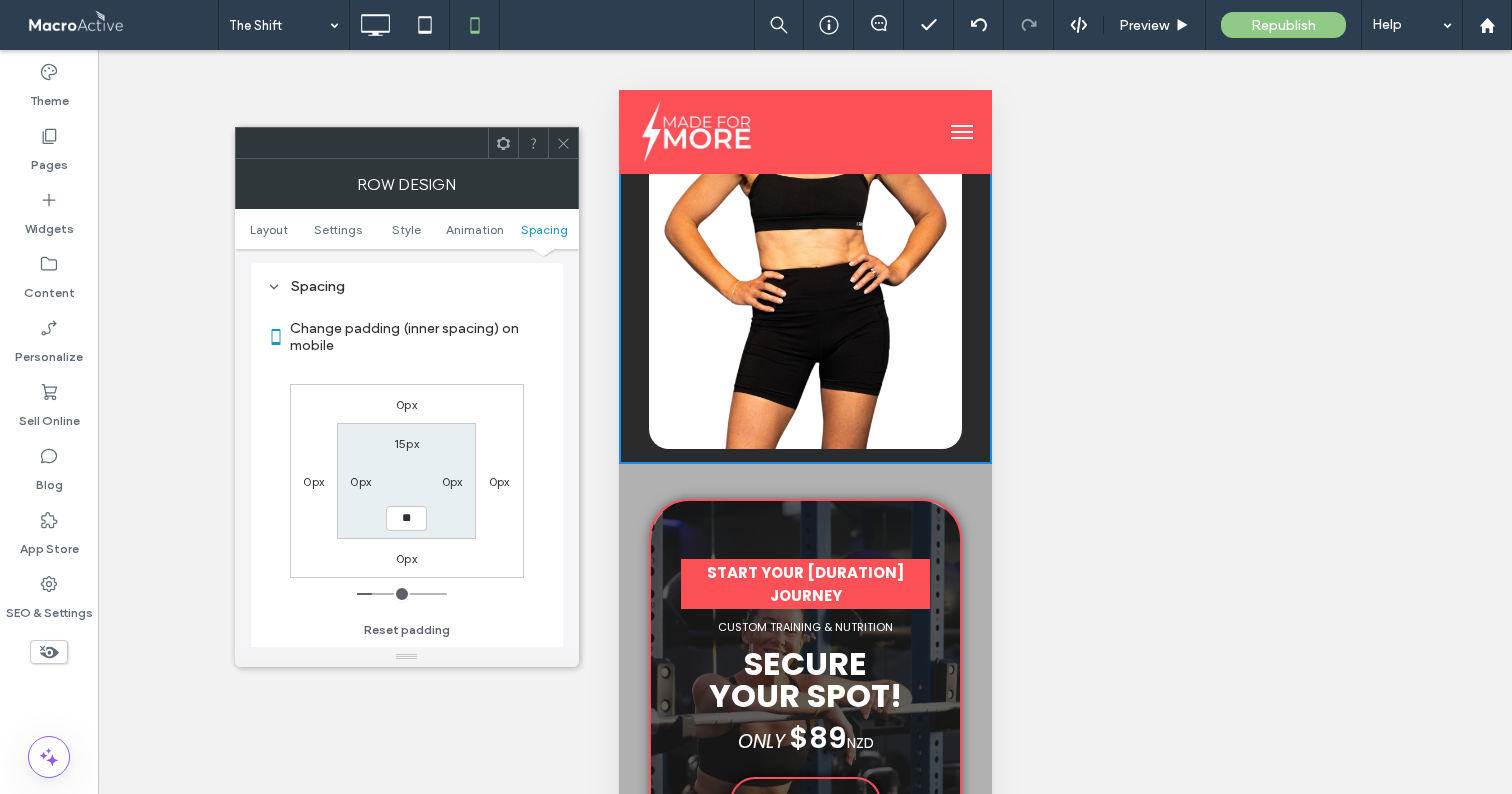 type on "**" 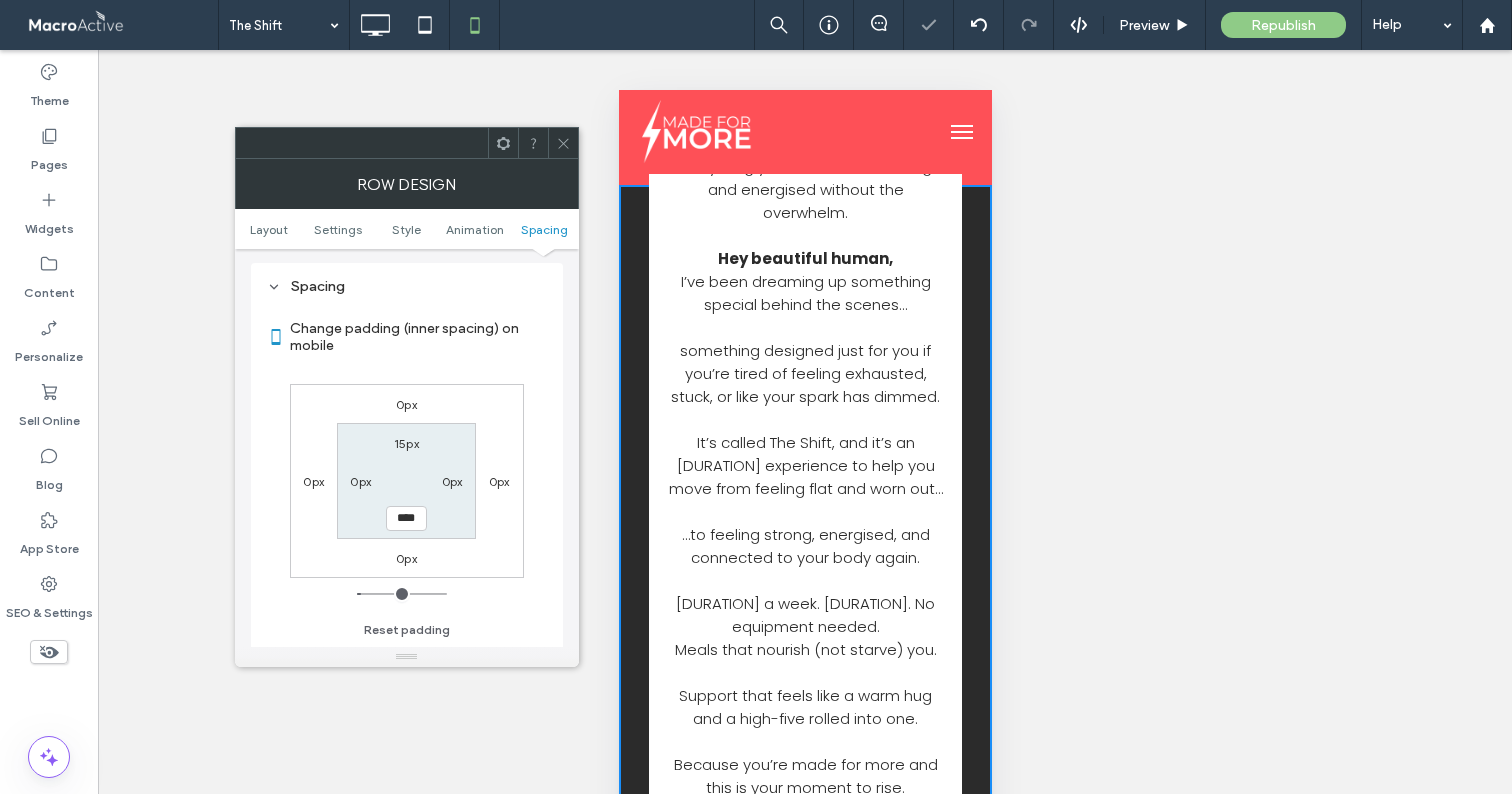 scroll, scrollTop: 349, scrollLeft: 0, axis: vertical 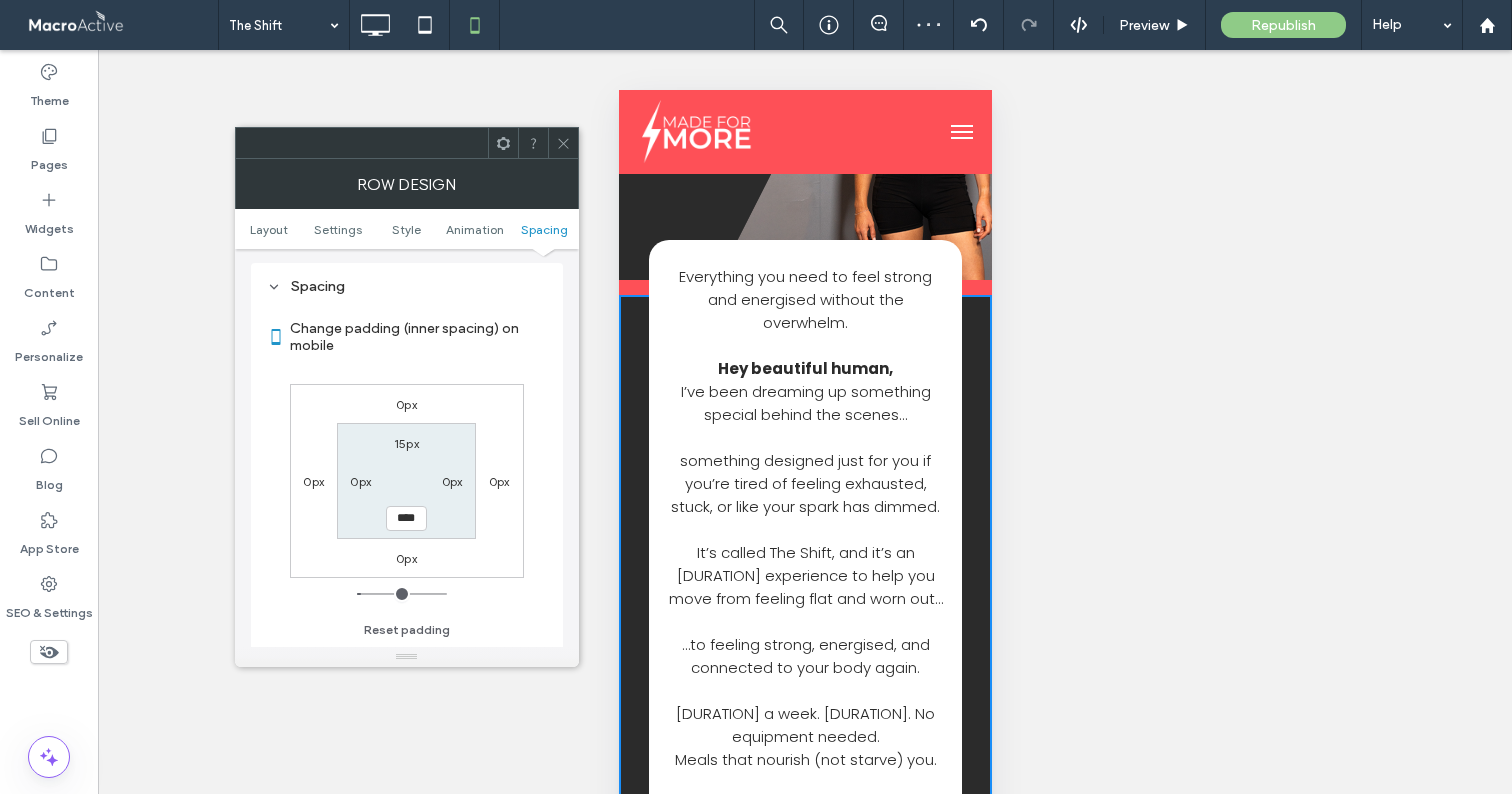 click on "****" at bounding box center (406, 518) 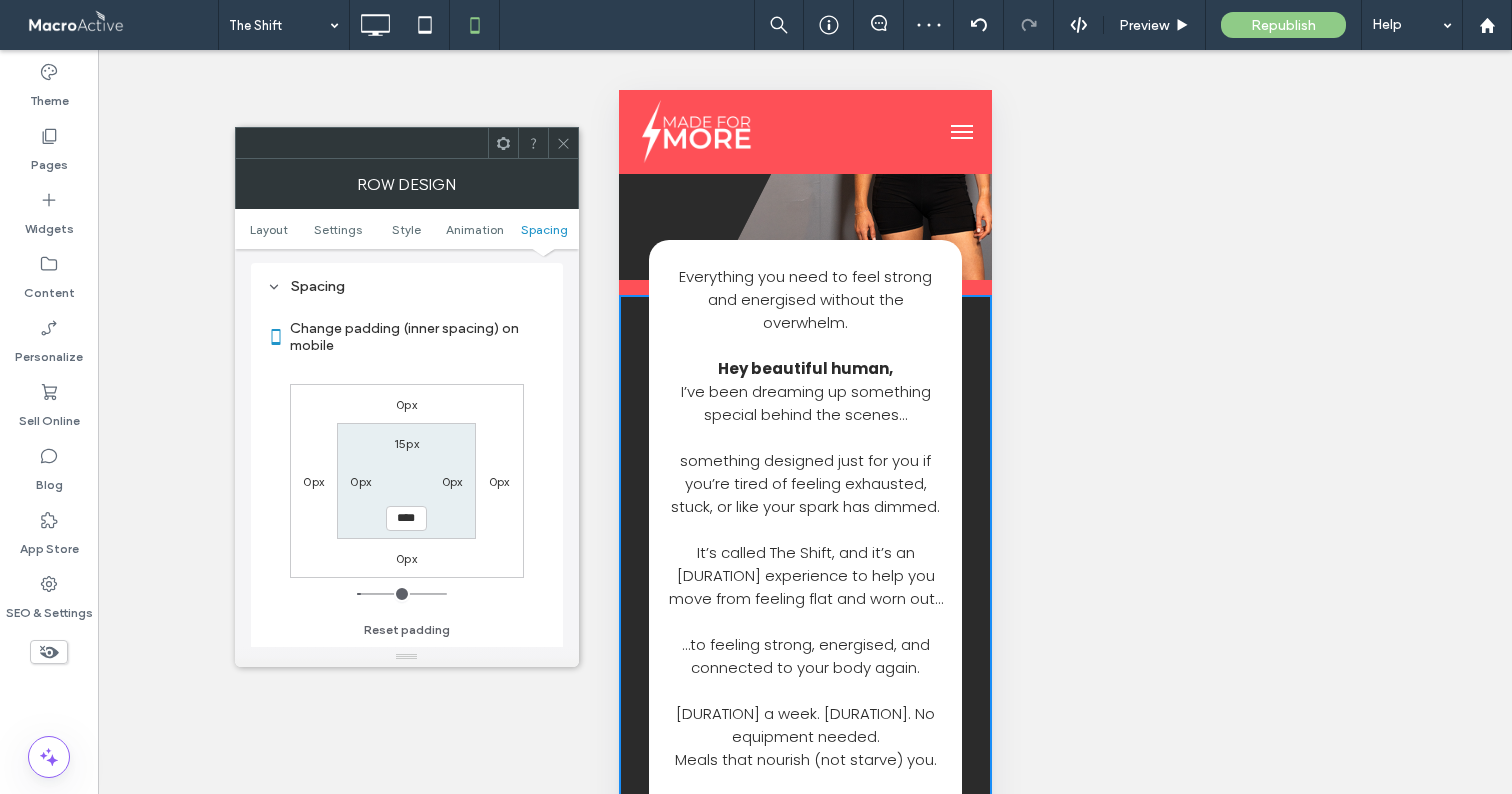 click on "****" at bounding box center (406, 518) 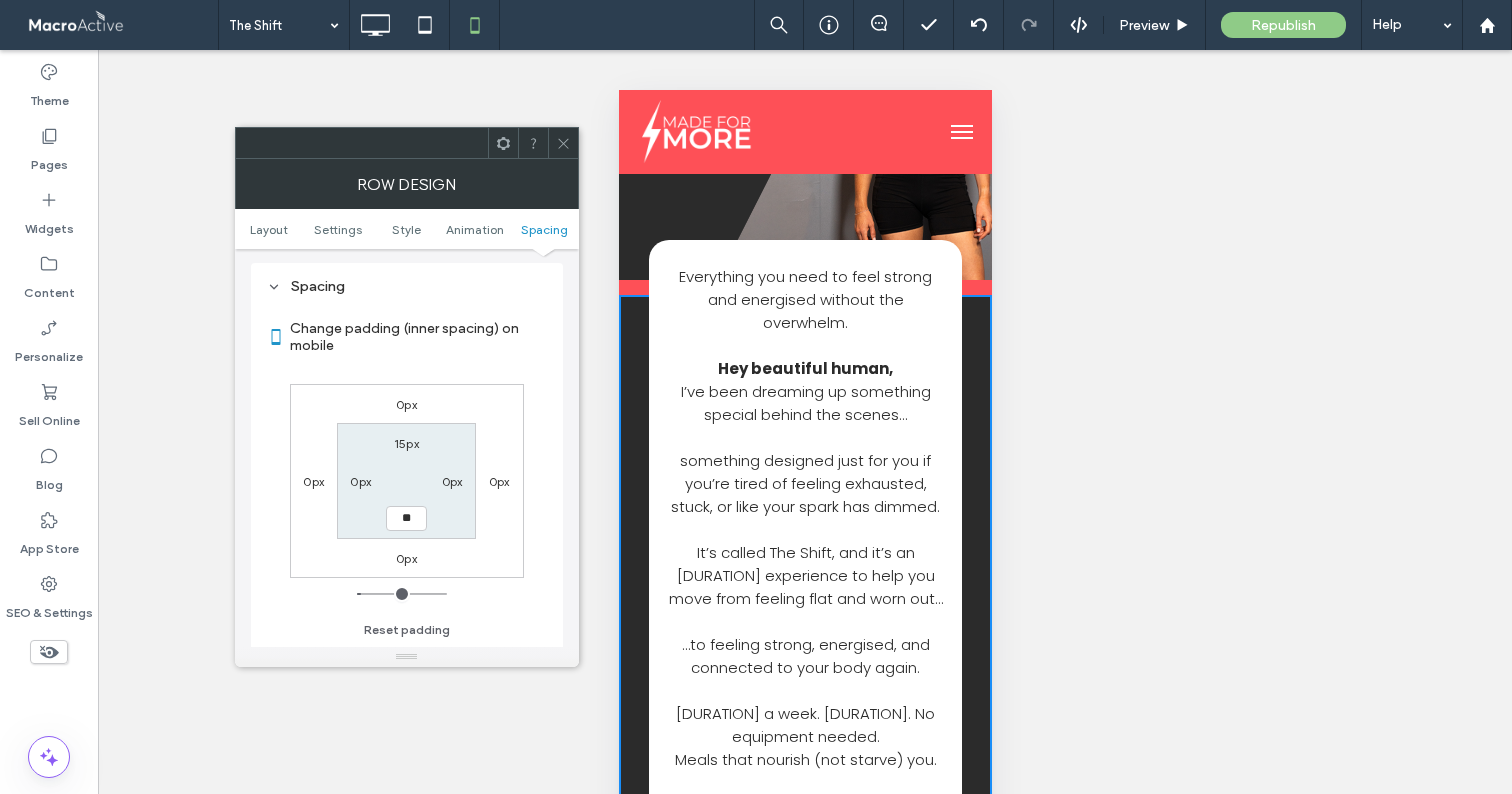 type on "**" 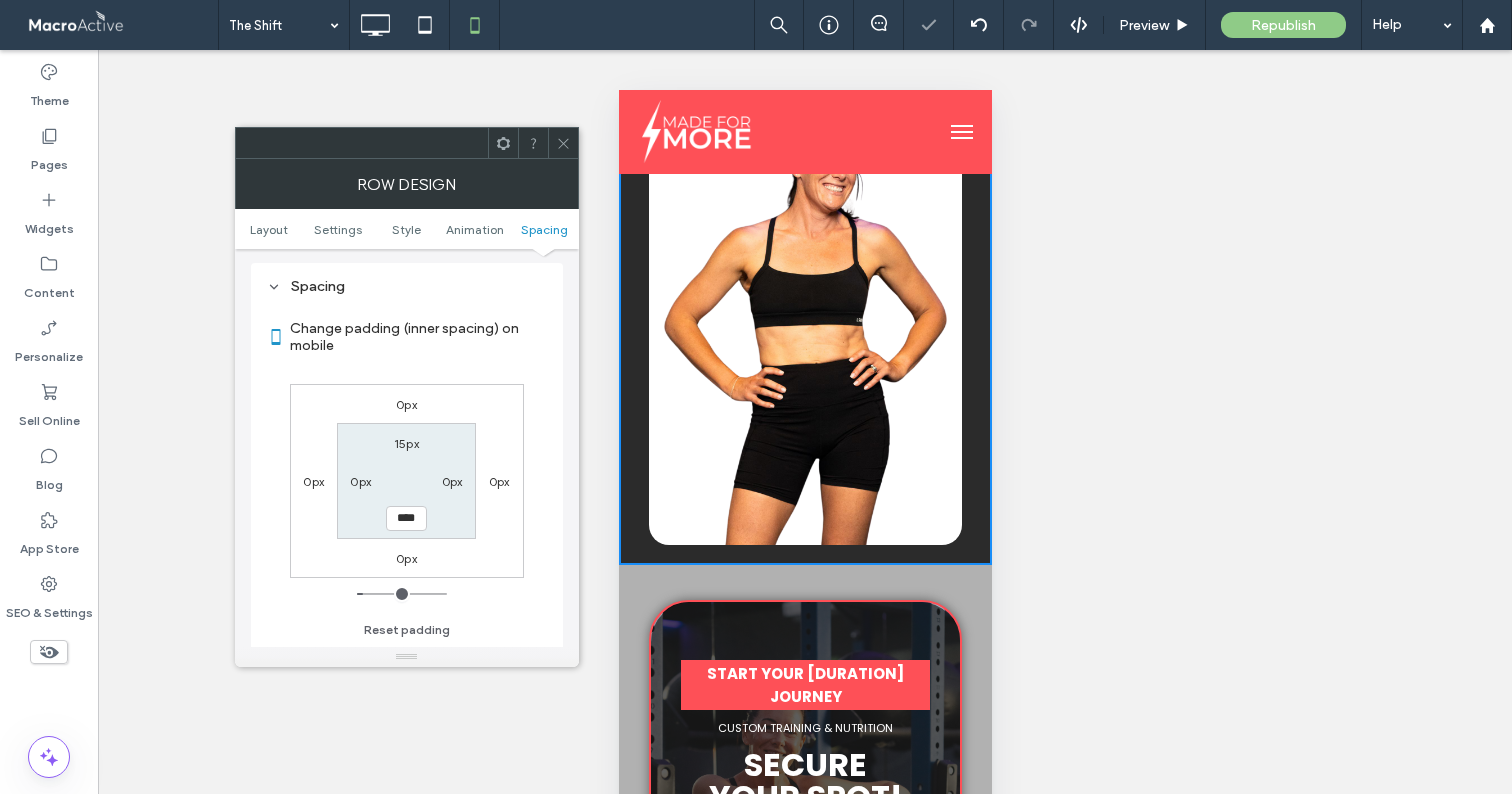 scroll, scrollTop: 1177, scrollLeft: 0, axis: vertical 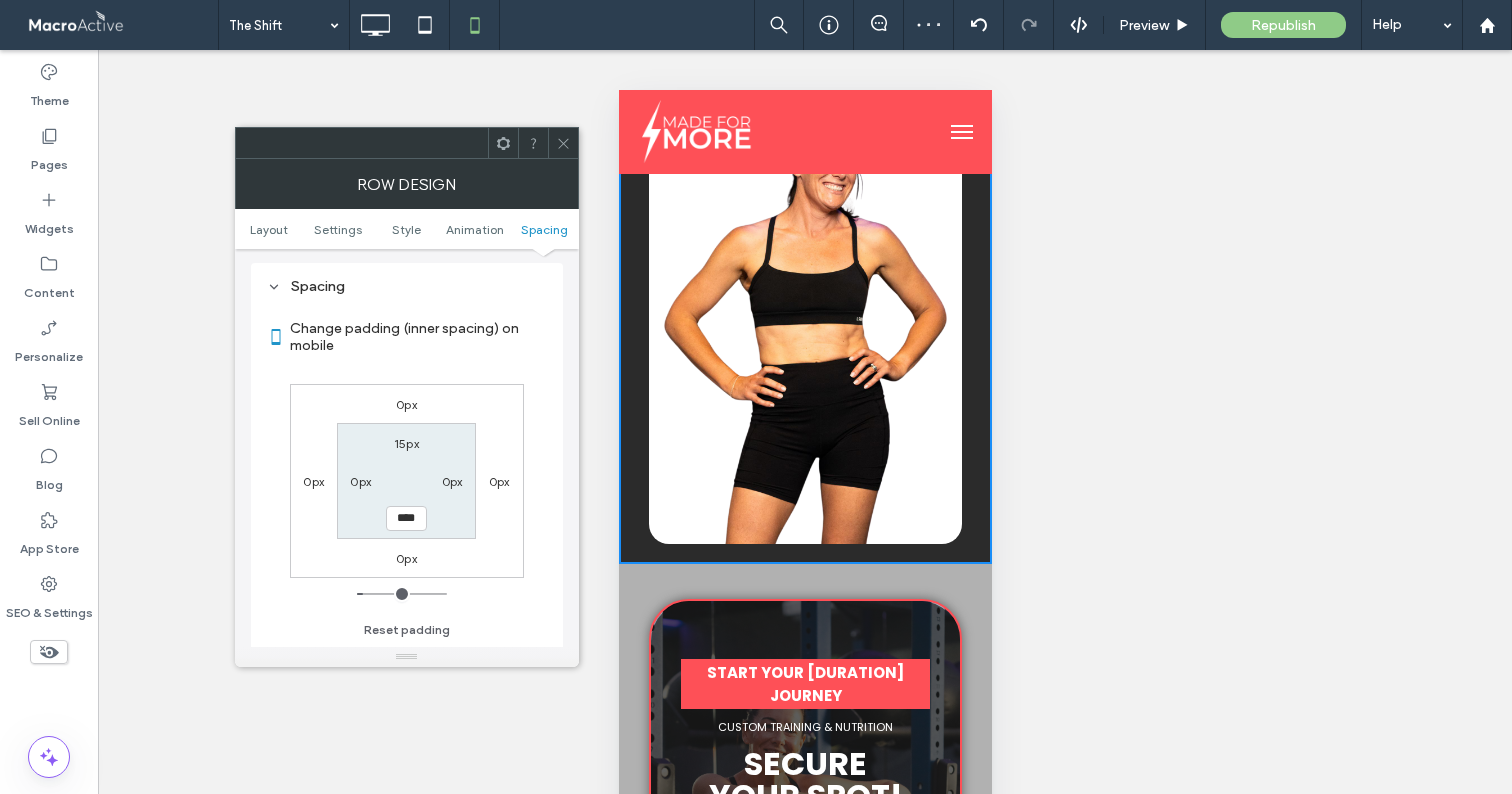 click 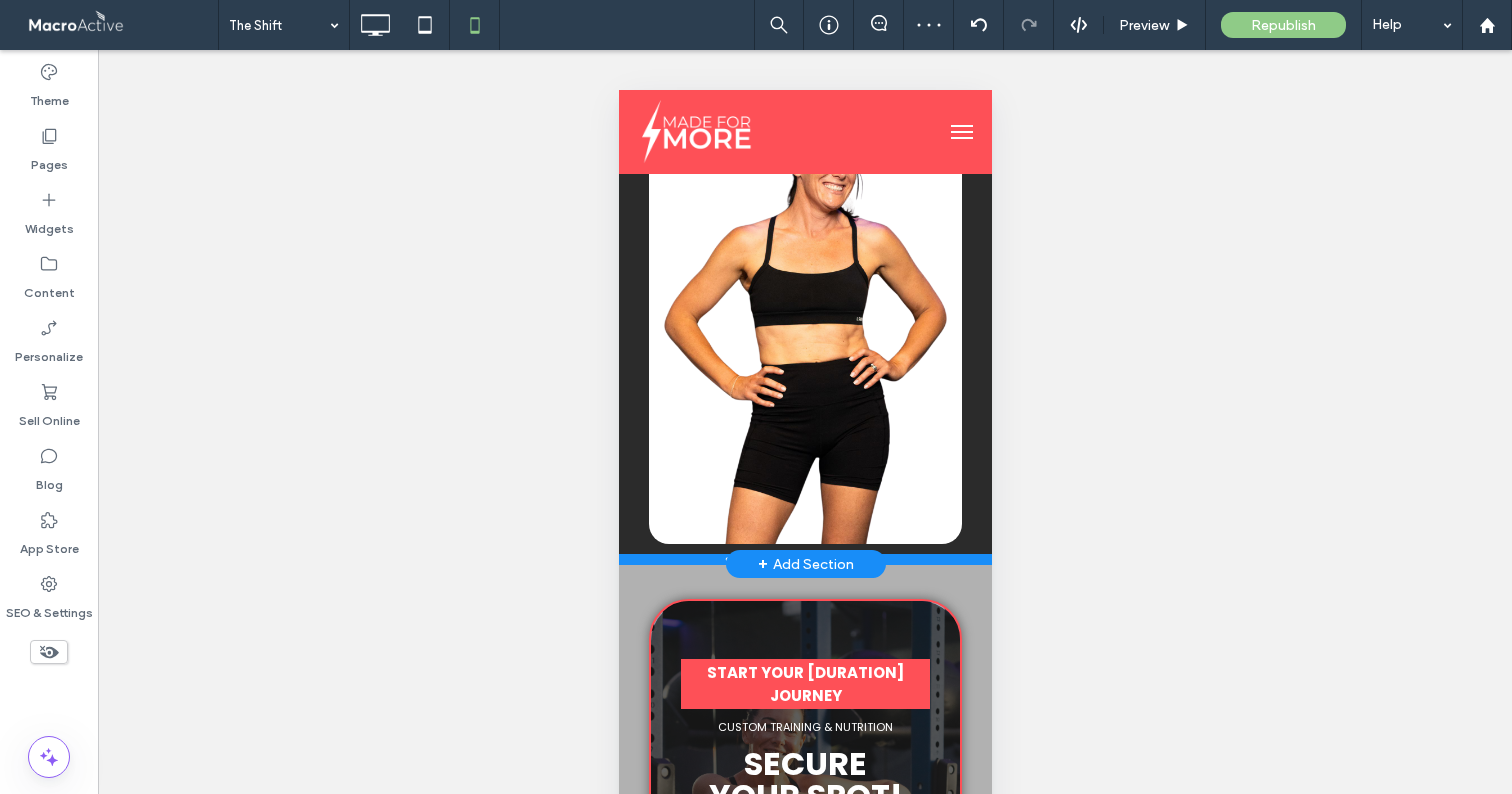 click at bounding box center [804, 559] 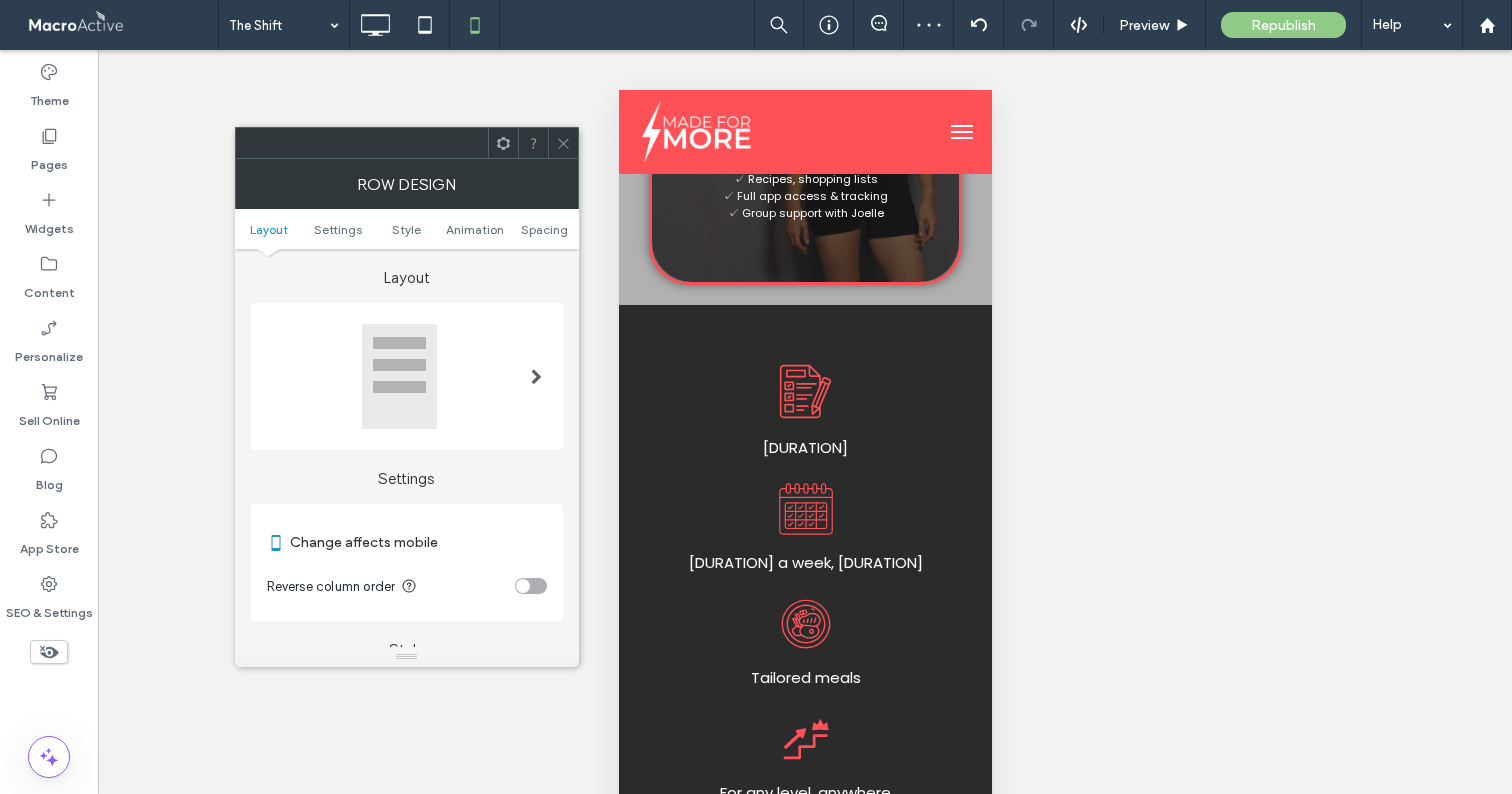 click at bounding box center [563, 143] 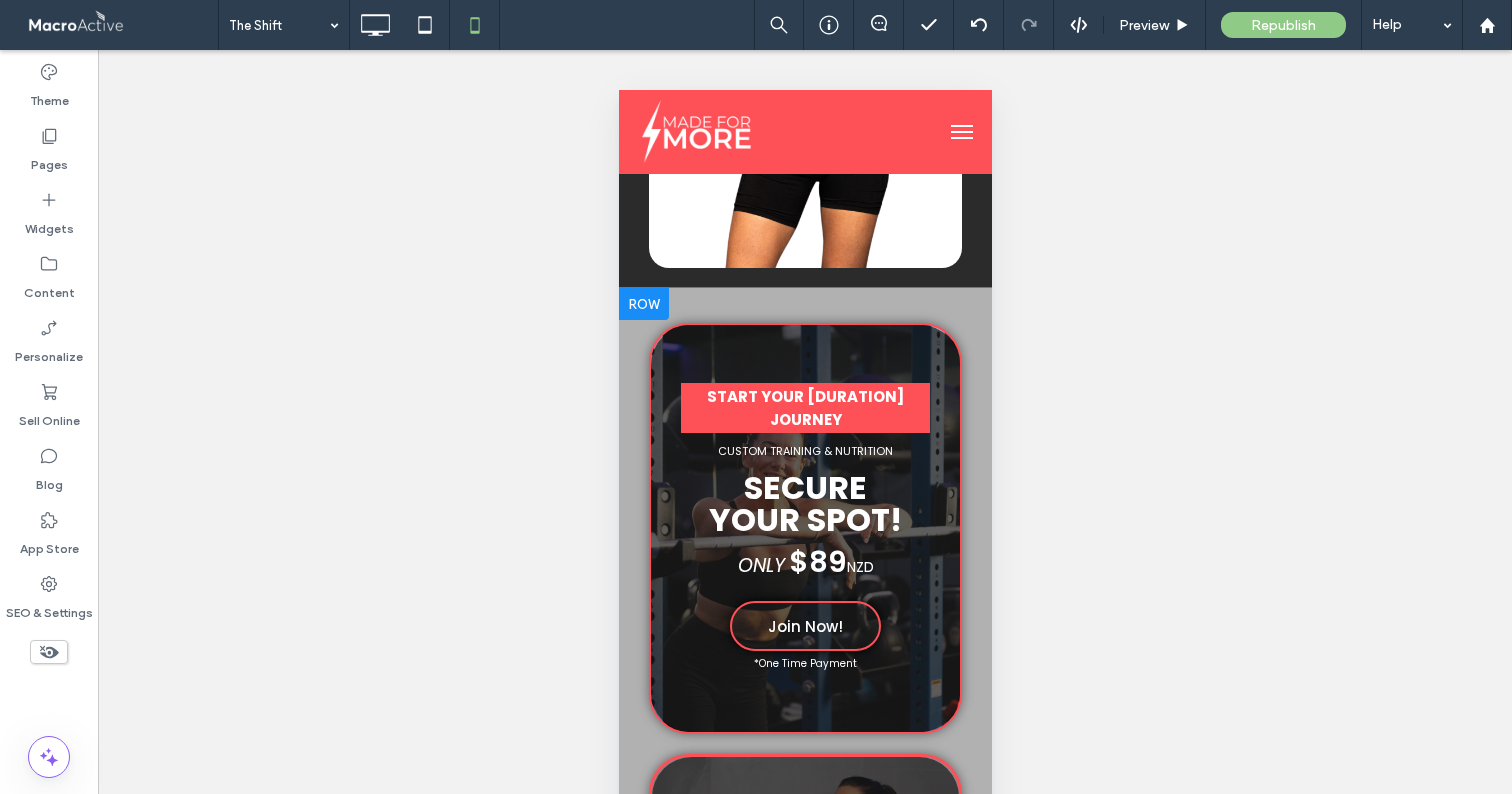 scroll, scrollTop: 1285, scrollLeft: 0, axis: vertical 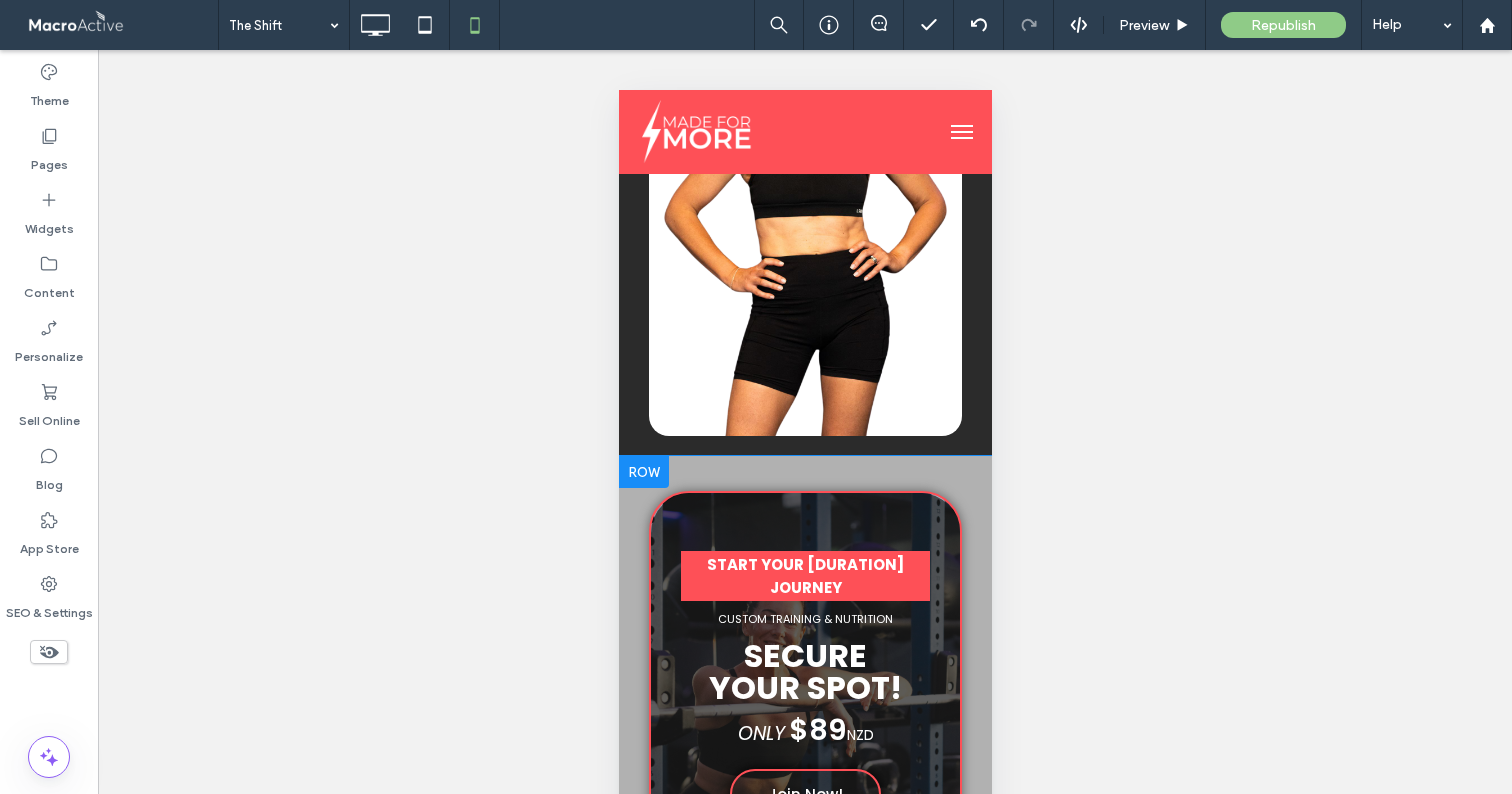click on "Click To Paste
START YOUR [DURATION] JOURNEY
CUSTOM TRAINING & NUTRITION
SECURE YOUR SPOT!
ONLY   $[PRICE] [CURRENCY]
Join Now!
*One Time Payment
Click To Paste
It’s fully online.
It includes: ✓ [DURATION] training – [NUMBER] x [DURATION] sessions per week (complete anywhere) ✓ Personalised simple meals ✓ Private group ✓ Video demos ✓ Recipes, shopping lists ✓ Full app access & tracking ✓ Group support with Joelle
Click To Paste
Click To Paste" at bounding box center [804, 872] 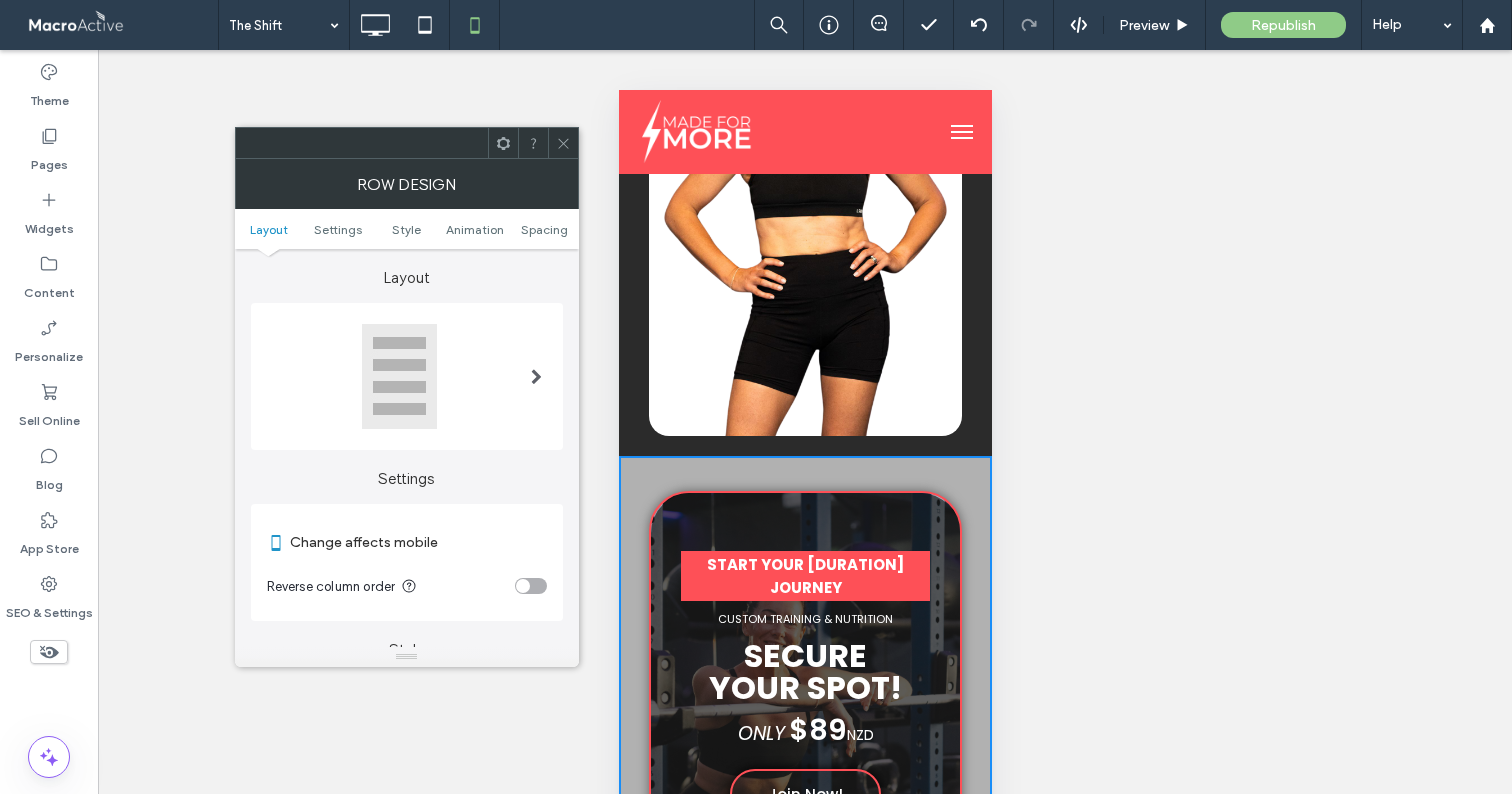 click on "Layout Settings Style Animation Spacing" at bounding box center [407, 229] 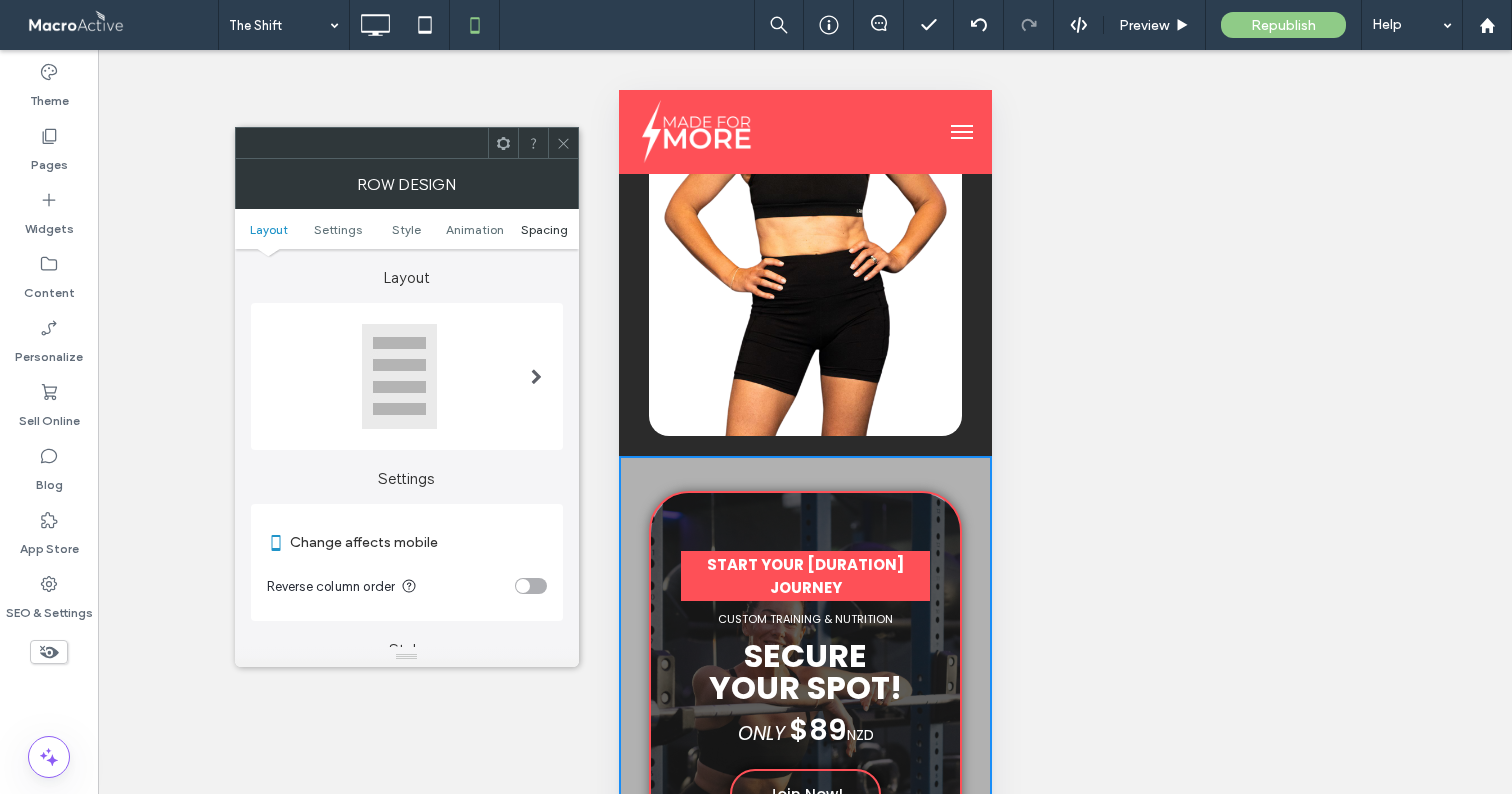click on "Spacing" at bounding box center [544, 229] 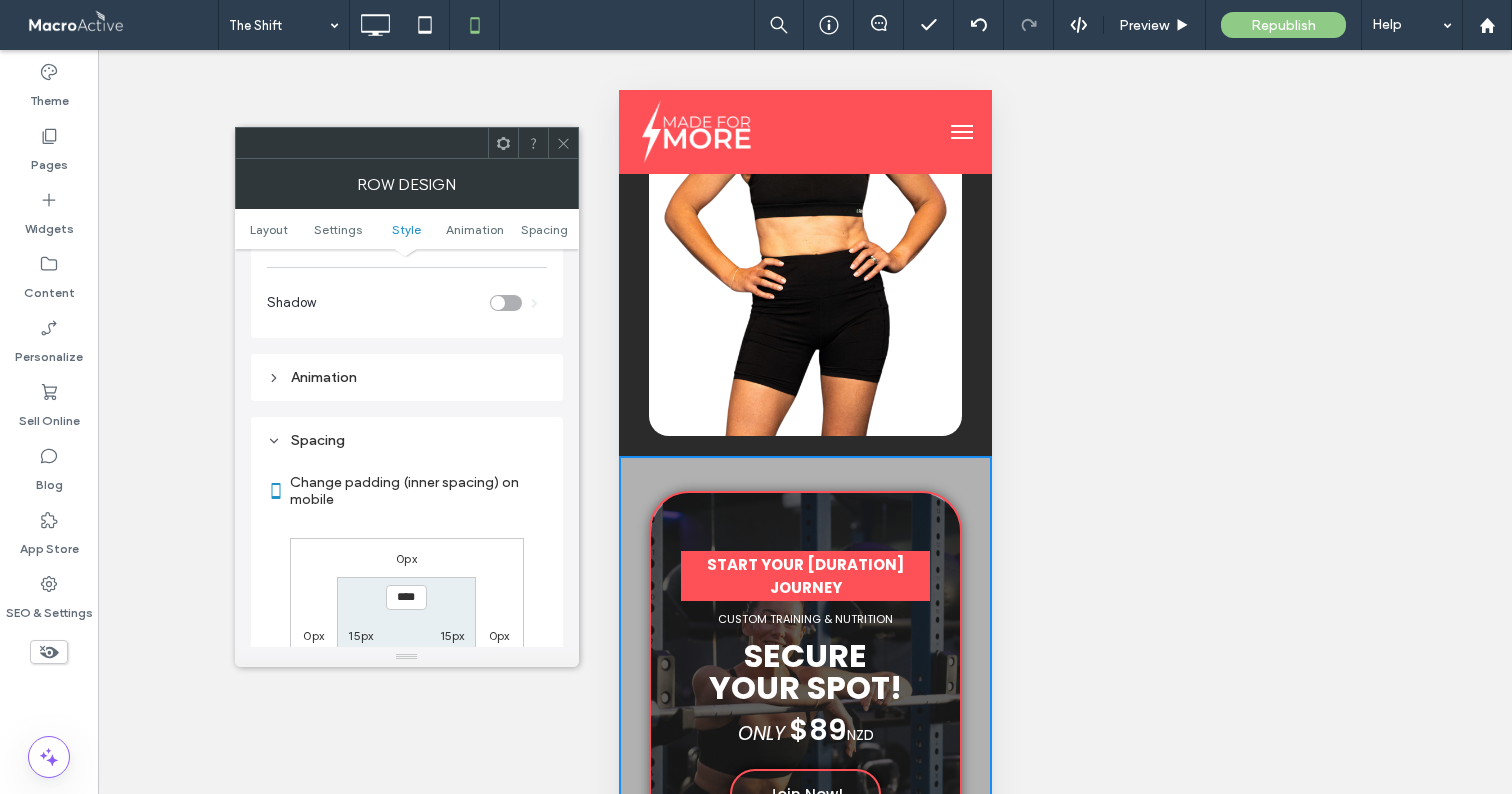 scroll, scrollTop: 768, scrollLeft: 0, axis: vertical 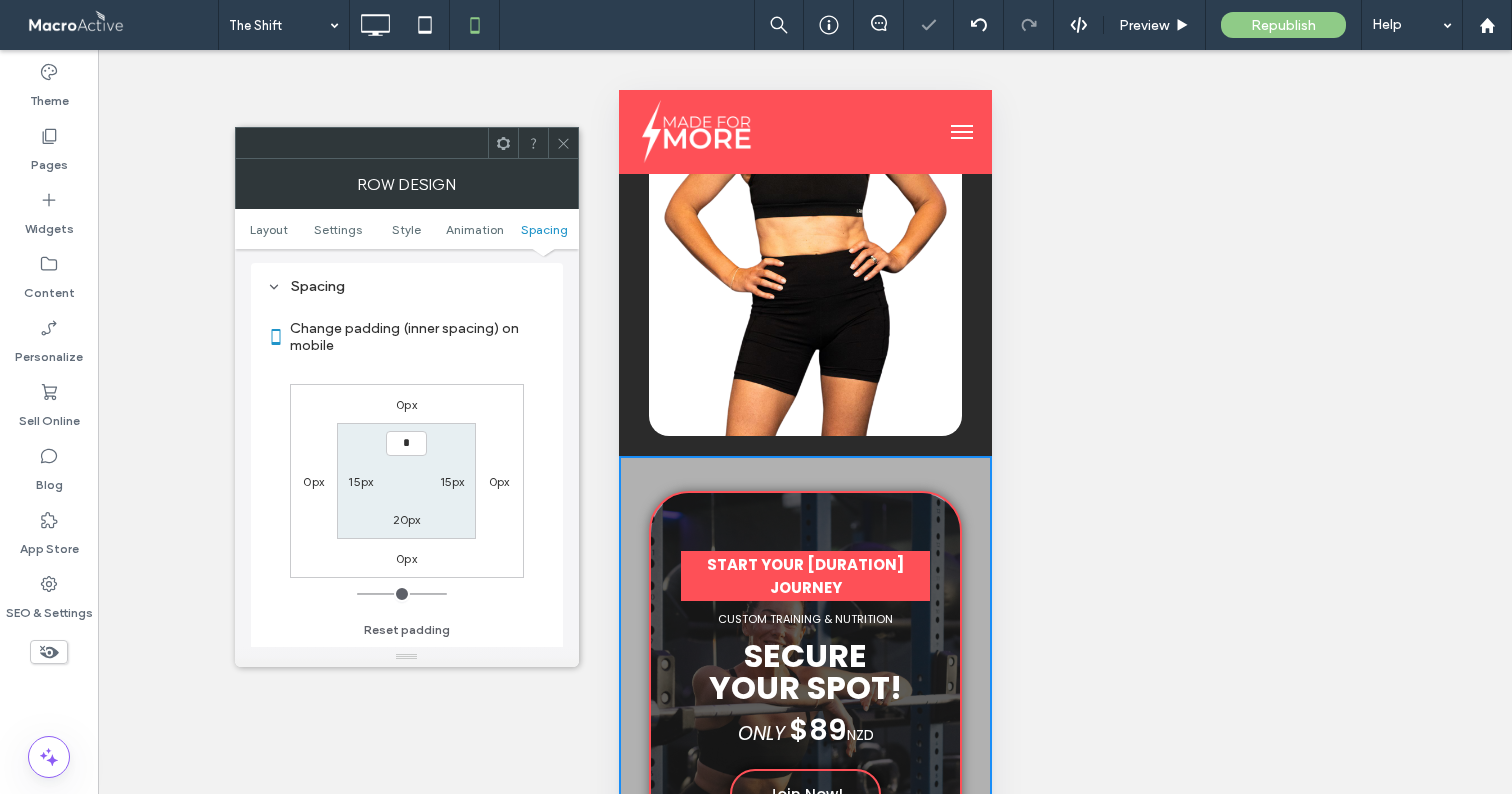 type on "***" 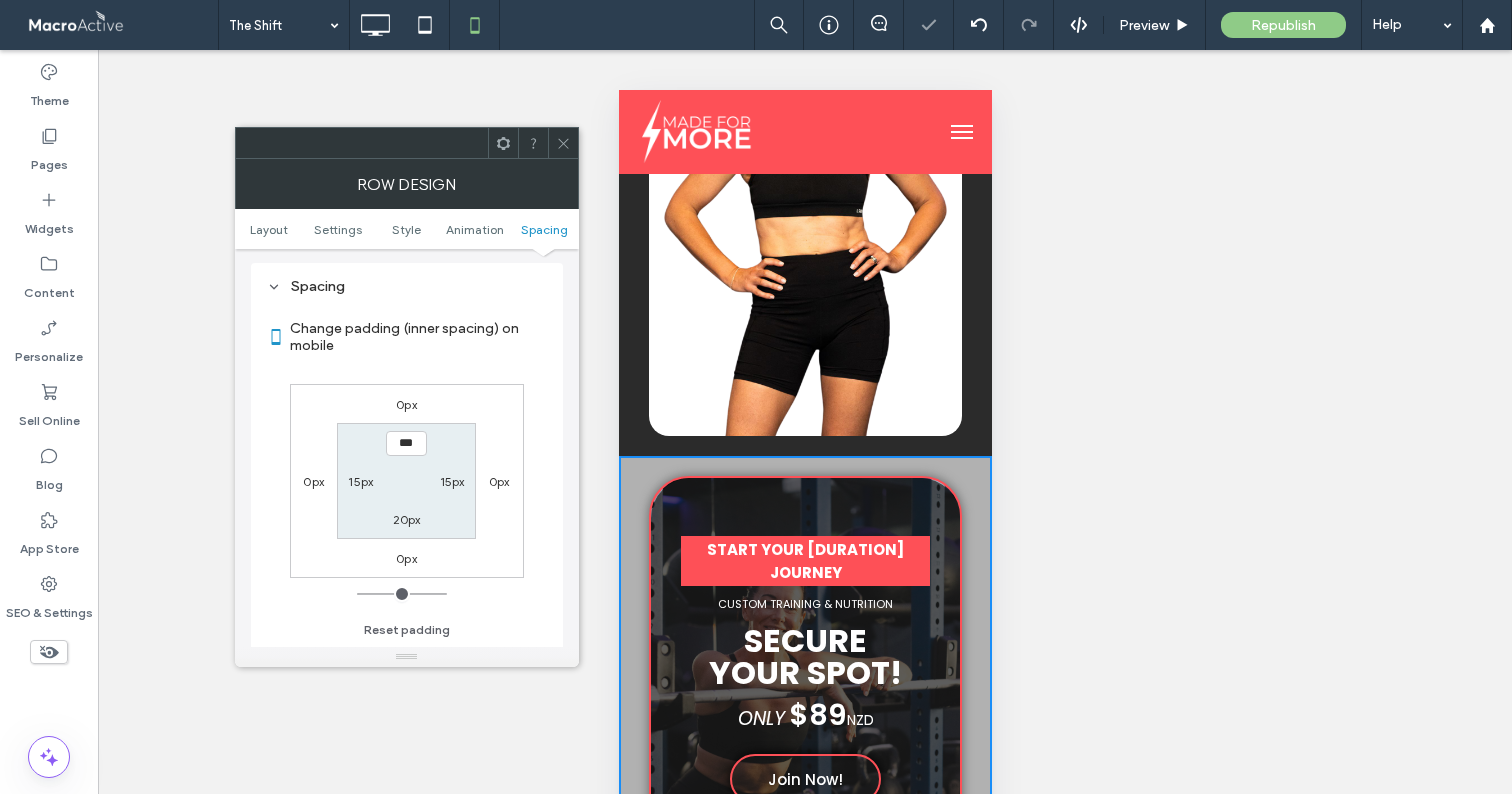 click at bounding box center (563, 143) 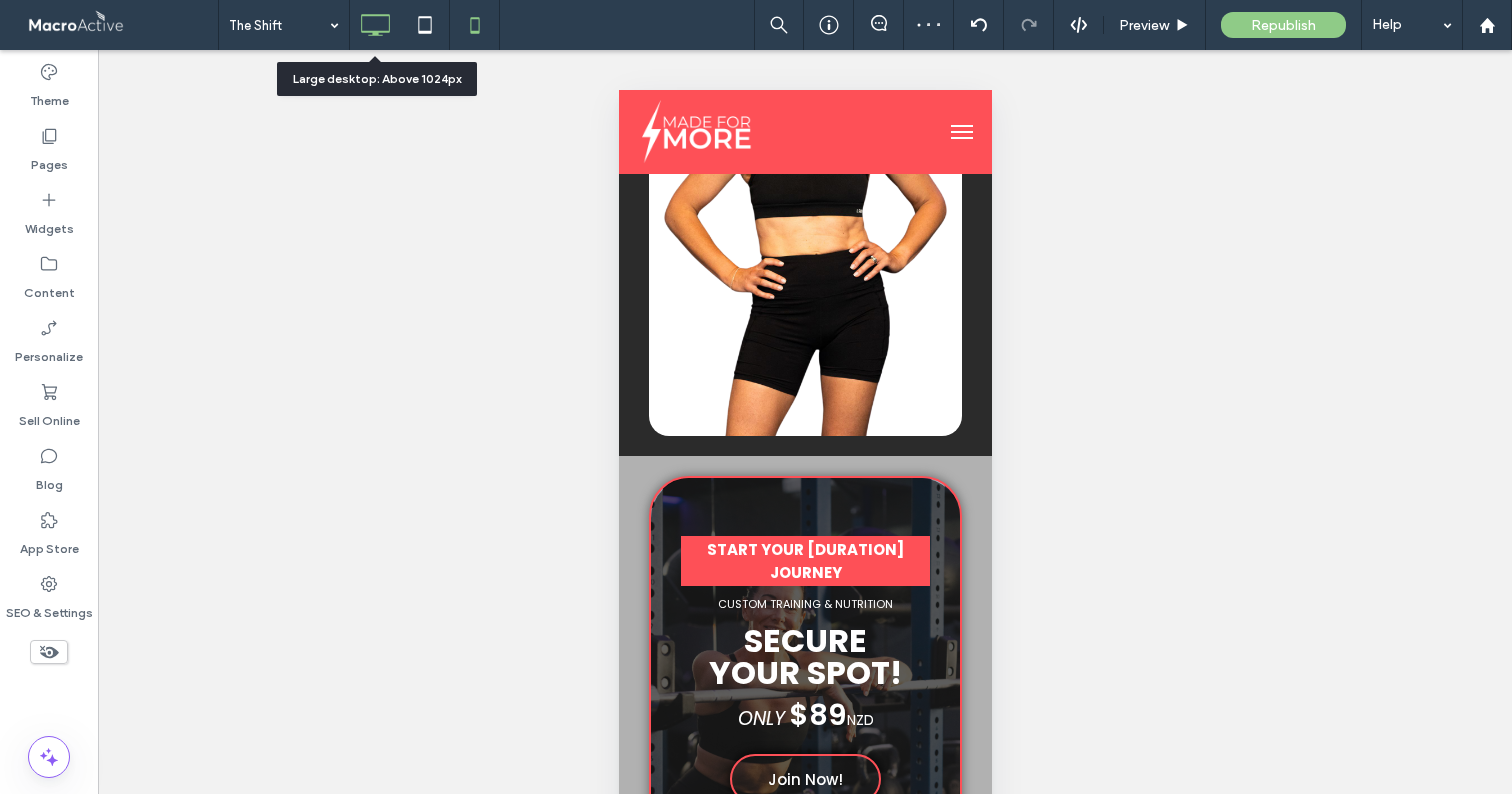click 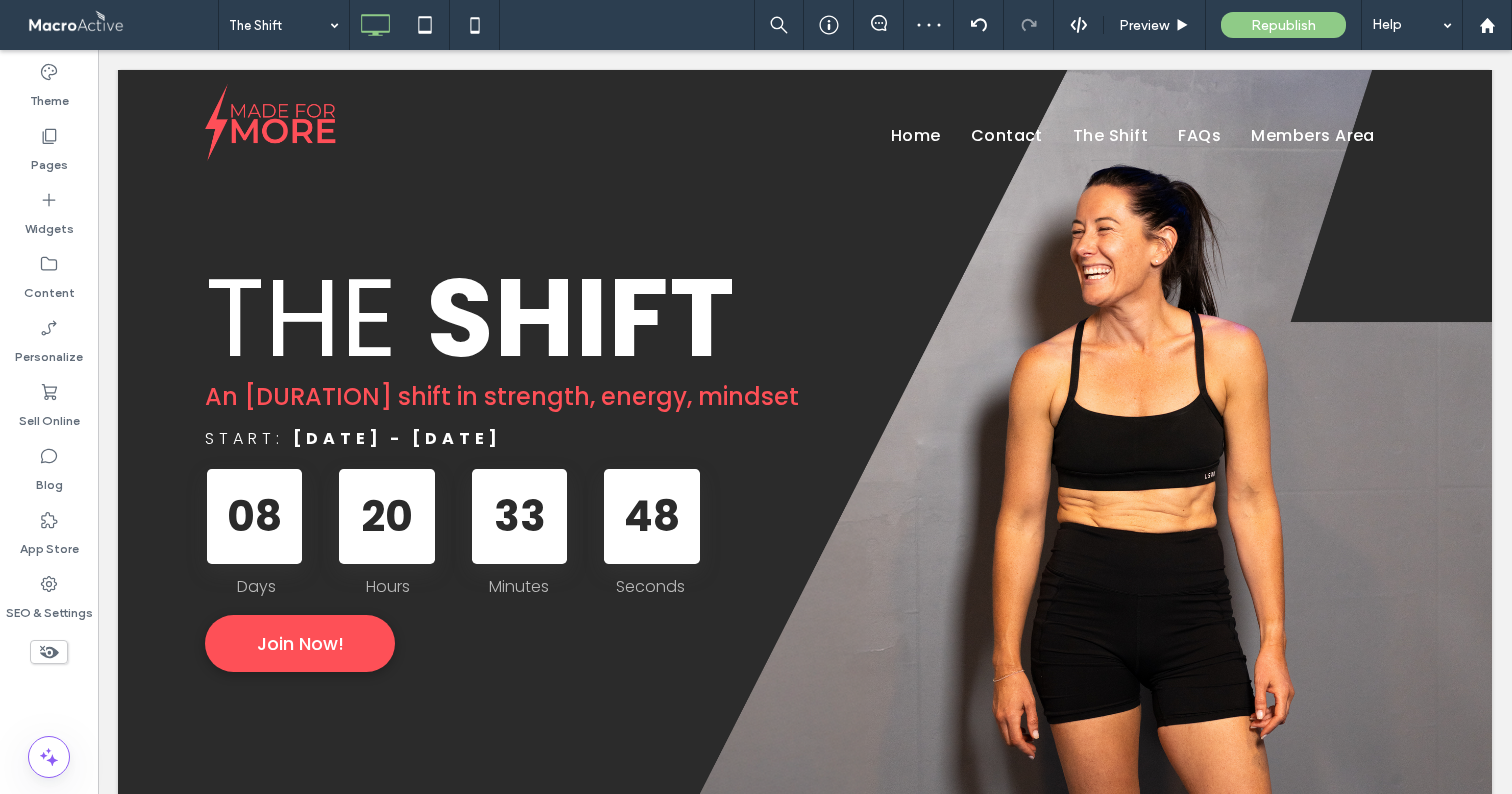 scroll, scrollTop: 33, scrollLeft: 0, axis: vertical 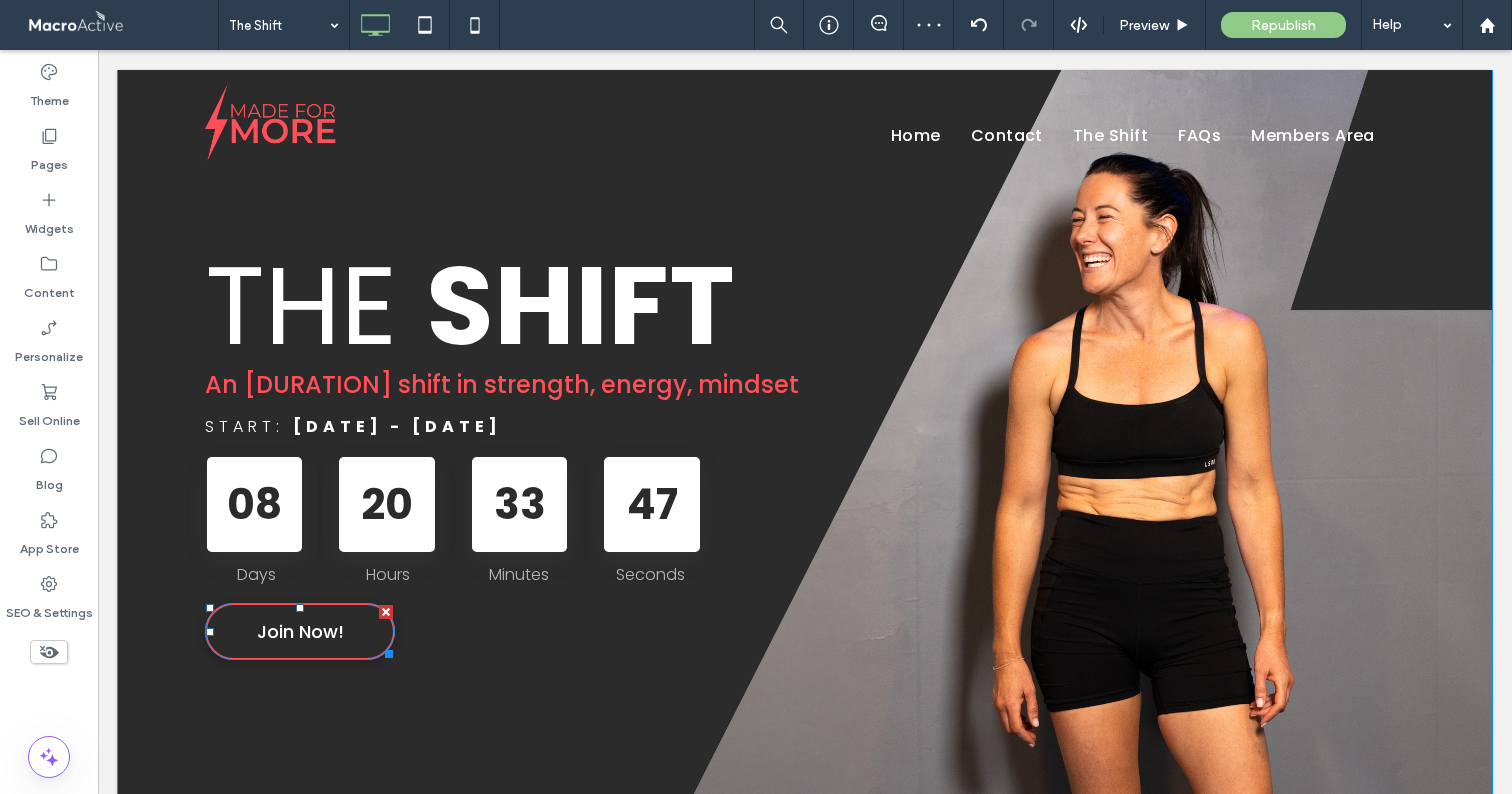 click on "Join Now!" at bounding box center (300, 631) 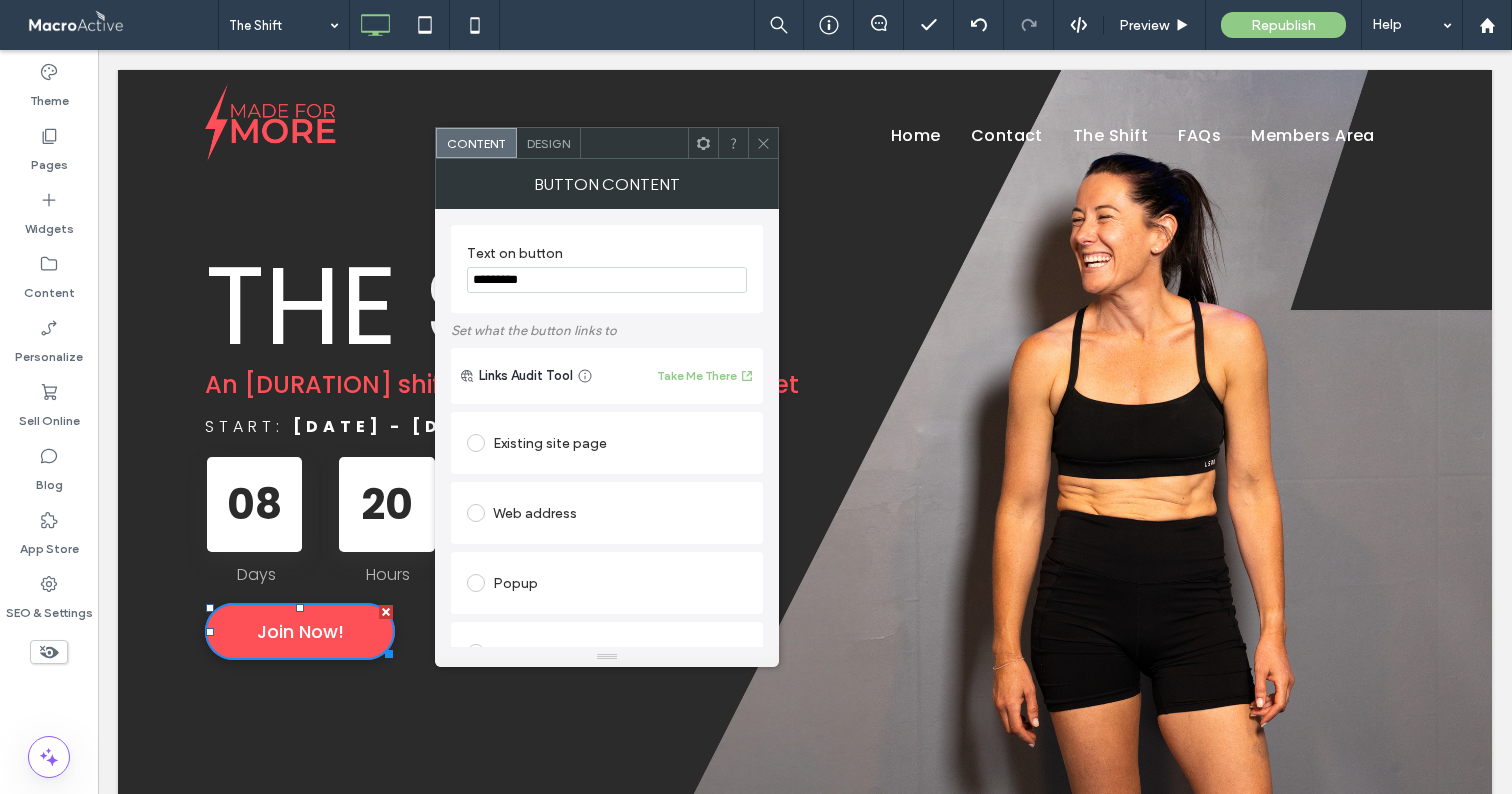 click on "*********" at bounding box center [607, 280] 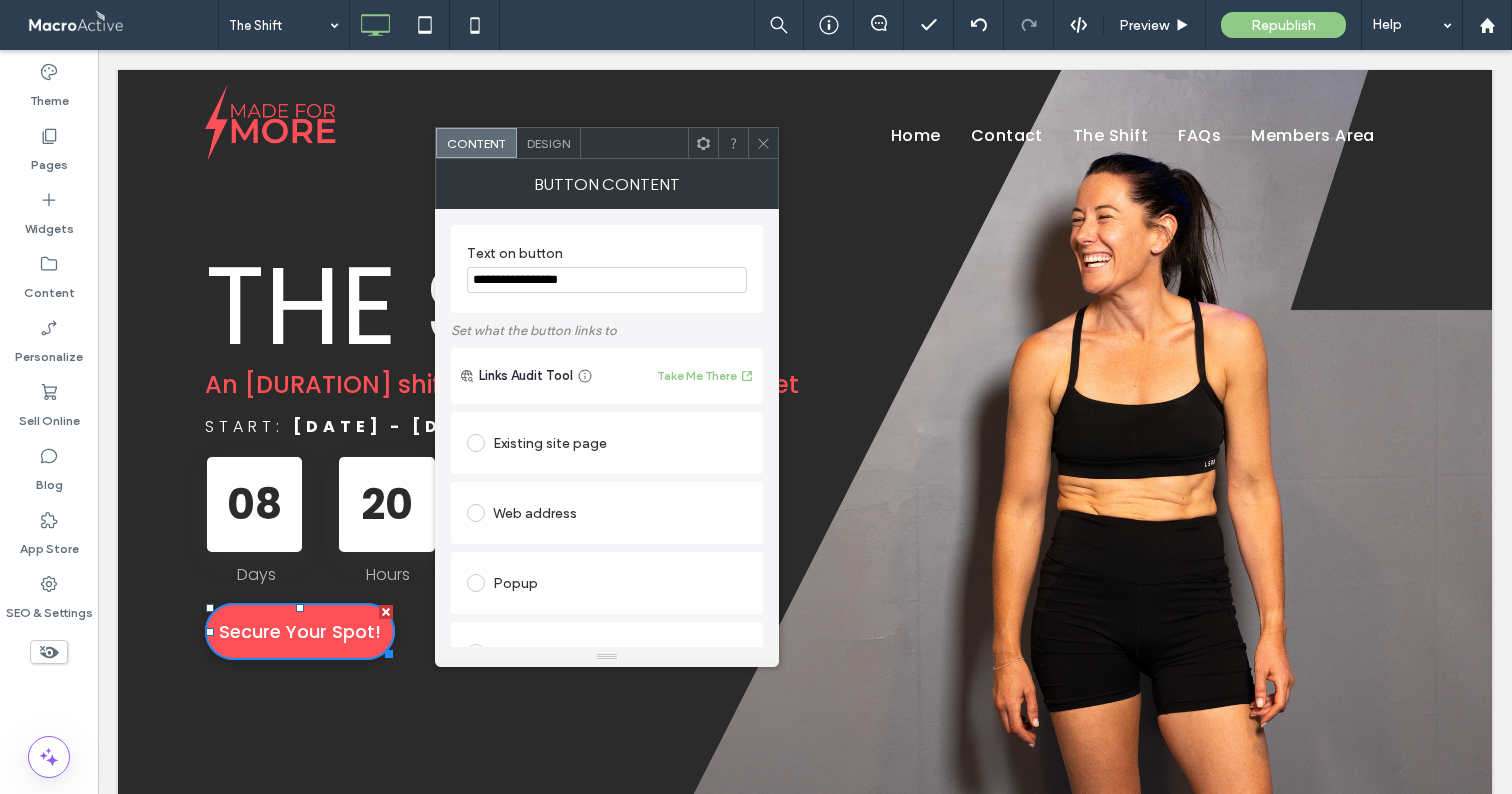 type on "**********" 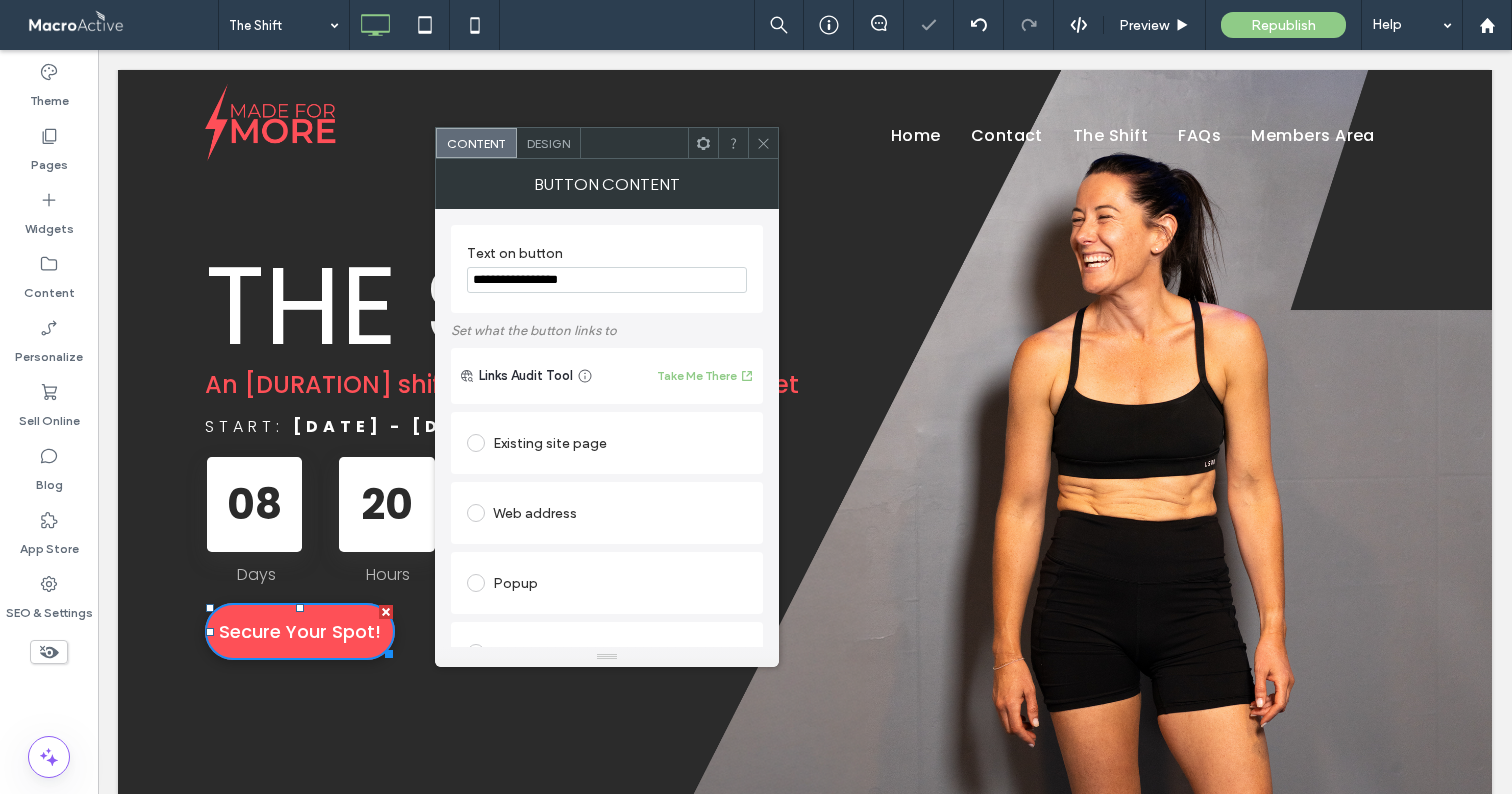 click 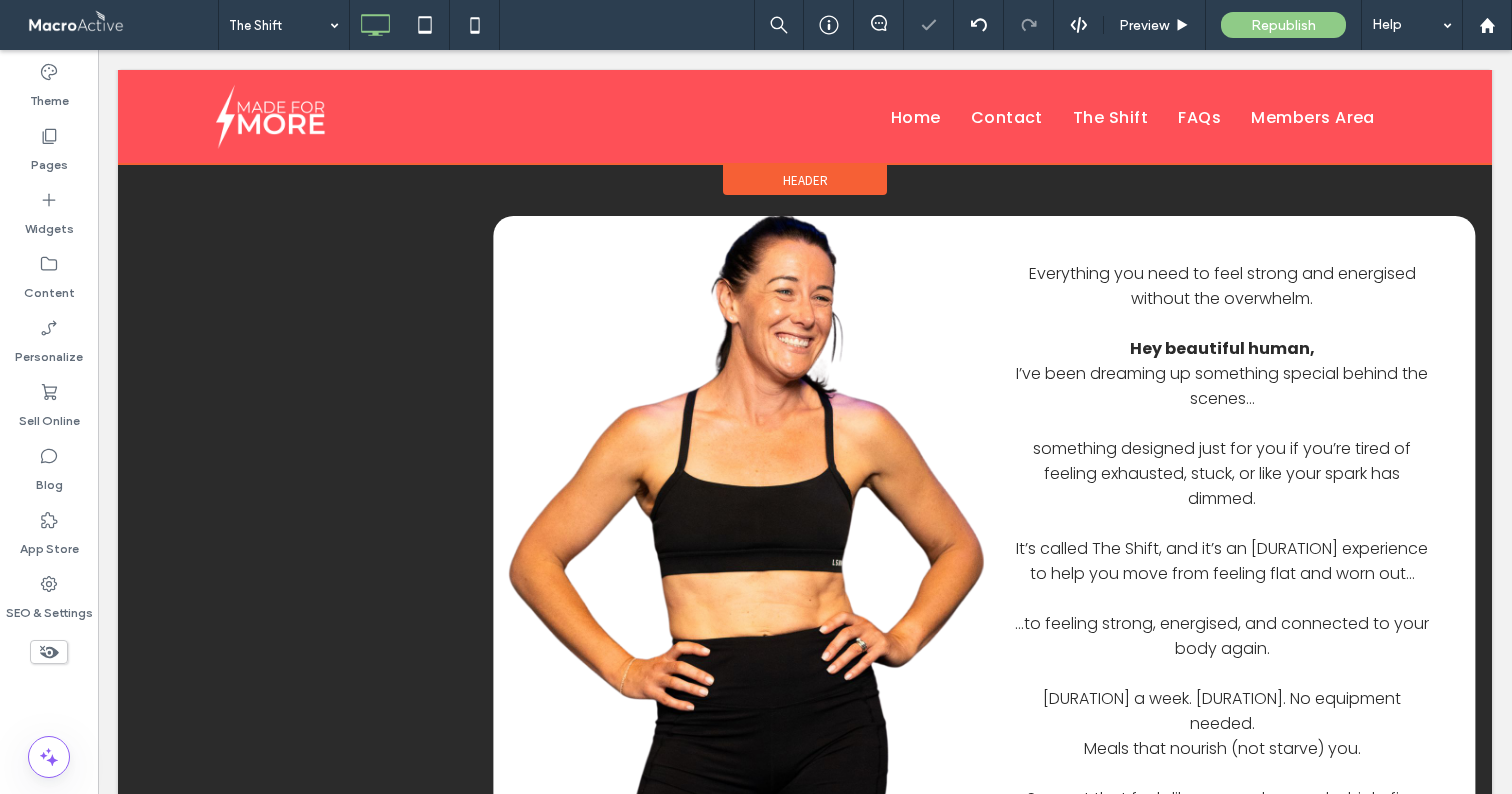 scroll, scrollTop: 708, scrollLeft: 0, axis: vertical 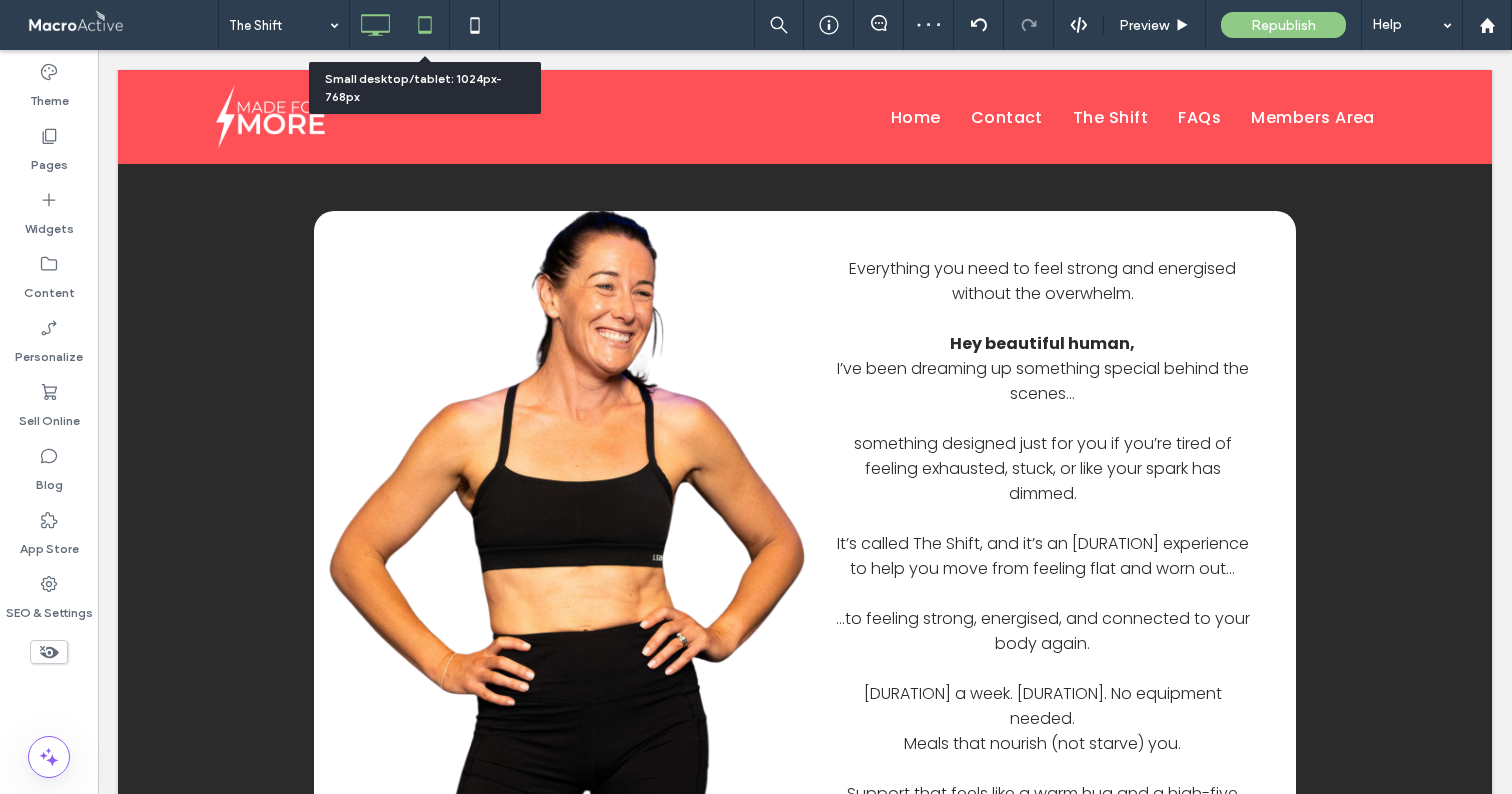 click 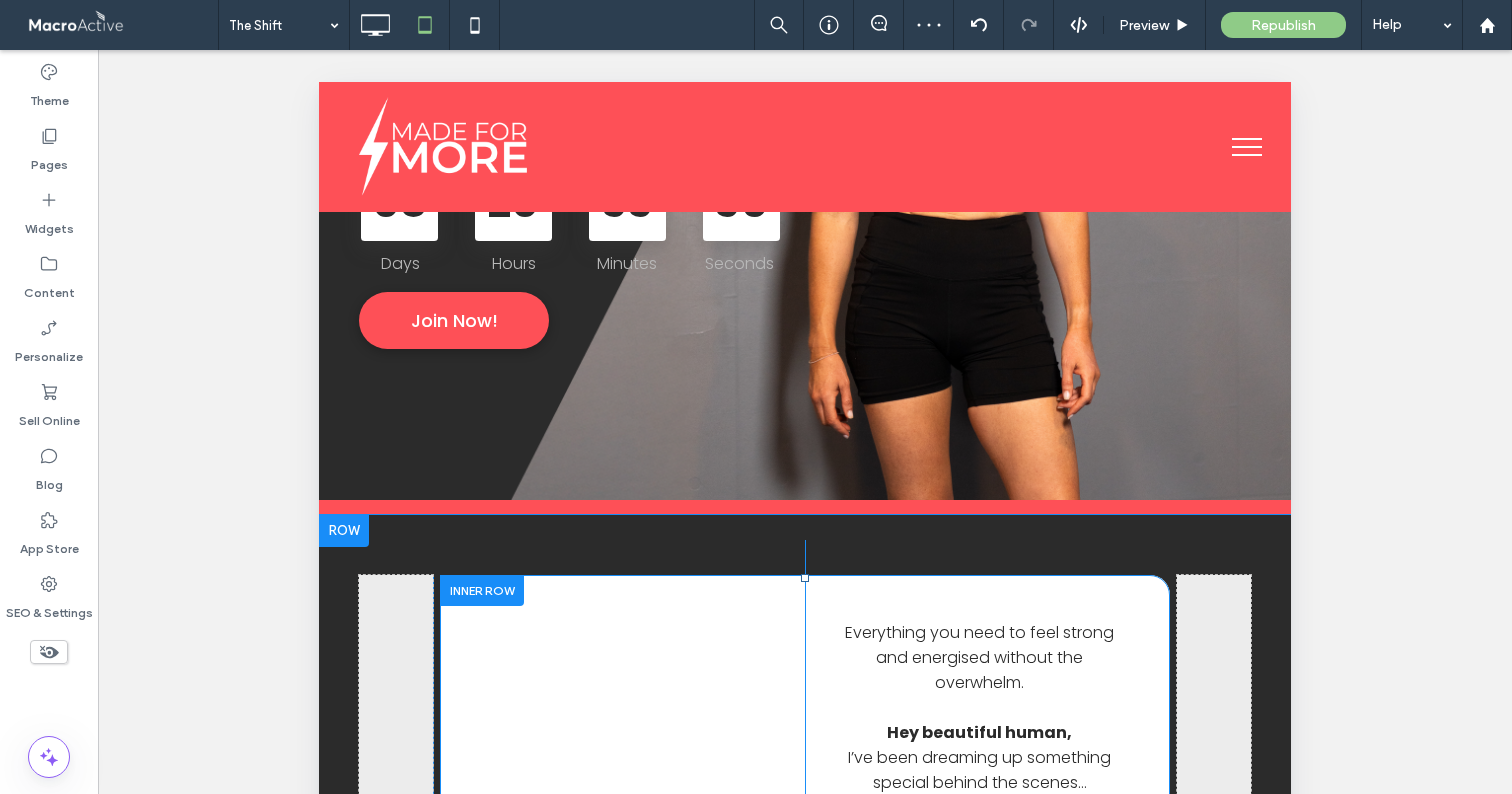 scroll, scrollTop: 291, scrollLeft: 0, axis: vertical 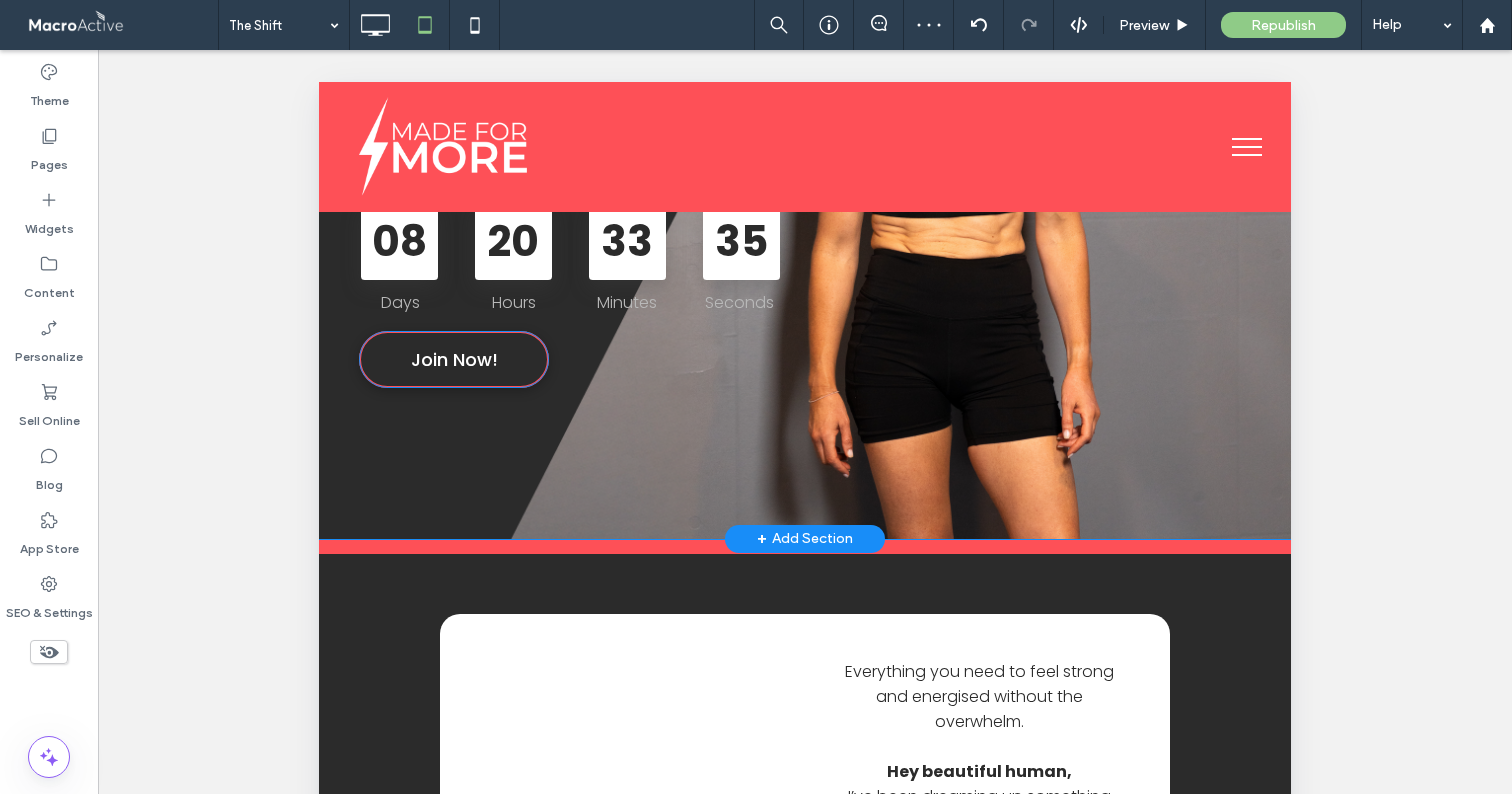 click on "Join Now!" at bounding box center (454, 359) 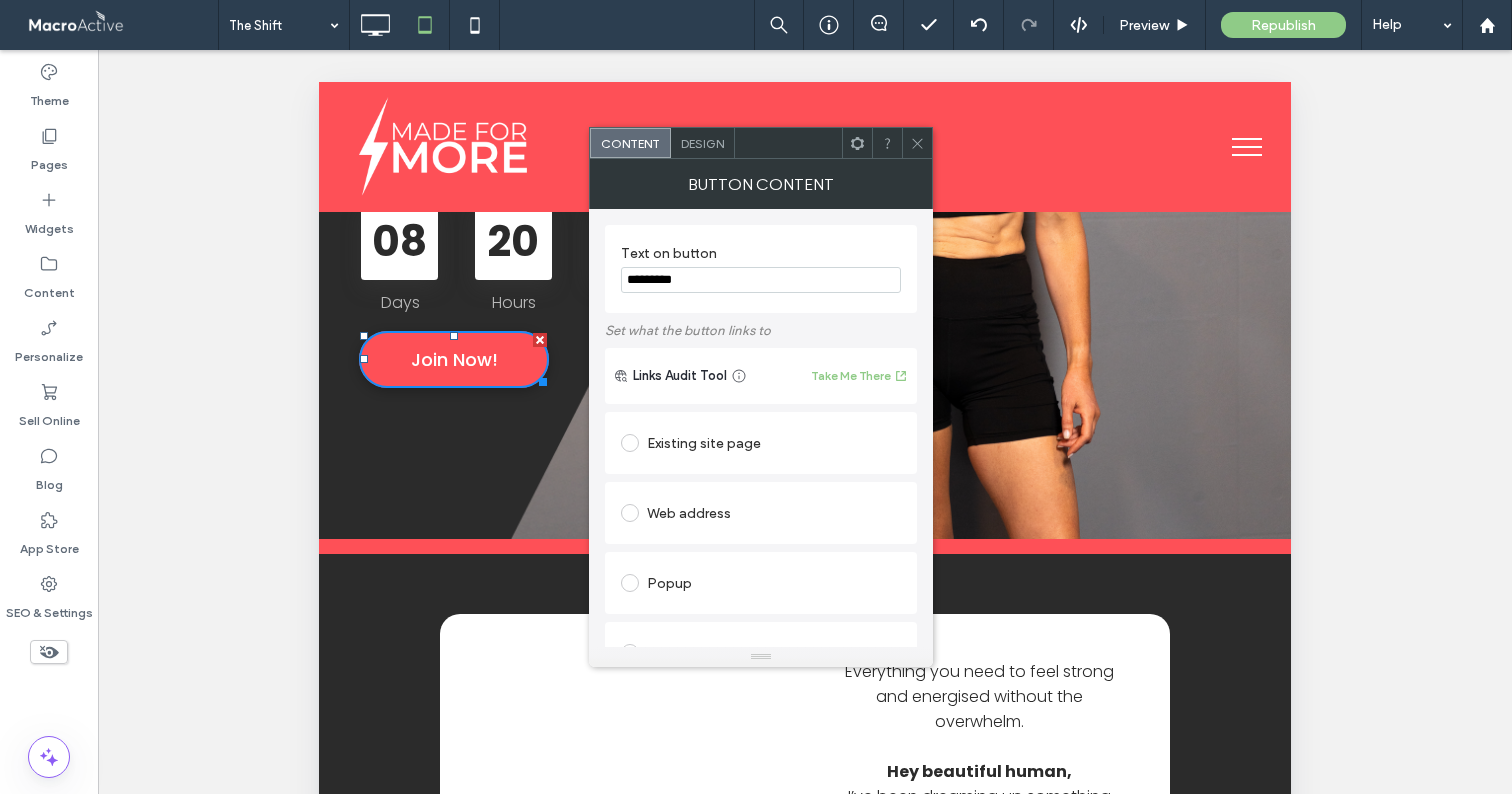 click on "*********" at bounding box center (761, 280) 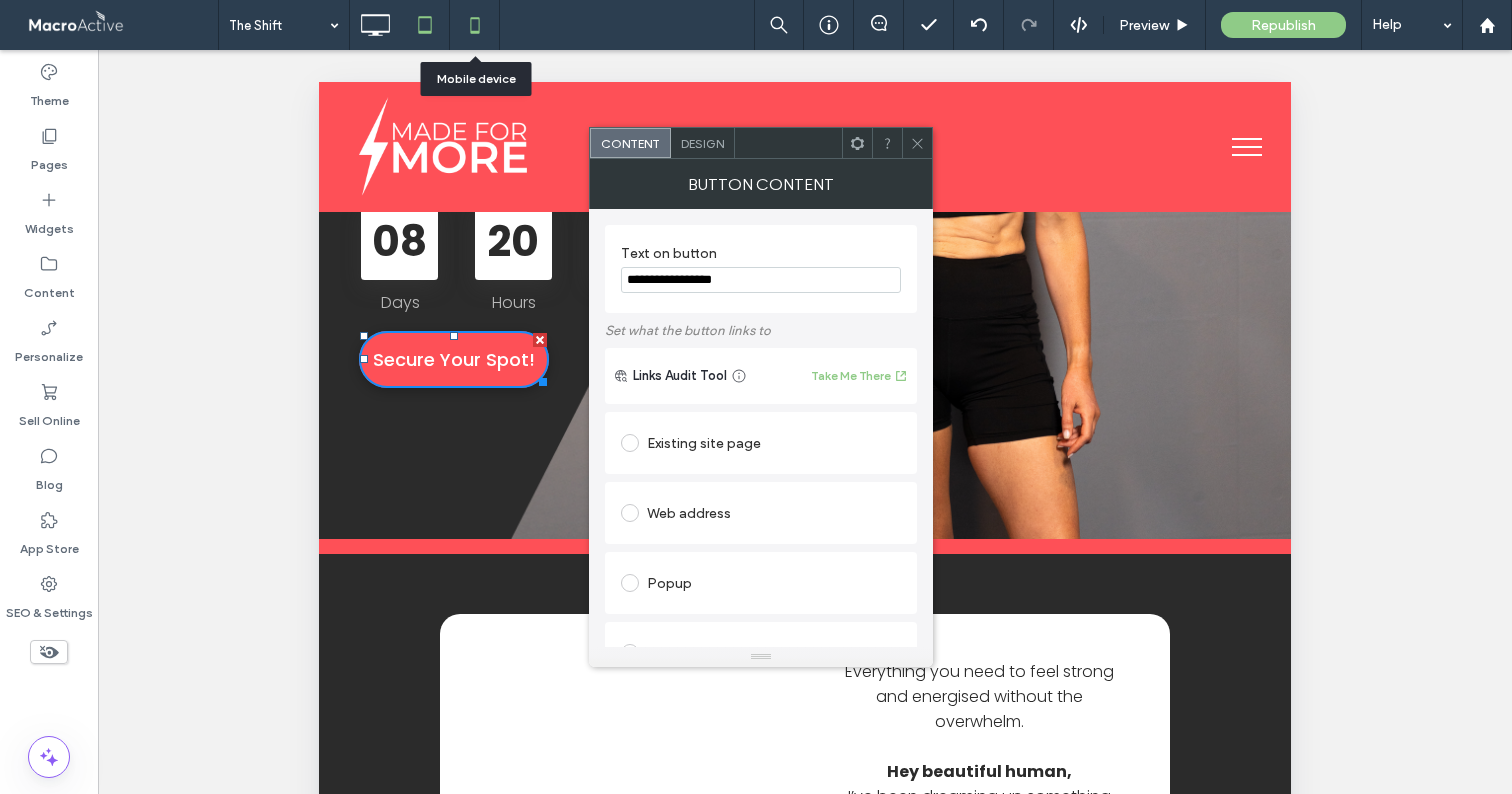 type on "**********" 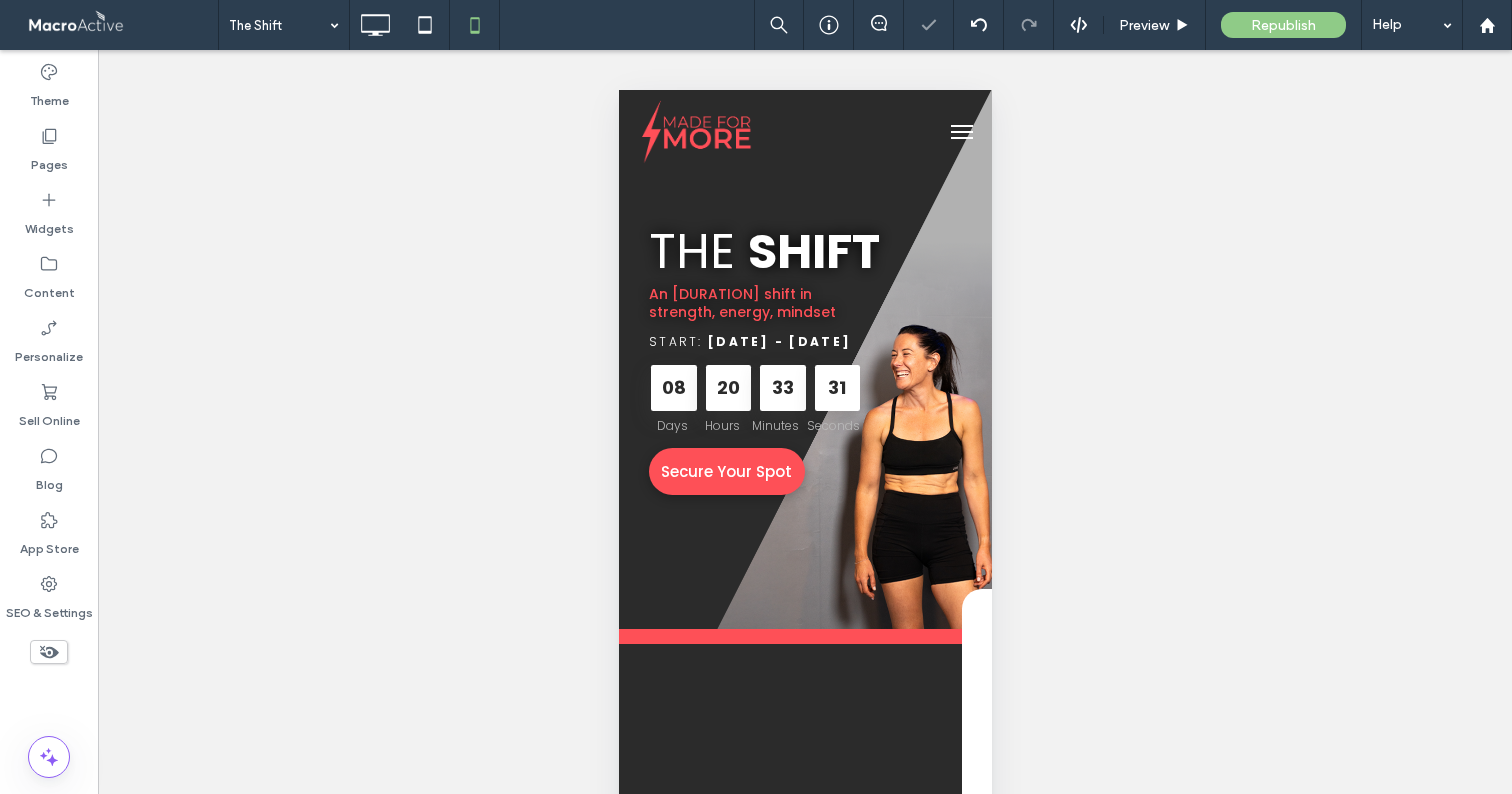 scroll, scrollTop: 0, scrollLeft: 0, axis: both 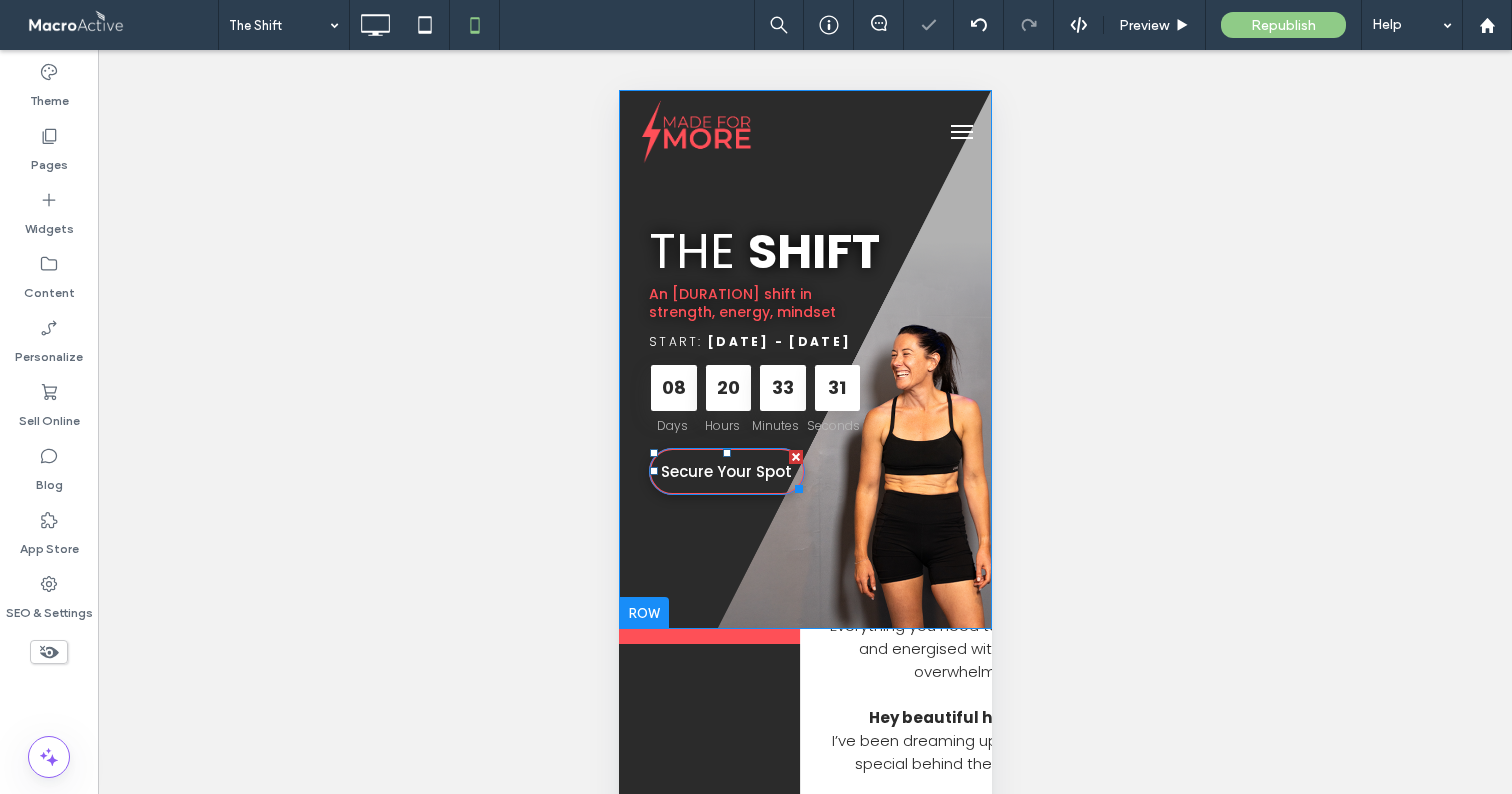 click on "Secure Your Spot" at bounding box center (726, 471) 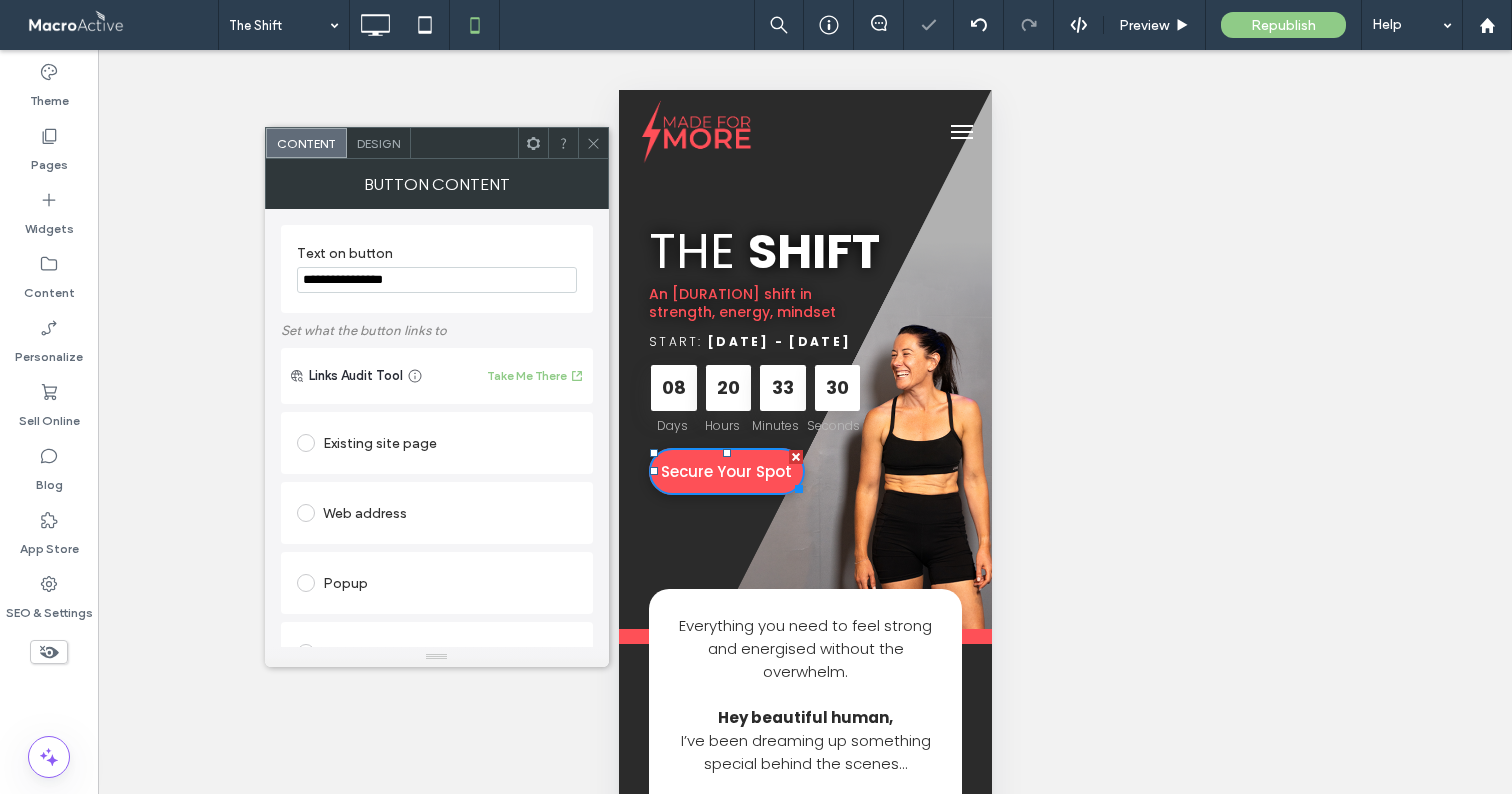 click on "**********" at bounding box center (437, 280) 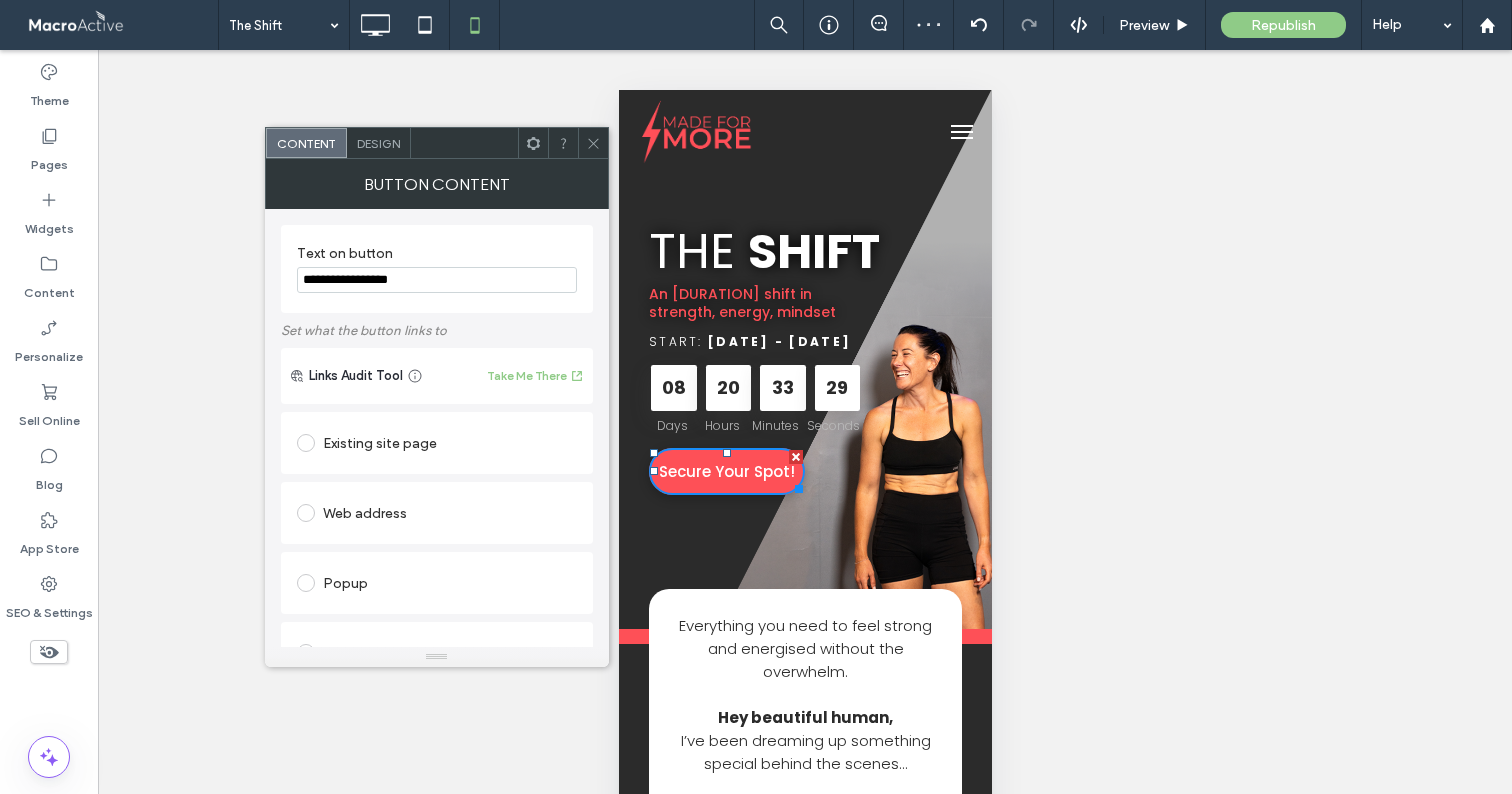 type on "**********" 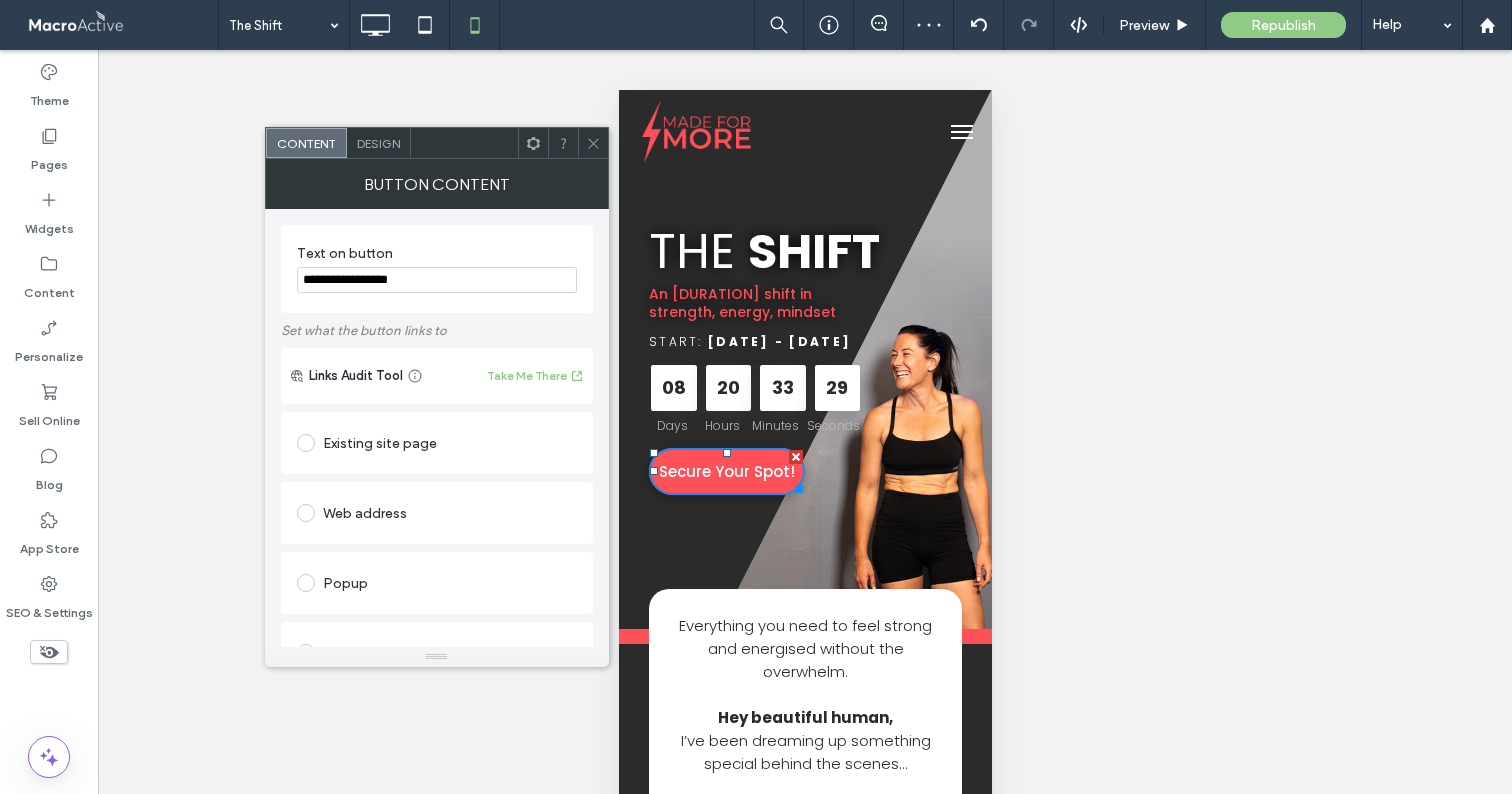 click at bounding box center [593, 143] 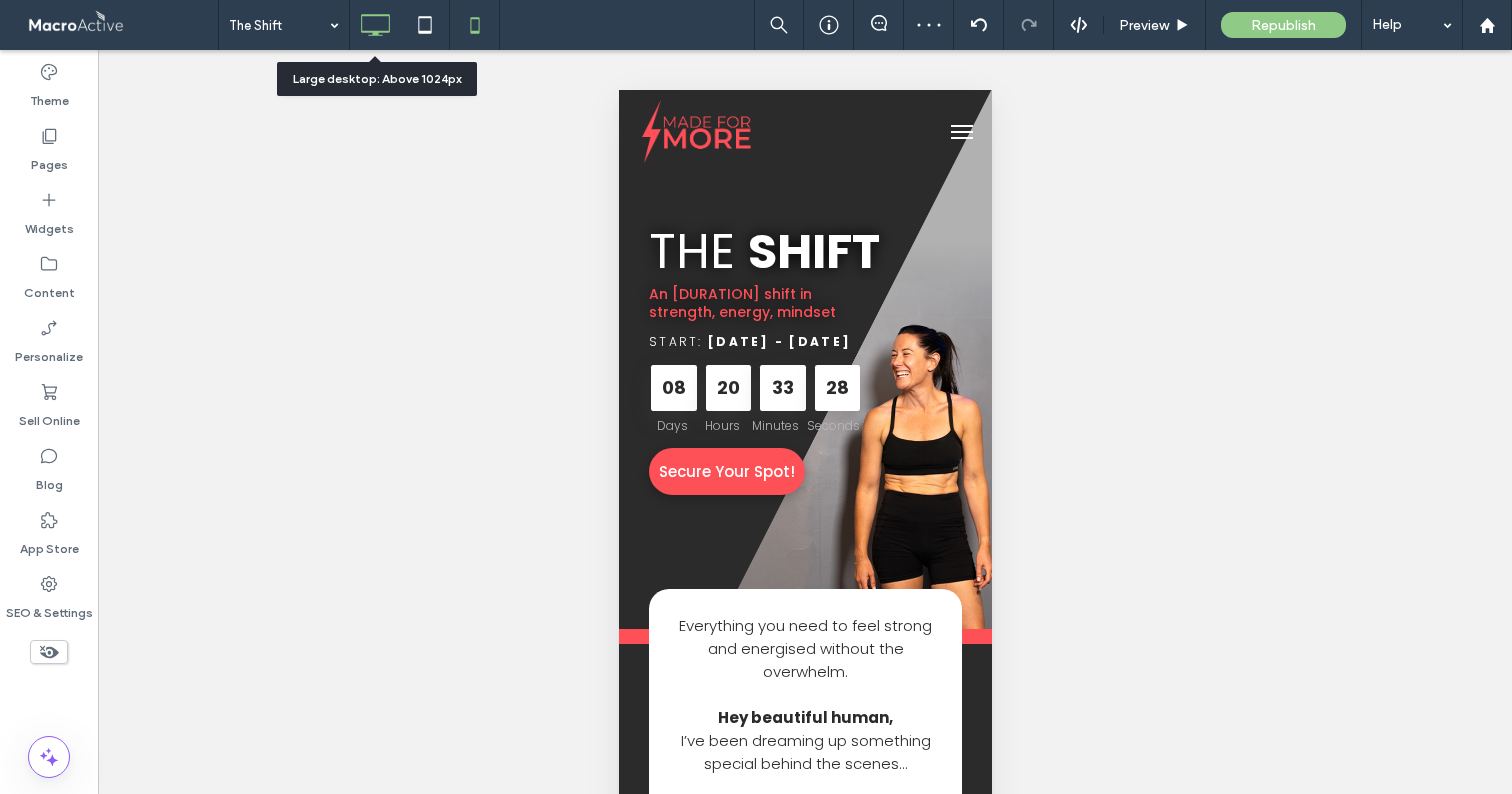 click 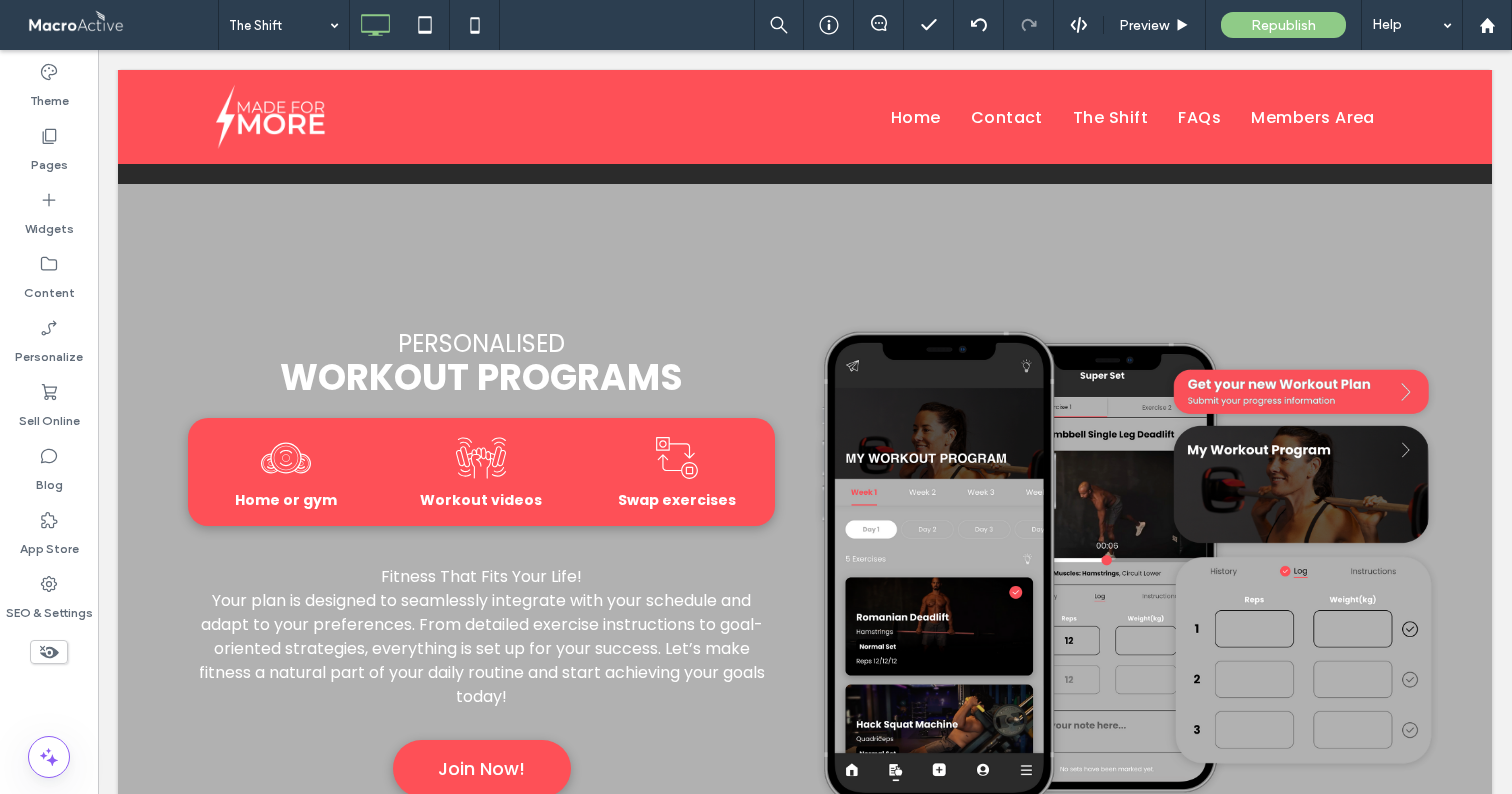 scroll, scrollTop: 2308, scrollLeft: 0, axis: vertical 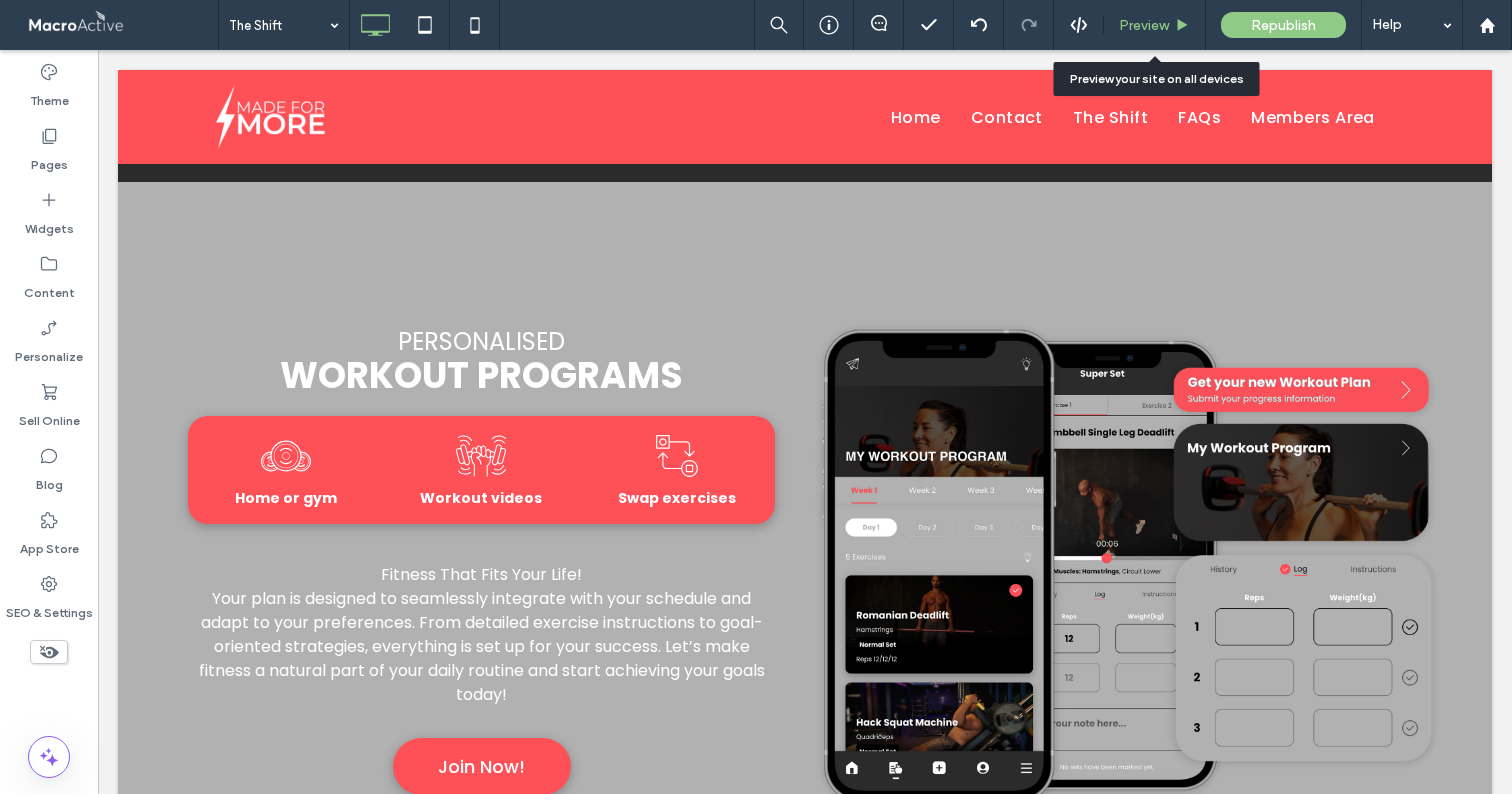 click on "Preview" at bounding box center [1144, 25] 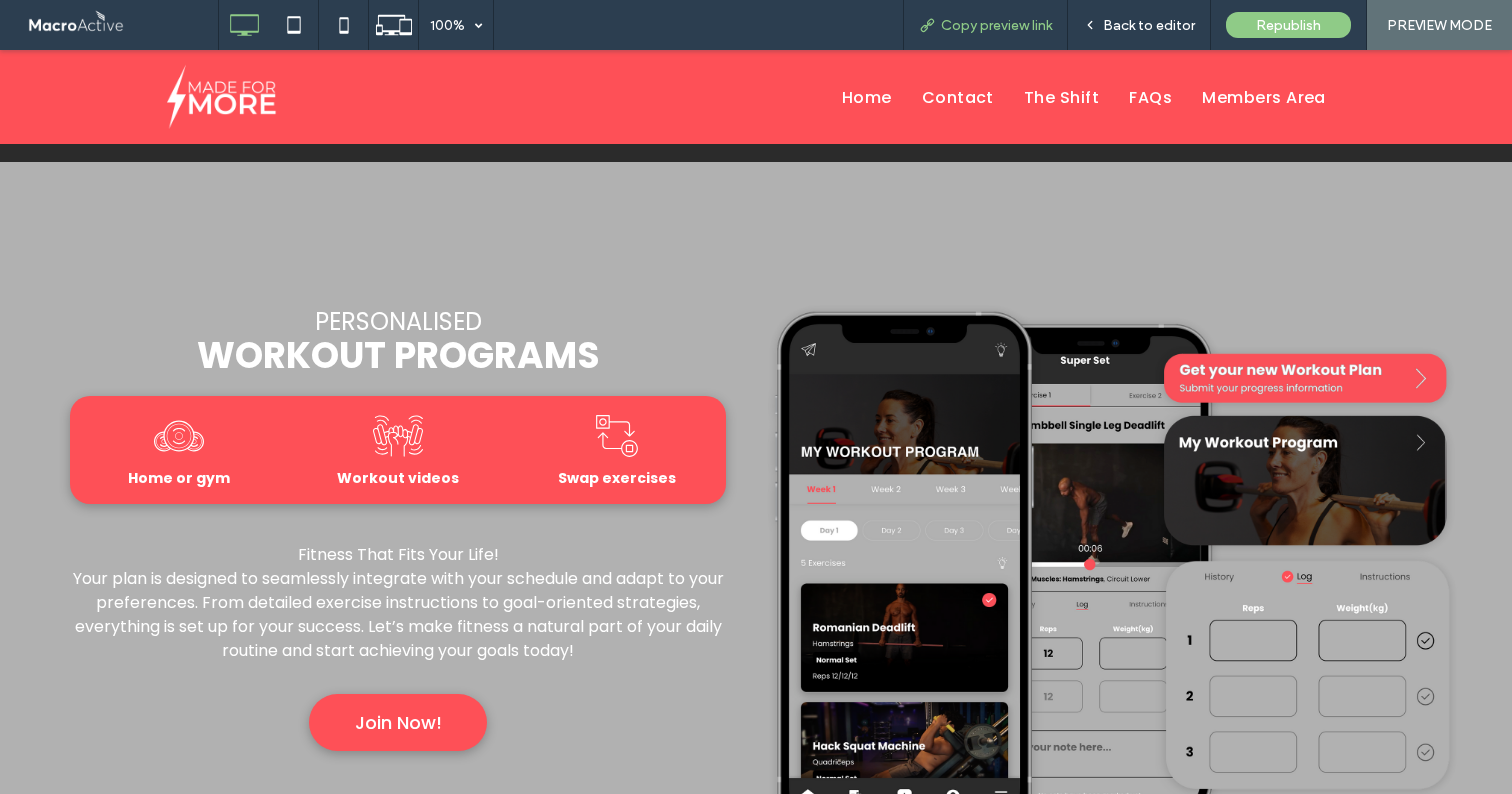 click on "Copy preview link" at bounding box center (985, 25) 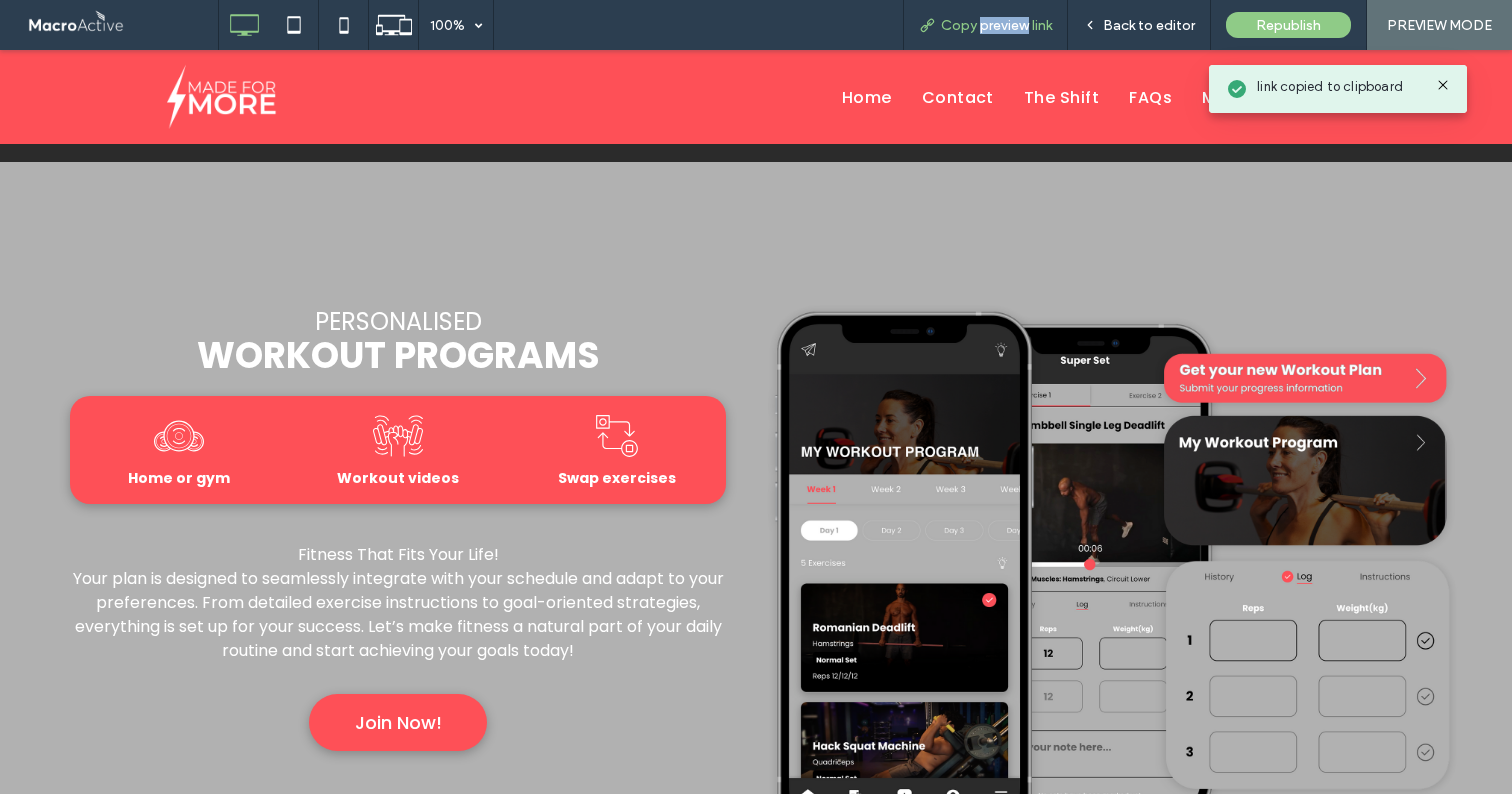 click on "Copy preview link" at bounding box center (996, 25) 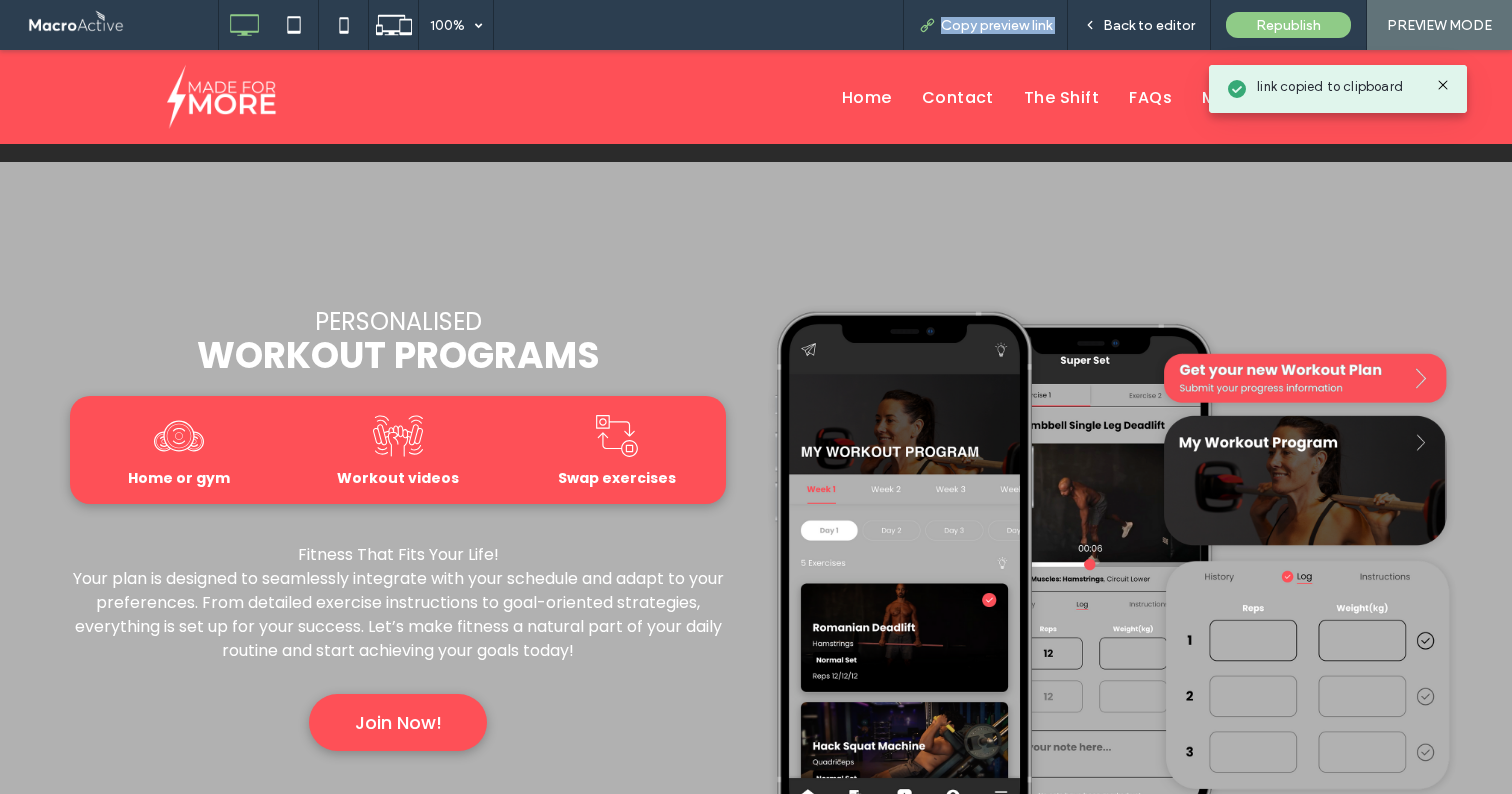 click on "Copy preview link" at bounding box center [996, 25] 